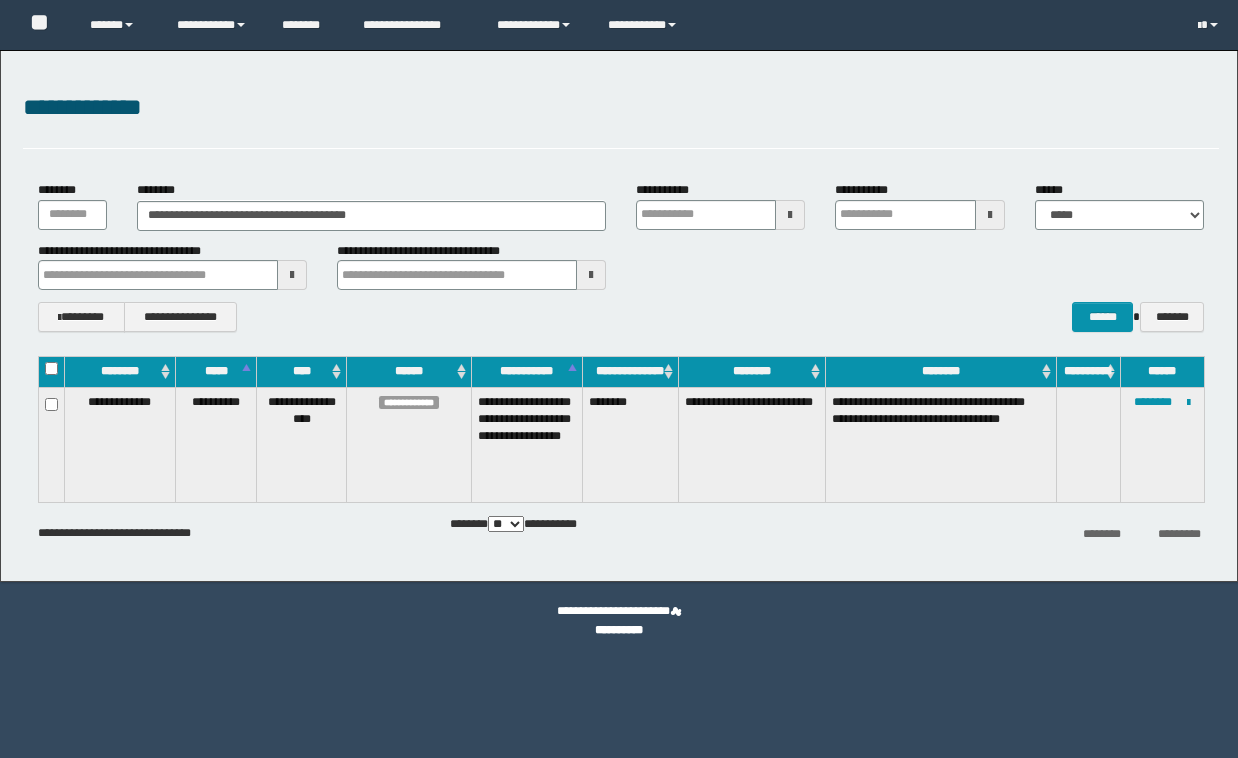 scroll, scrollTop: 0, scrollLeft: 0, axis: both 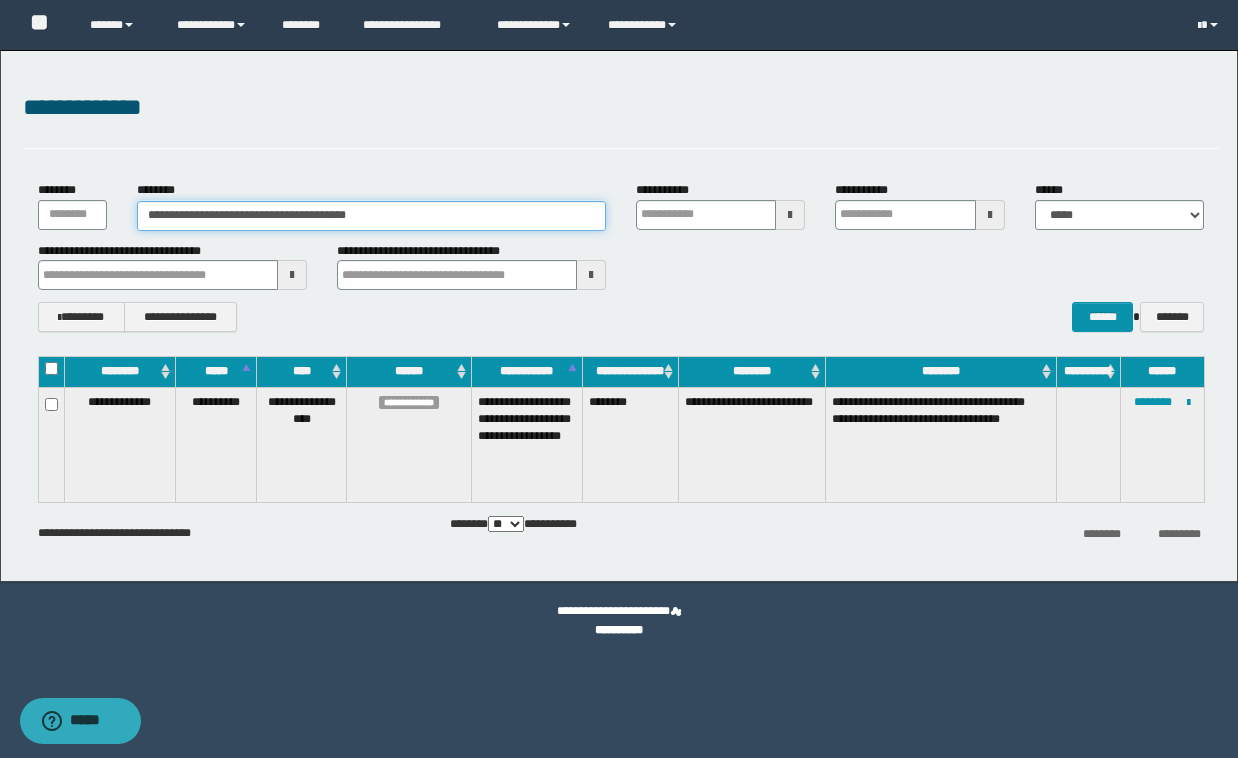drag, startPoint x: 419, startPoint y: 224, endPoint x: 93, endPoint y: 208, distance: 326.3924 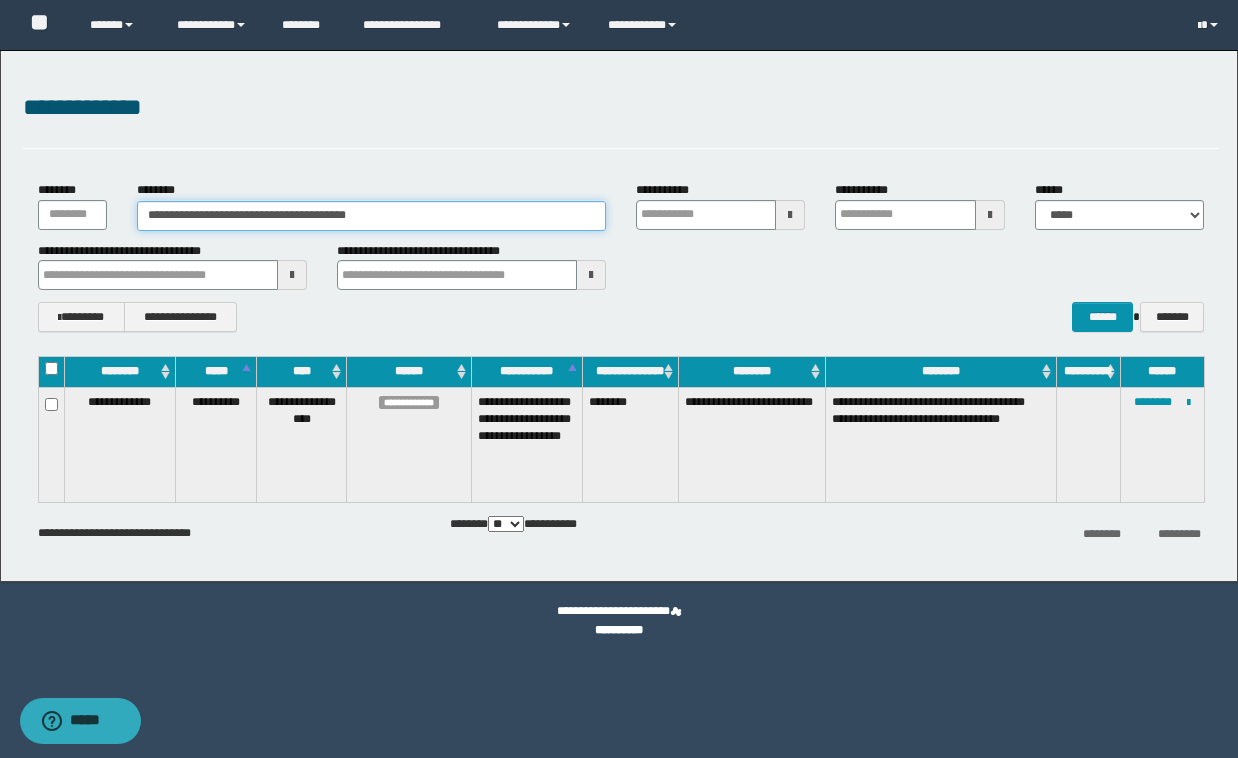 click on "**********" at bounding box center (621, 205) 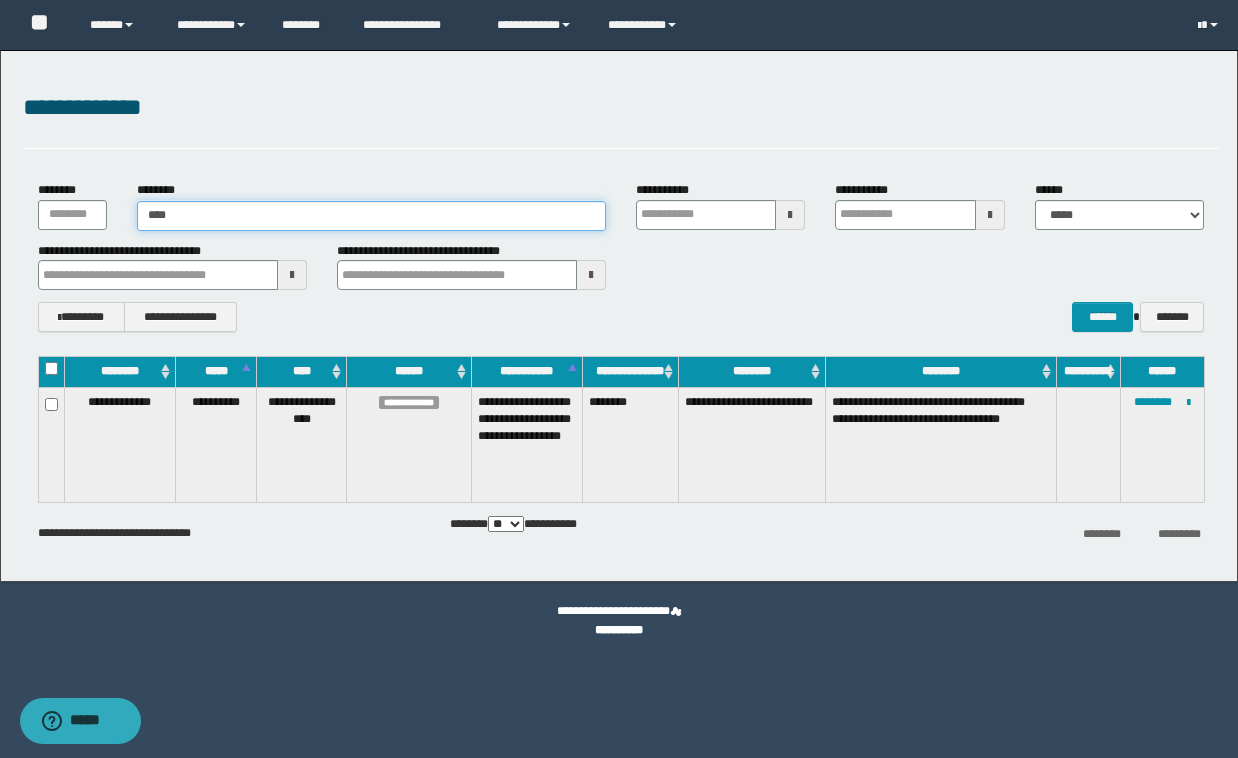 type on "*****" 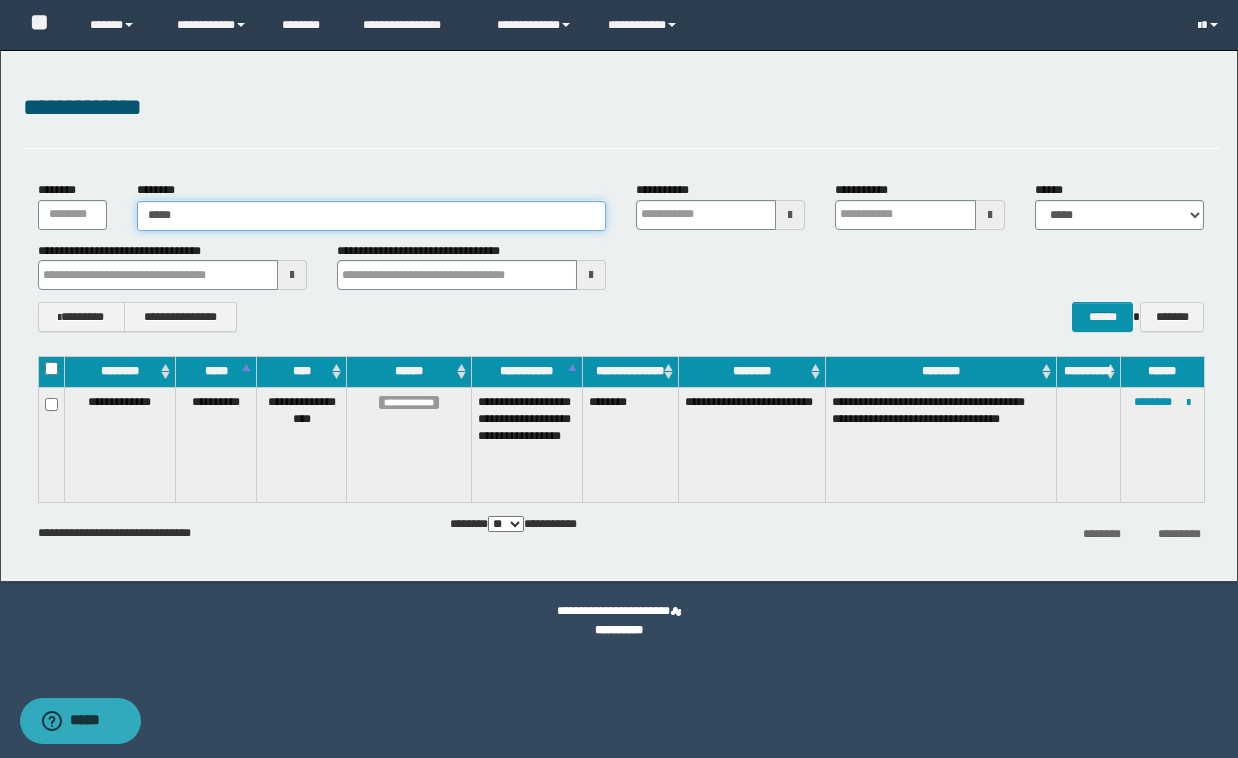 type on "*****" 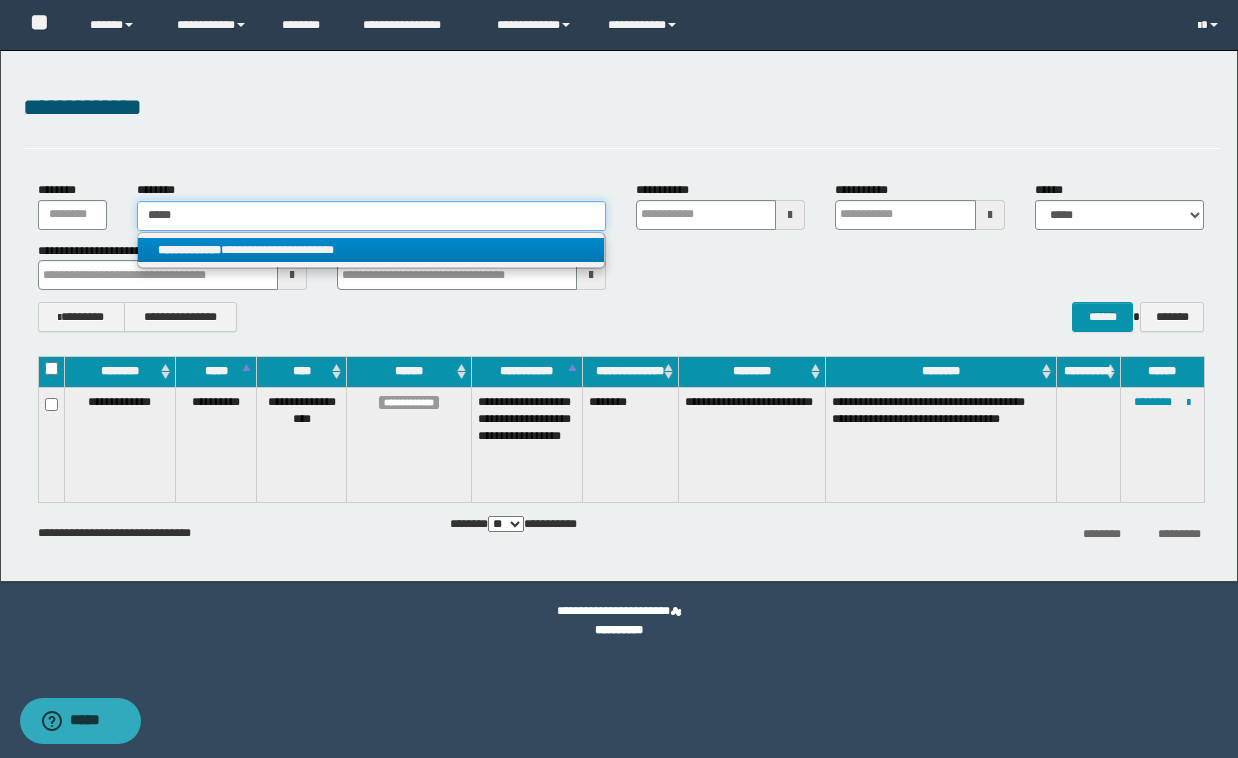 type on "*****" 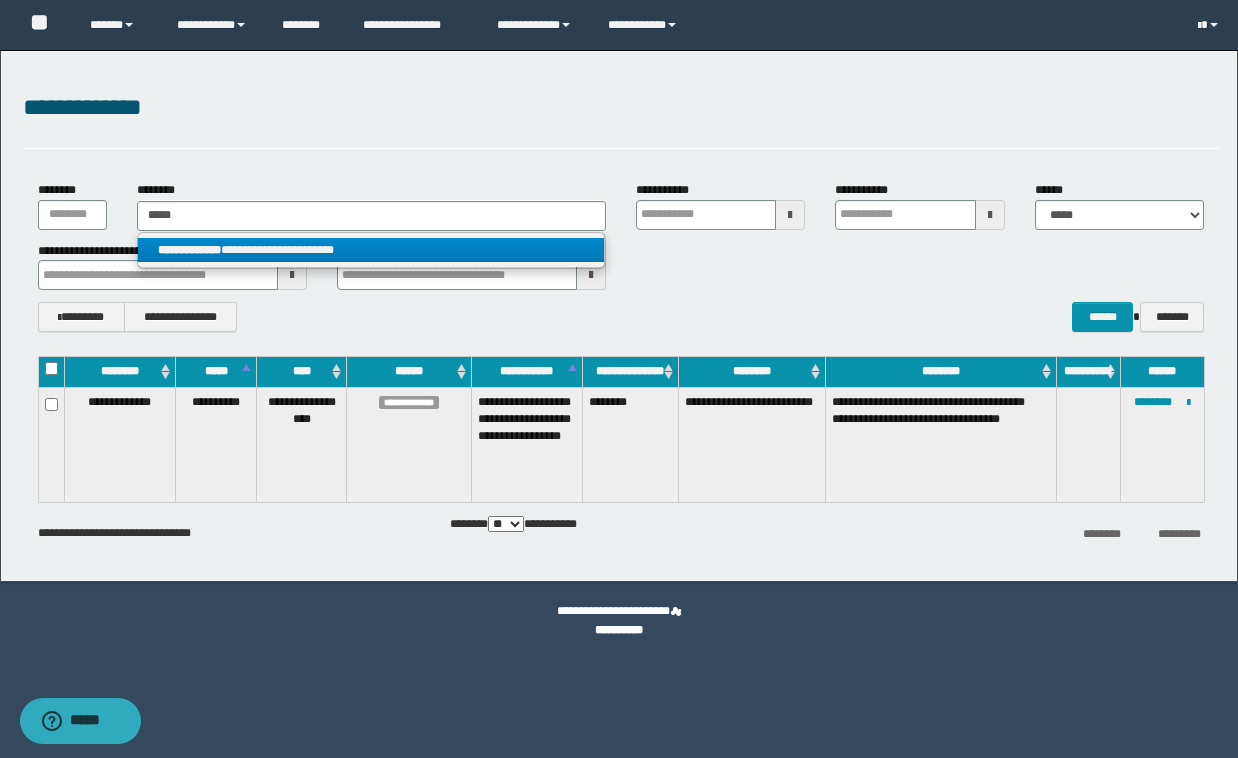 click on "**********" at bounding box center (189, 250) 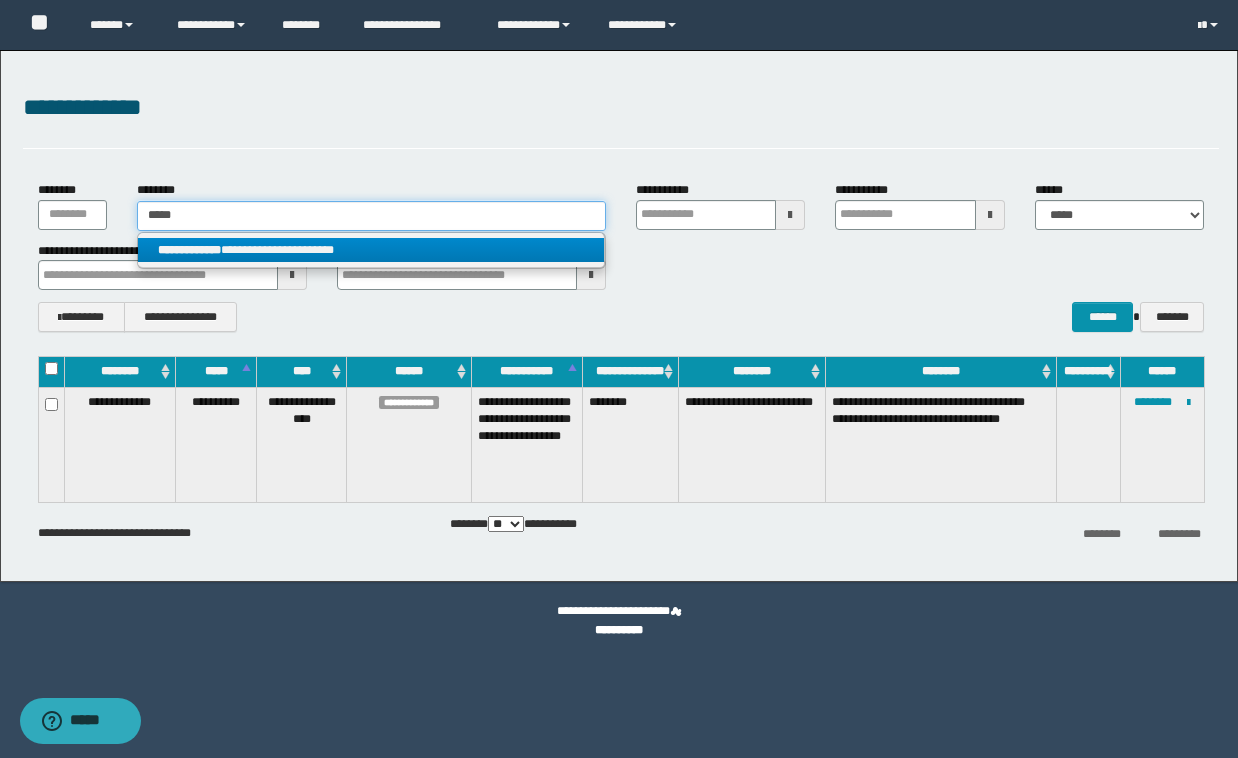 type 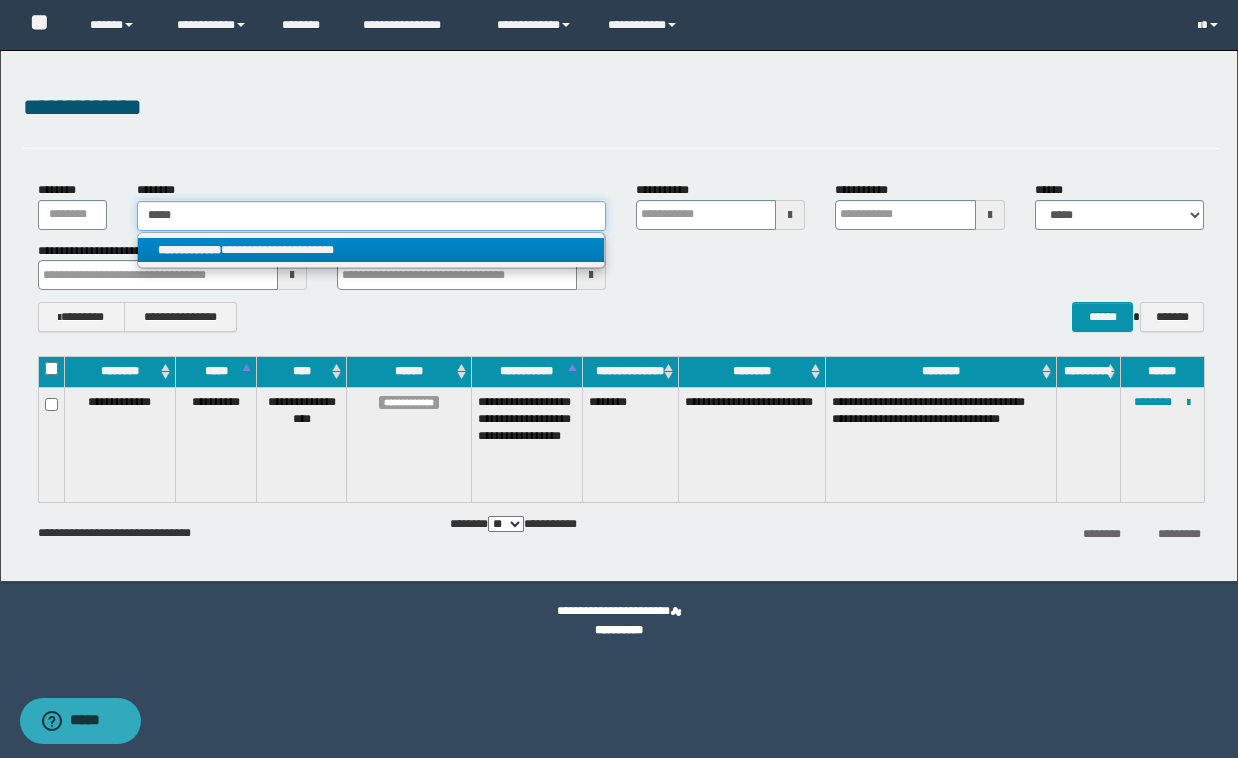 type on "**********" 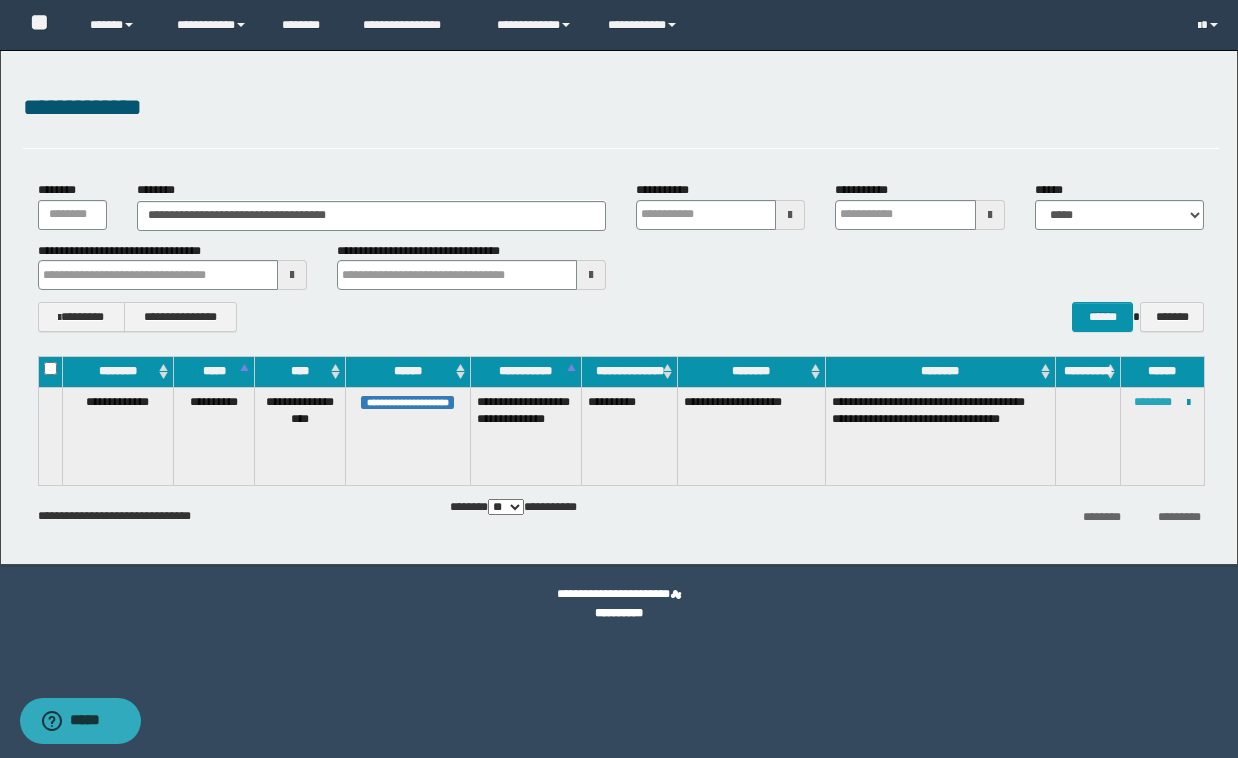 click on "********" at bounding box center (1153, 402) 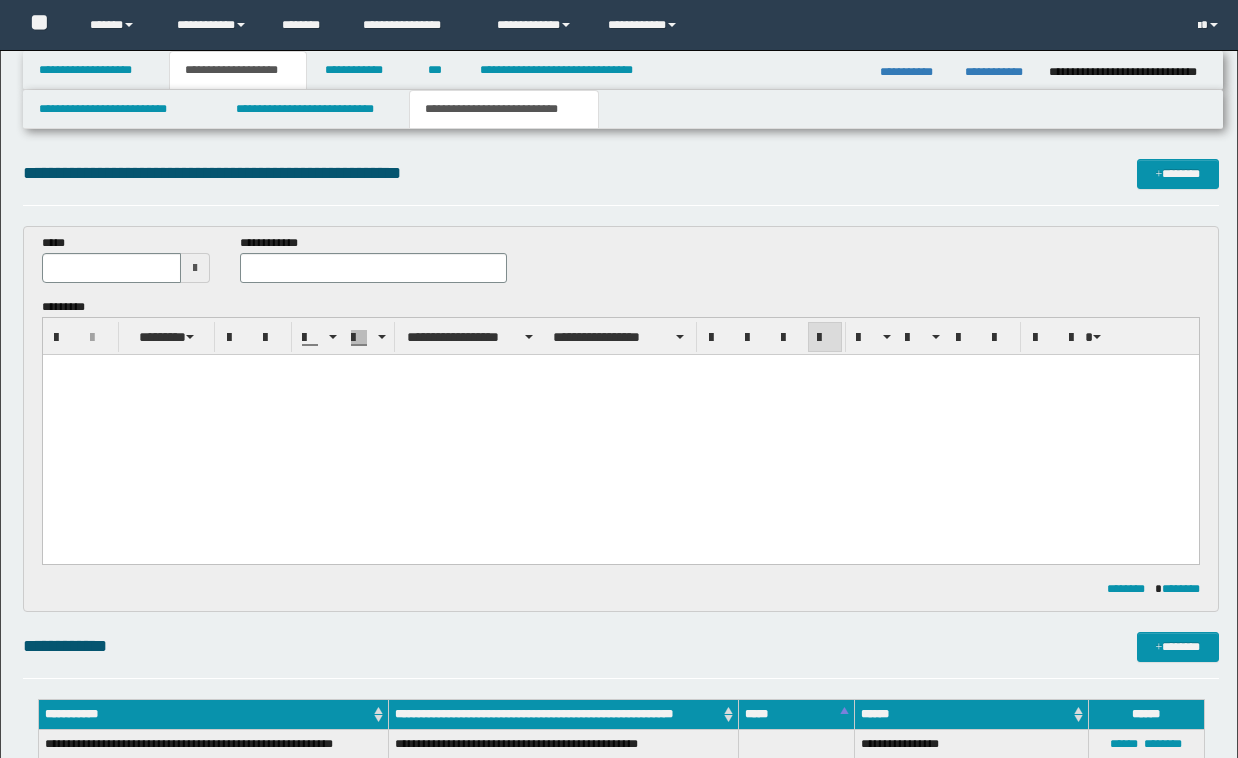 scroll, scrollTop: 0, scrollLeft: 0, axis: both 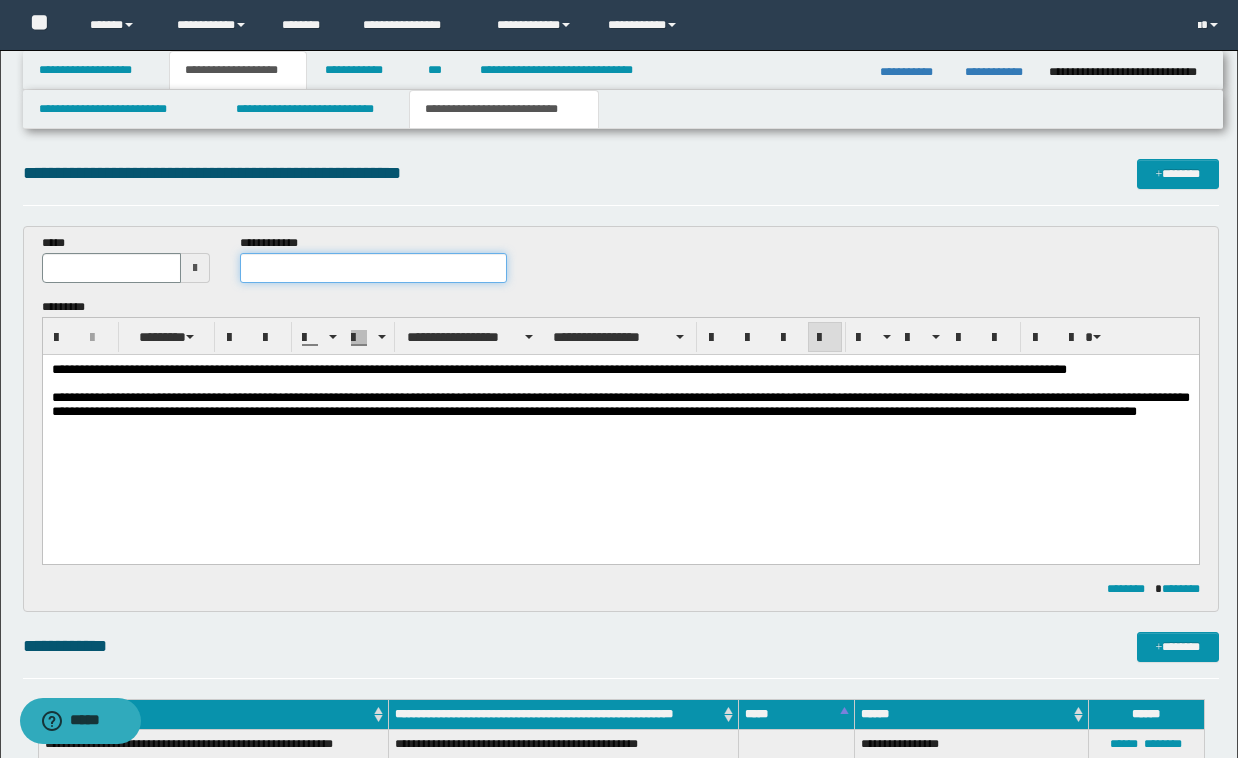 click at bounding box center [373, 268] 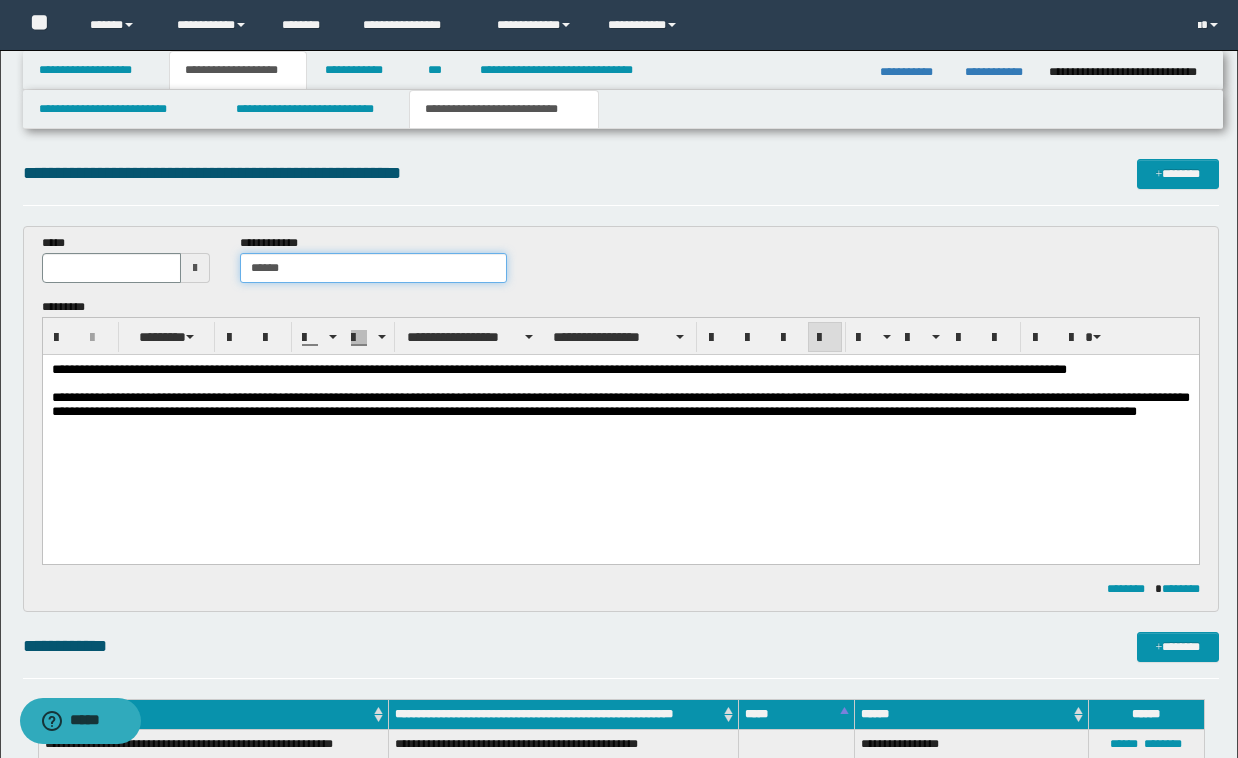 type on "******" 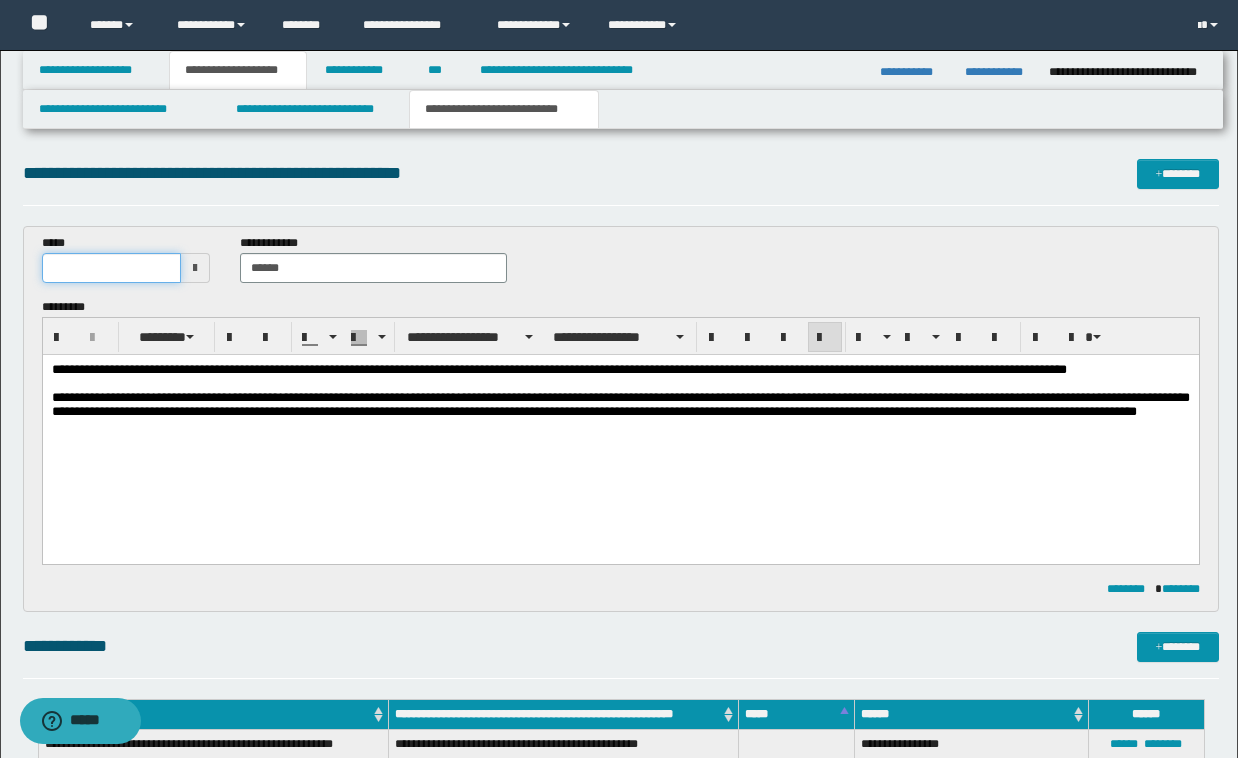 click at bounding box center (111, 268) 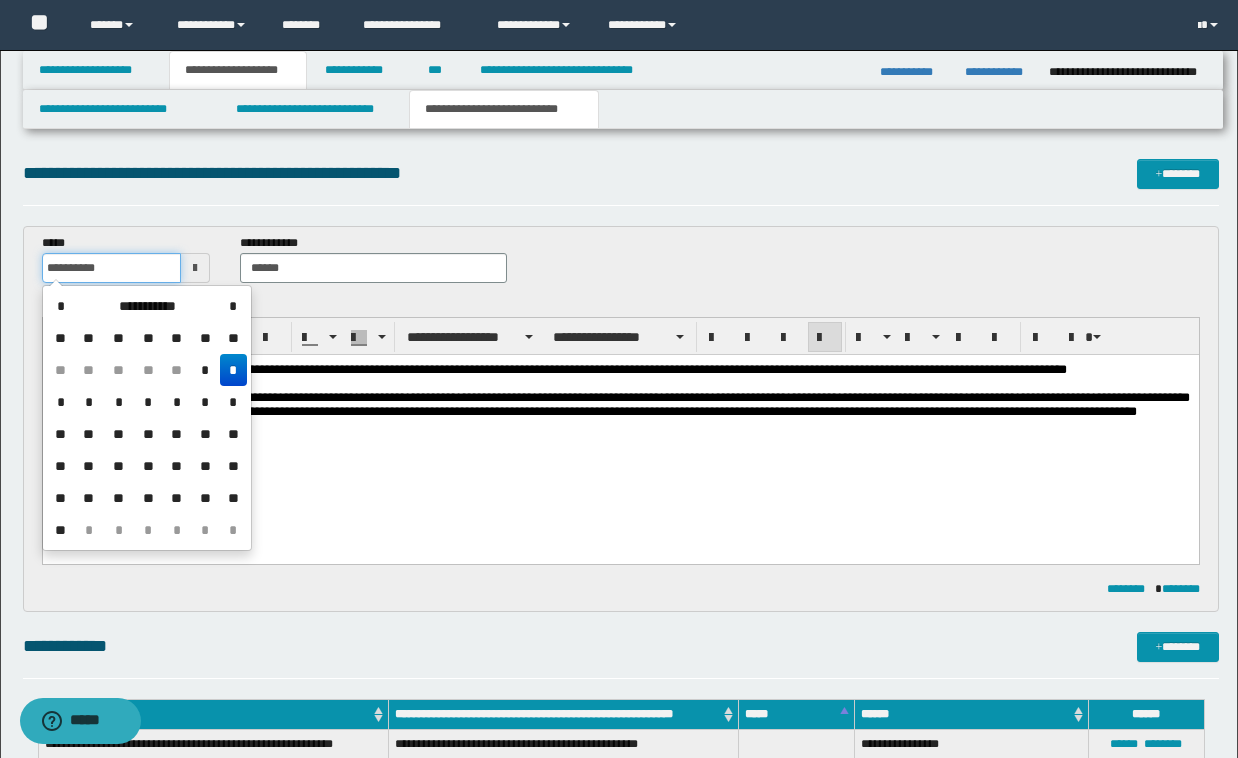 type on "**********" 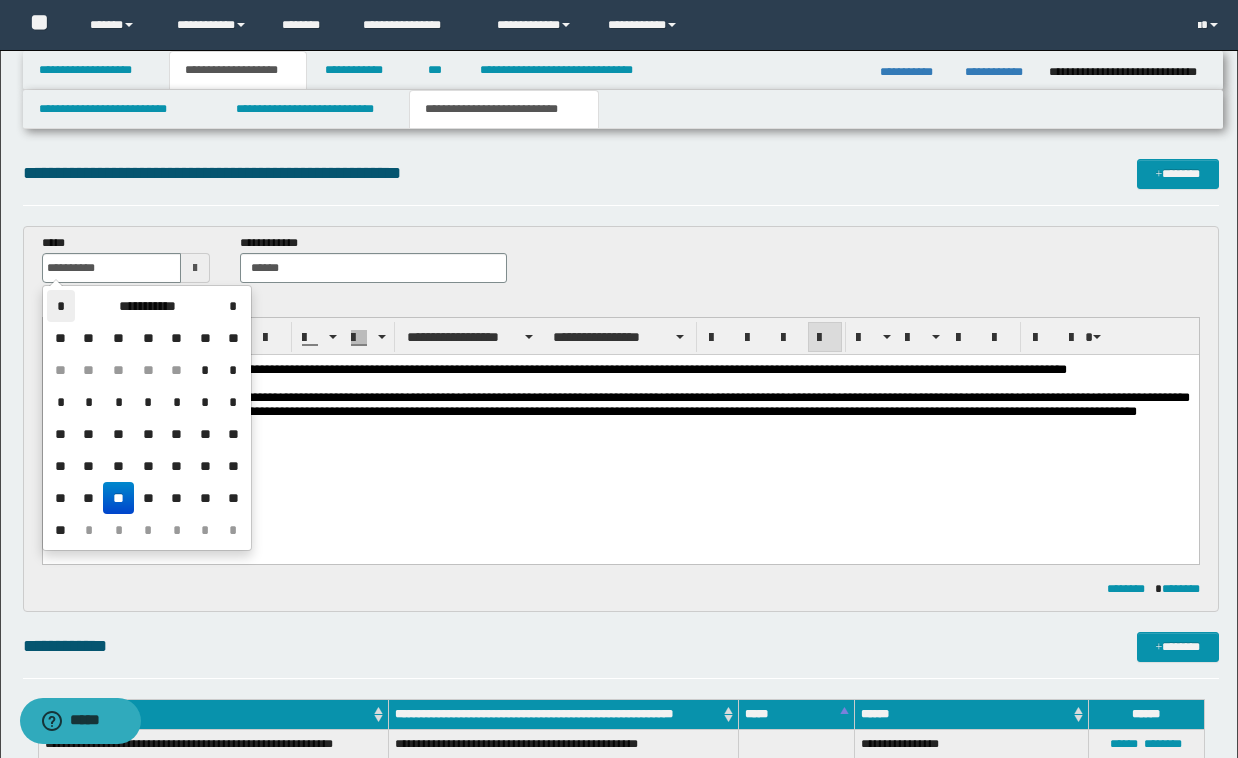 click on "*" at bounding box center (61, 306) 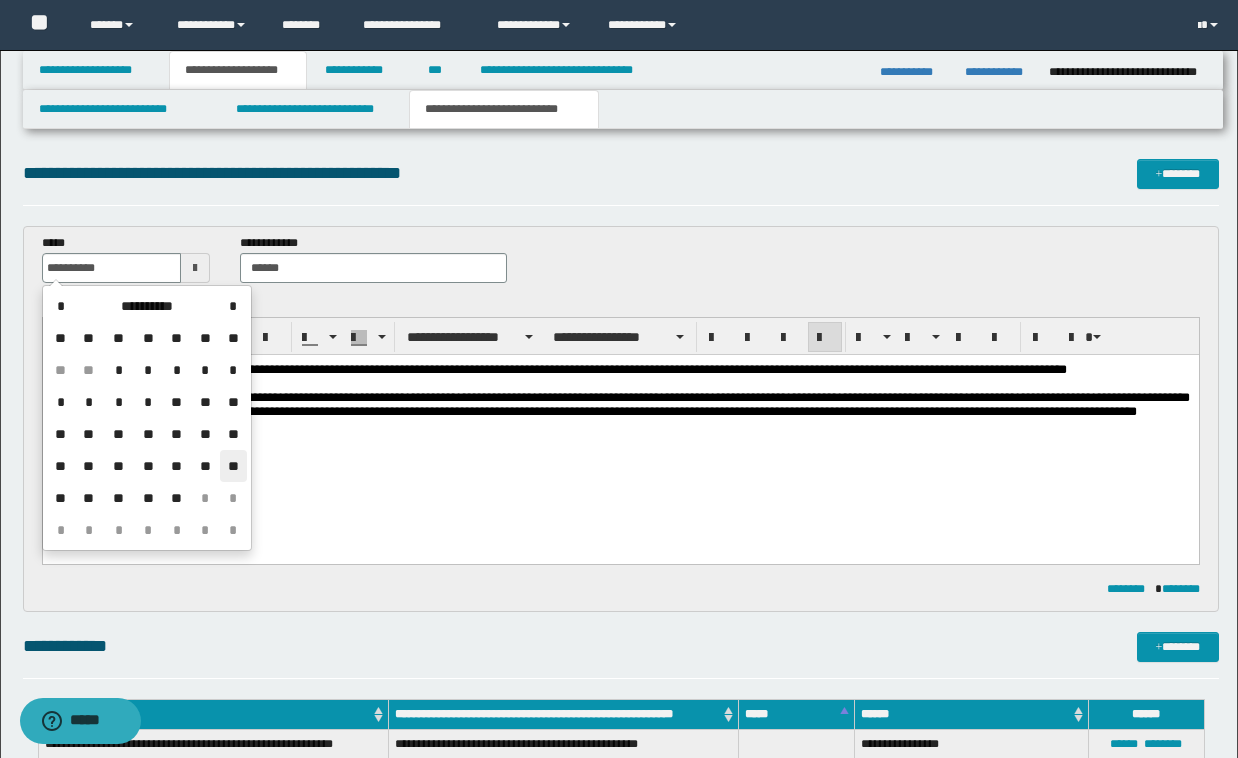 click on "**" at bounding box center (233, 466) 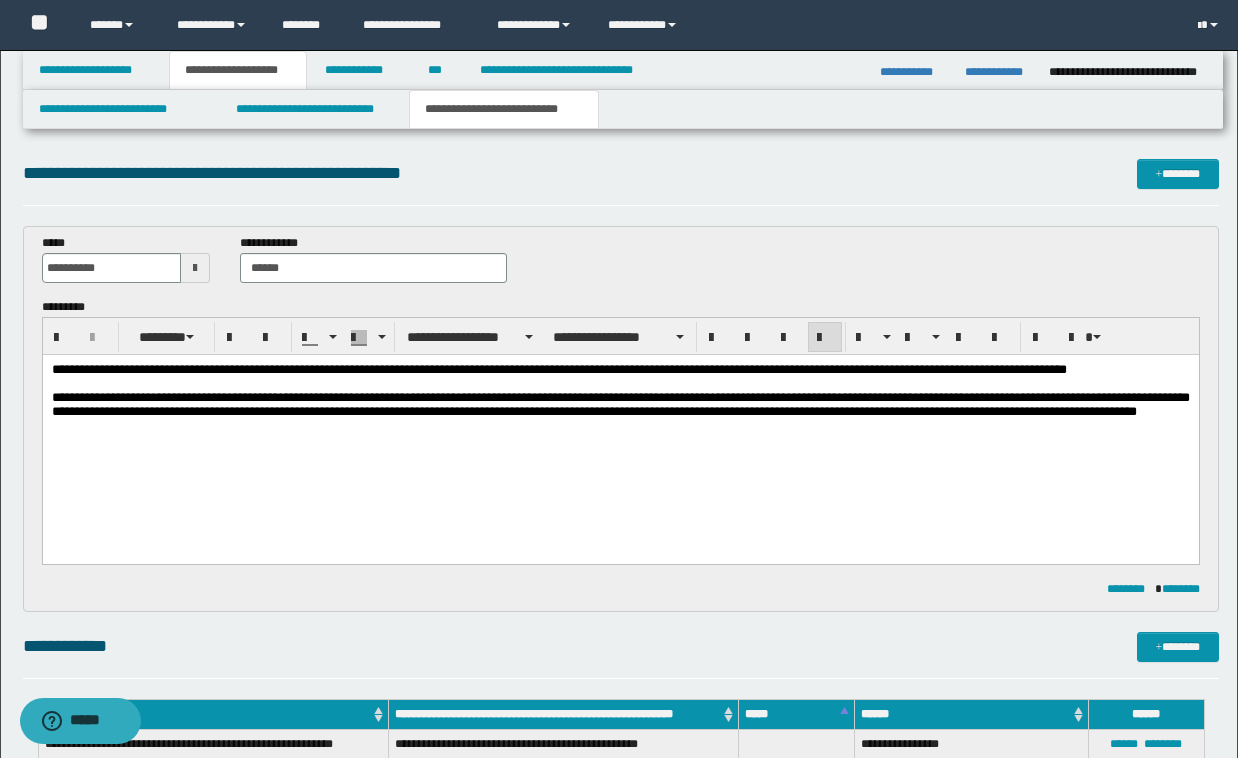 click on "********
********" at bounding box center (621, 589) 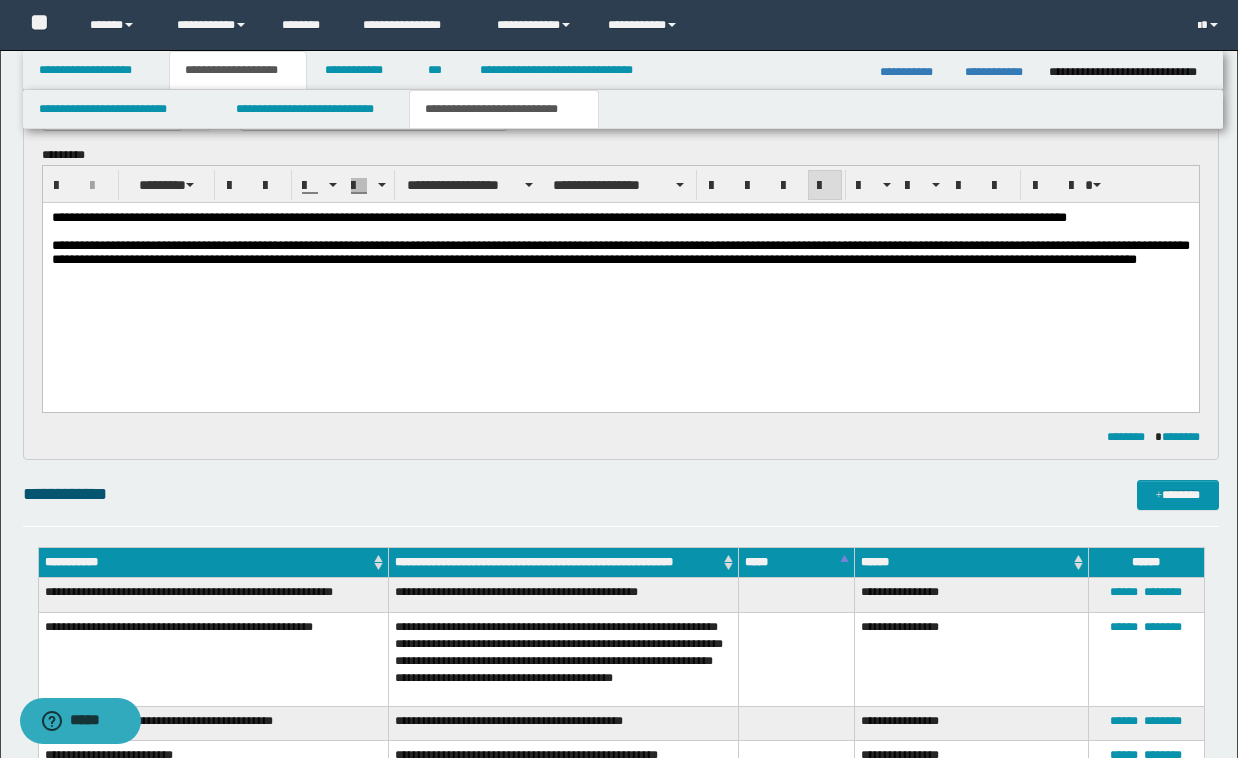scroll, scrollTop: 160, scrollLeft: 0, axis: vertical 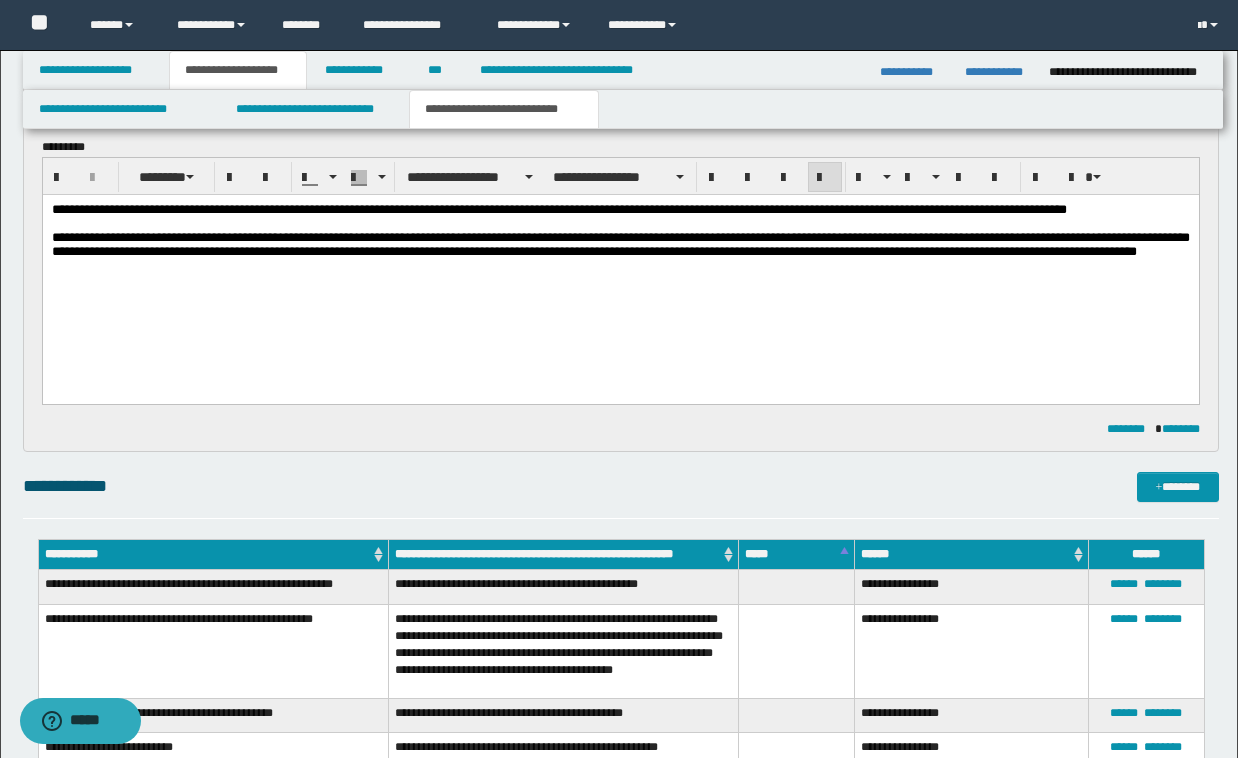 click on "**********" at bounding box center (623, 109) 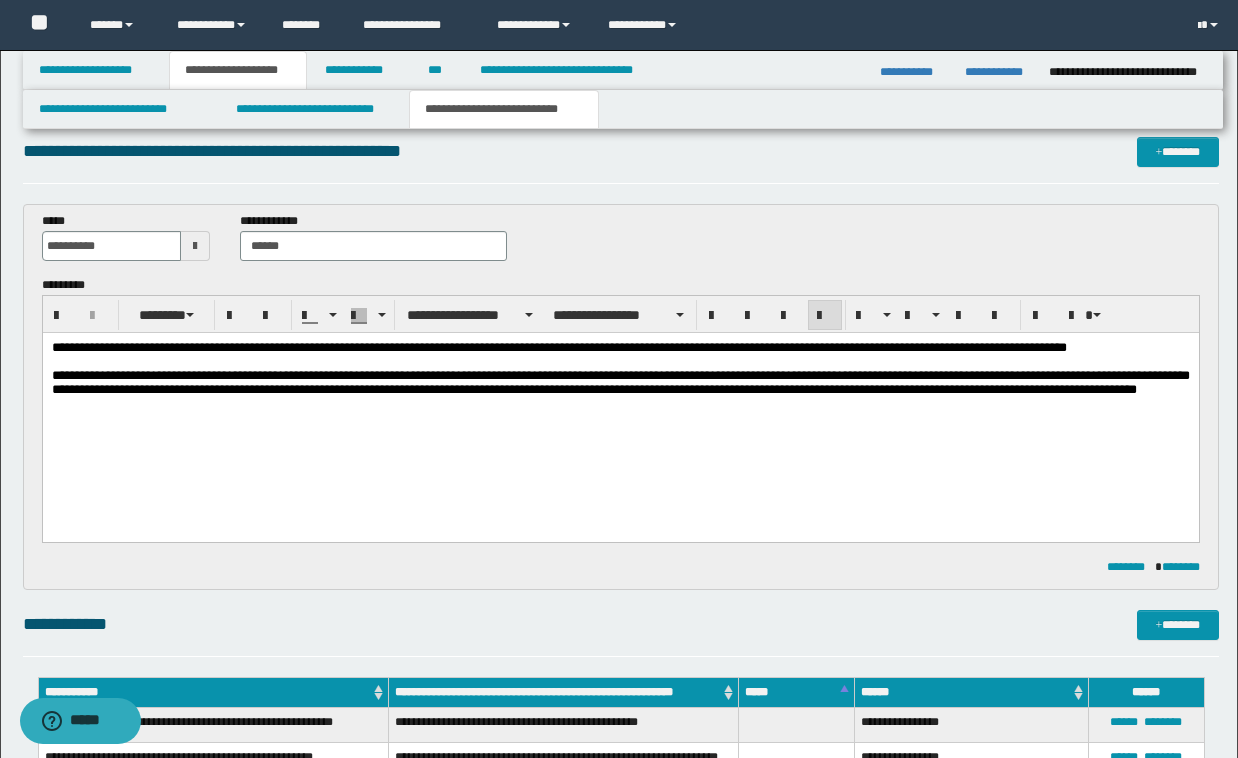 scroll, scrollTop: 0, scrollLeft: 0, axis: both 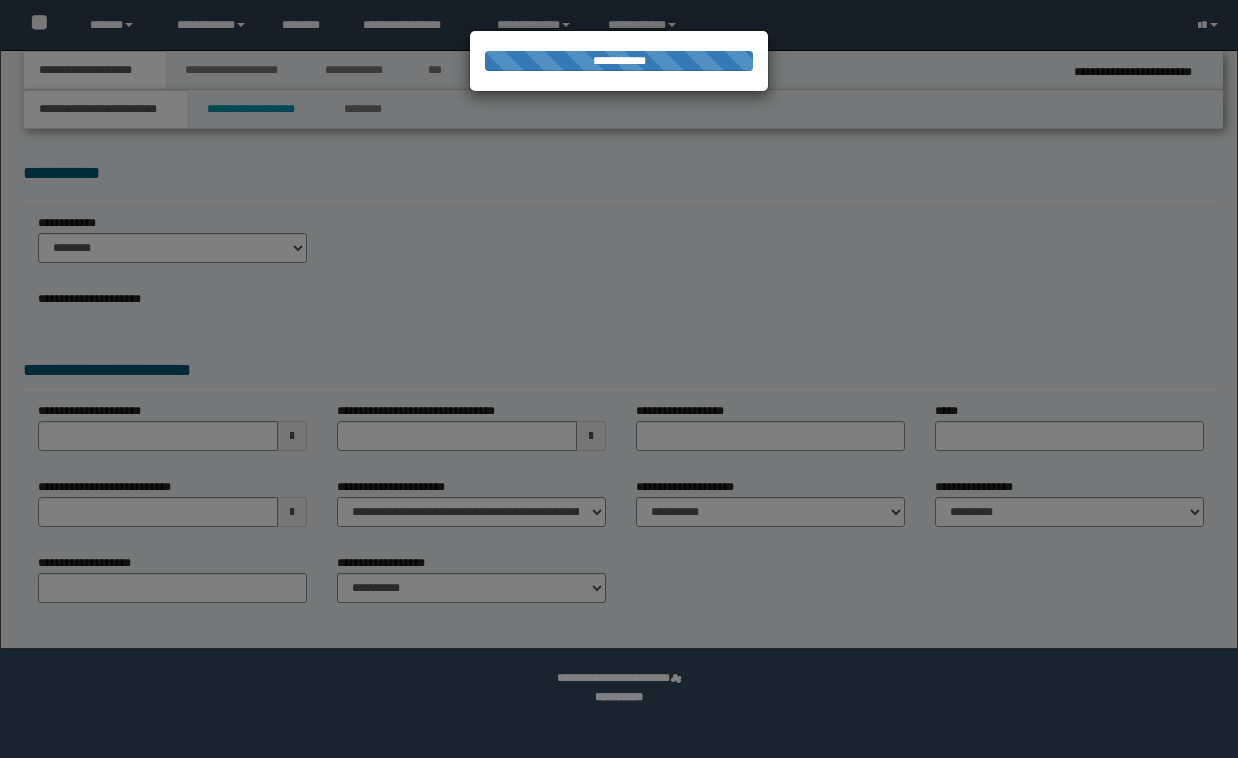 select on "*" 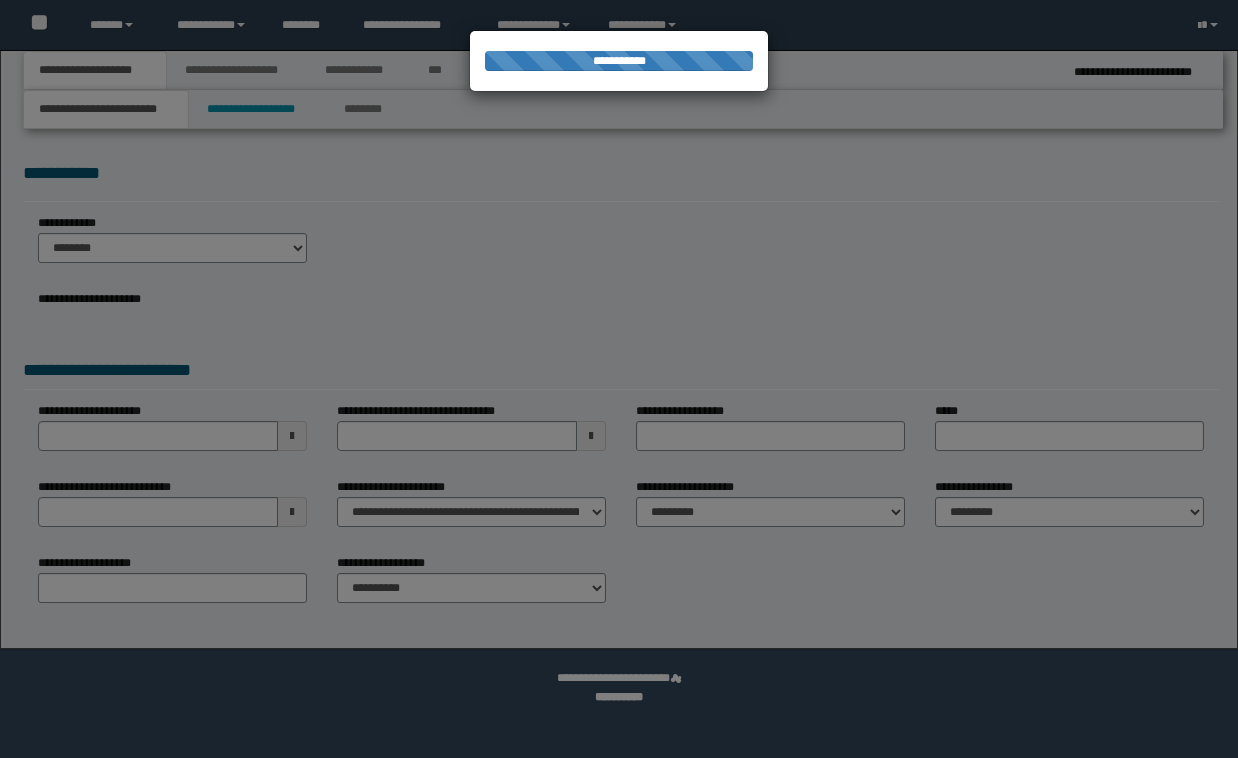scroll, scrollTop: 0, scrollLeft: 0, axis: both 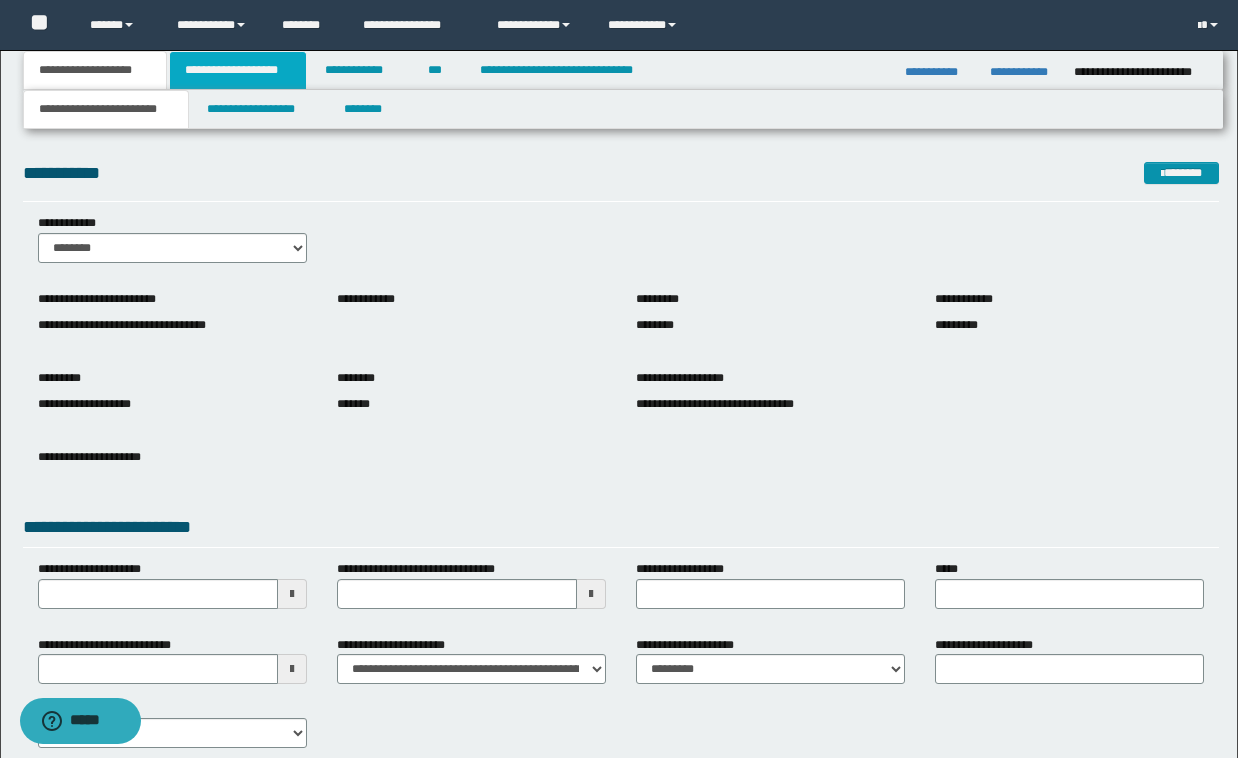 click on "**********" at bounding box center [238, 70] 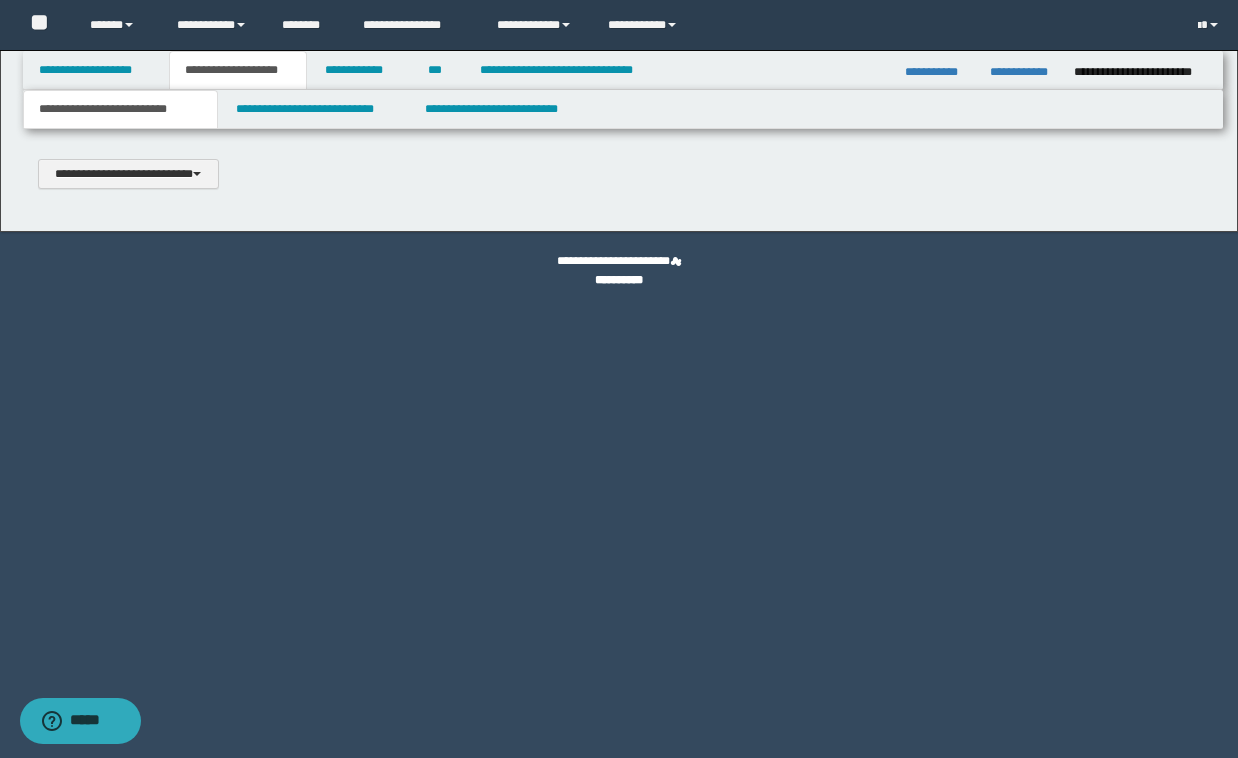 scroll, scrollTop: 0, scrollLeft: 0, axis: both 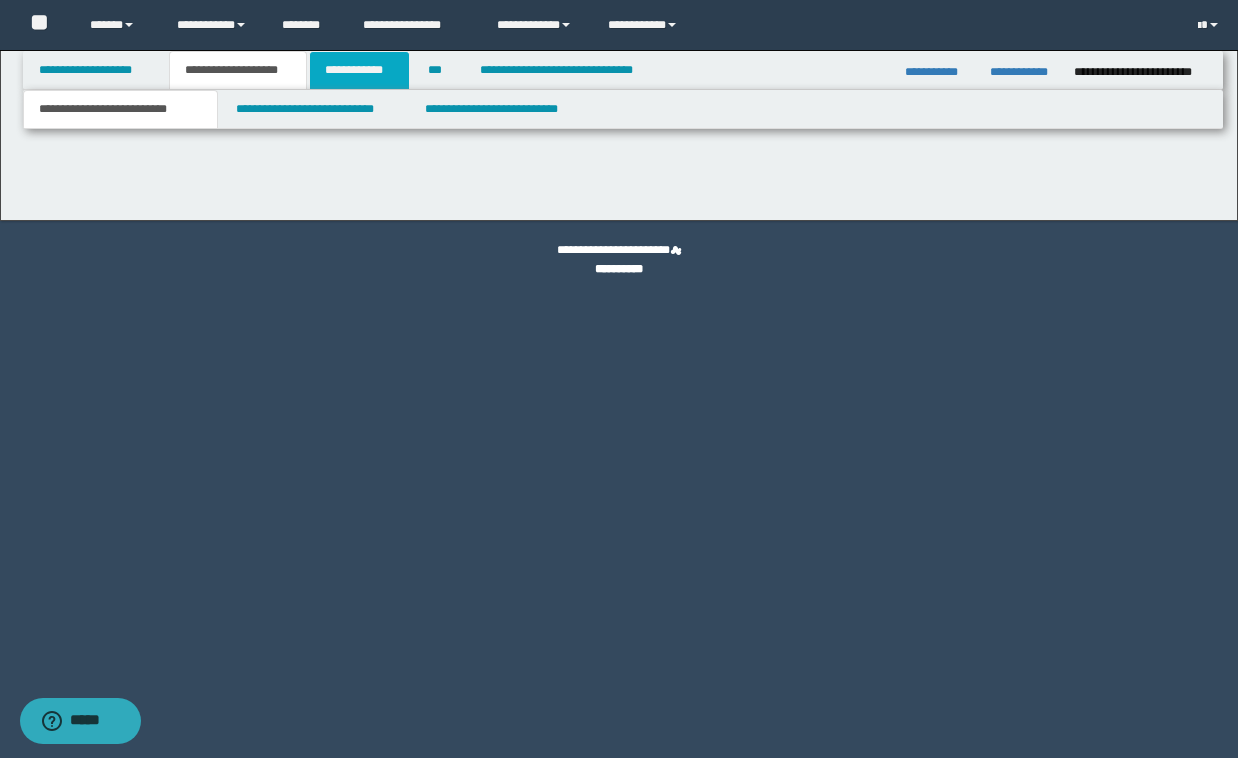 click on "**********" at bounding box center (359, 70) 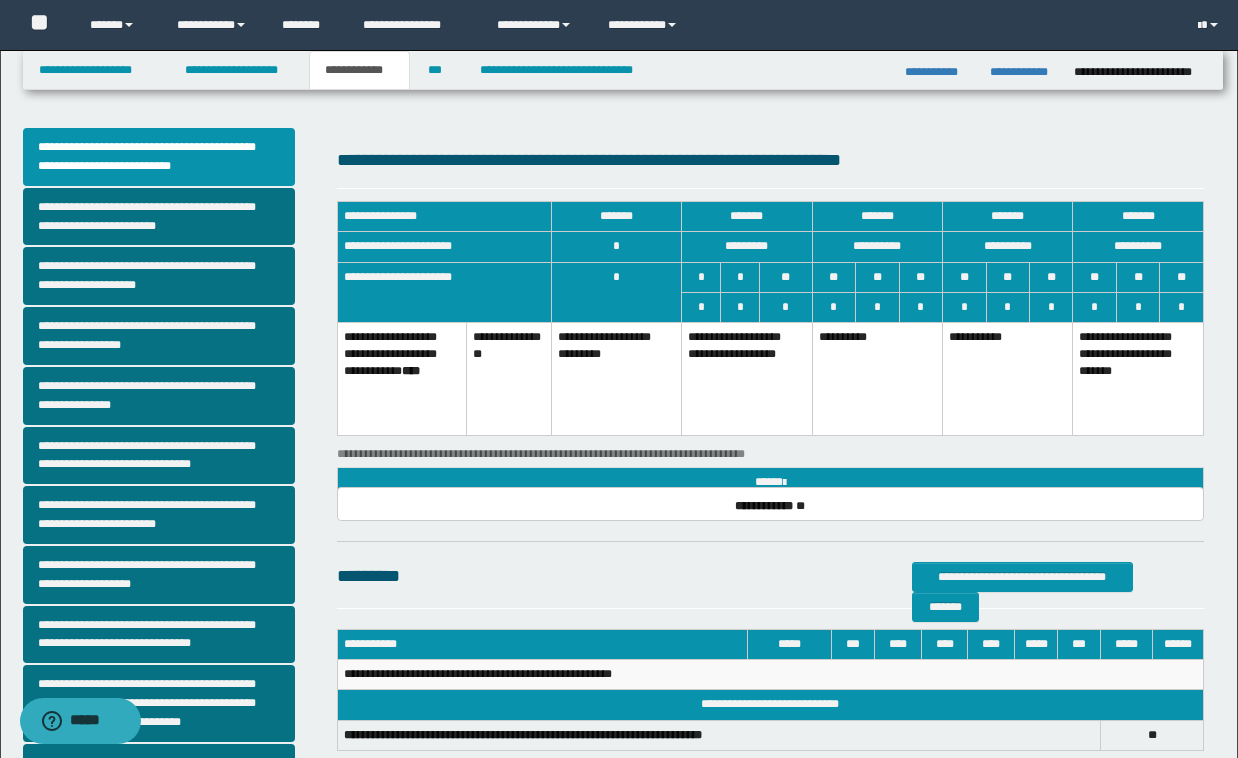 click on "**********" at bounding box center (165, 703) 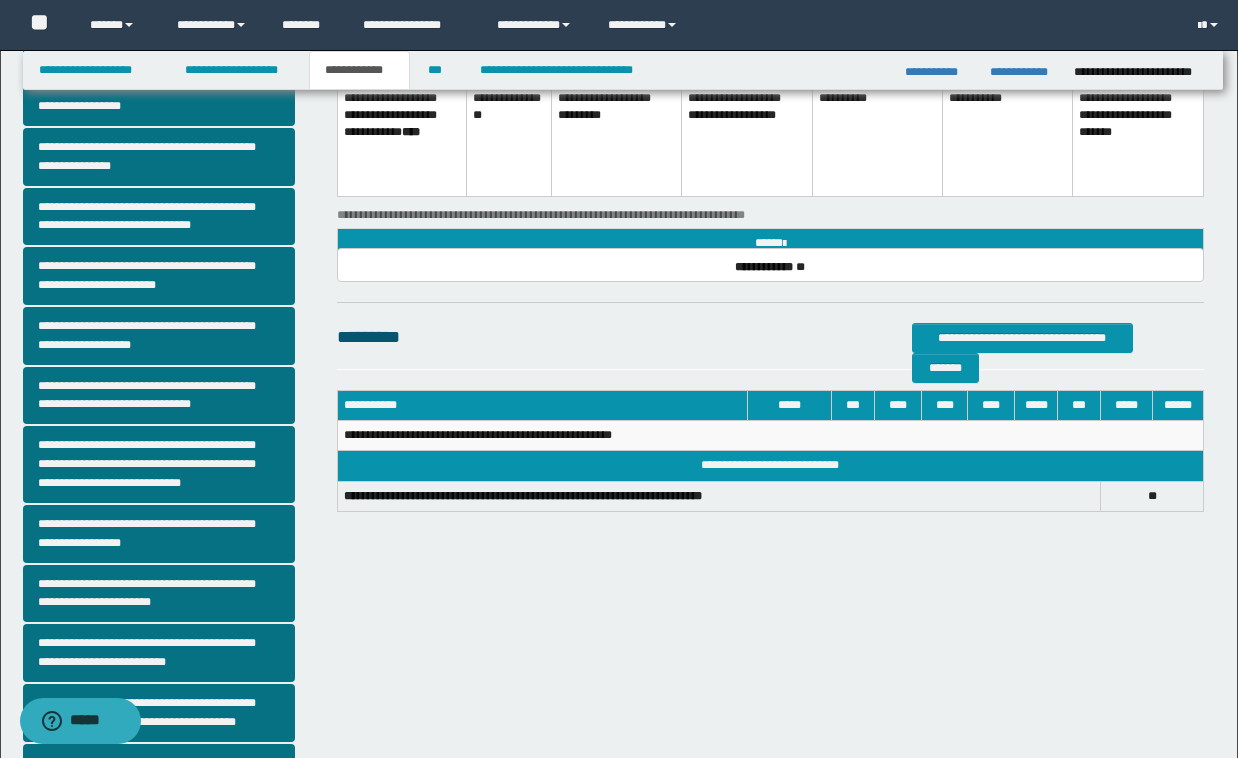 scroll, scrollTop: 240, scrollLeft: 0, axis: vertical 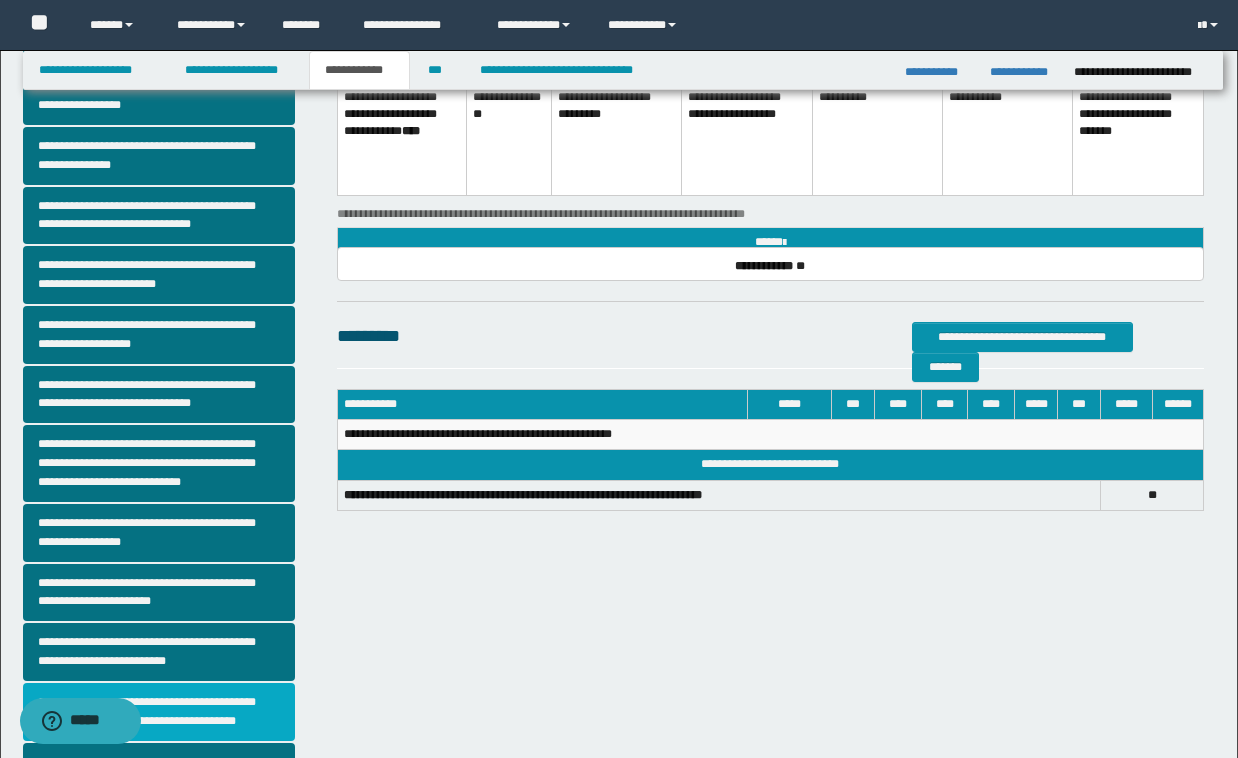 click on "**********" at bounding box center [159, 712] 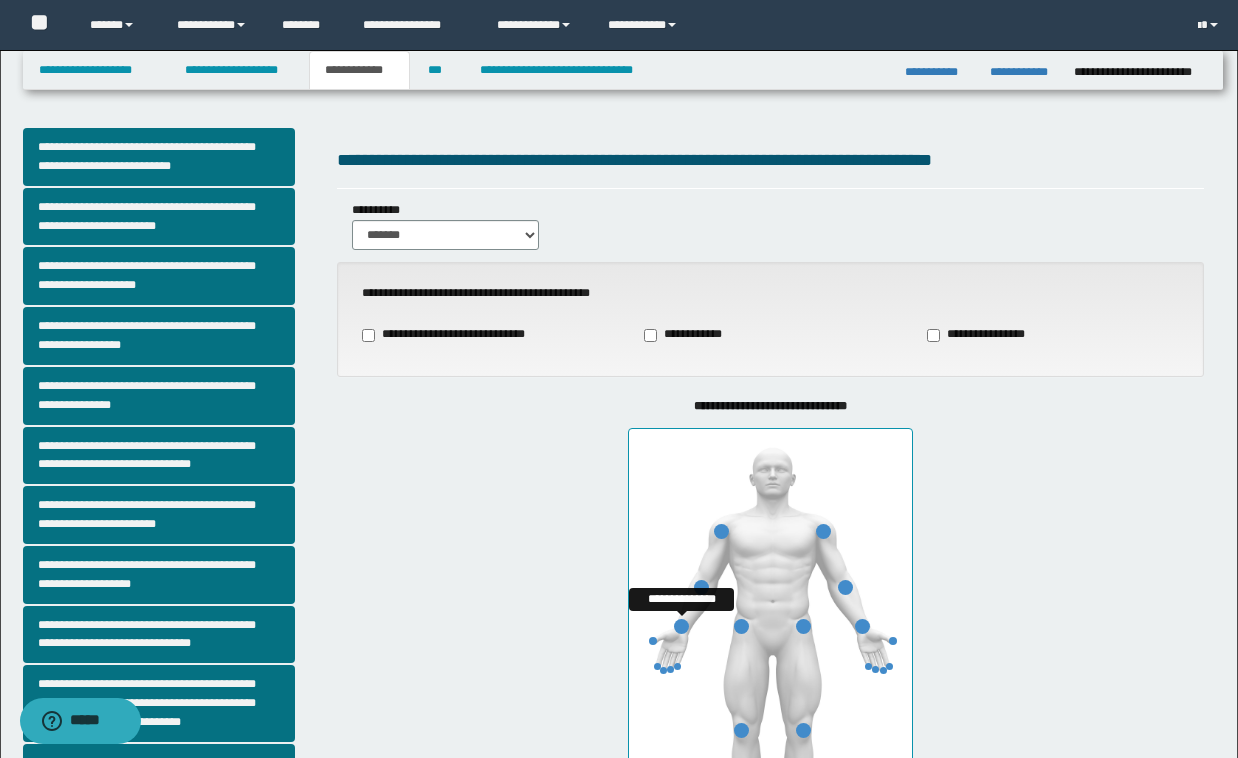 click at bounding box center [681, 626] 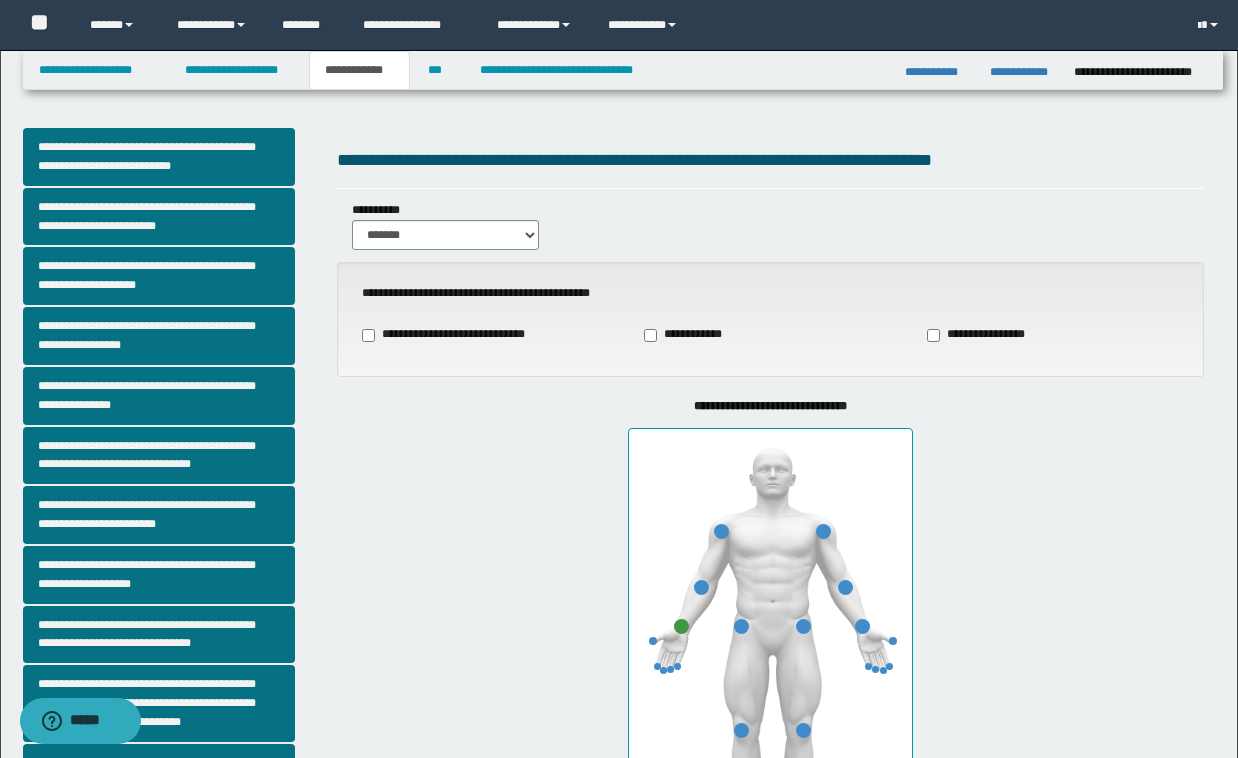 click on "**********" at bounding box center [770, 630] 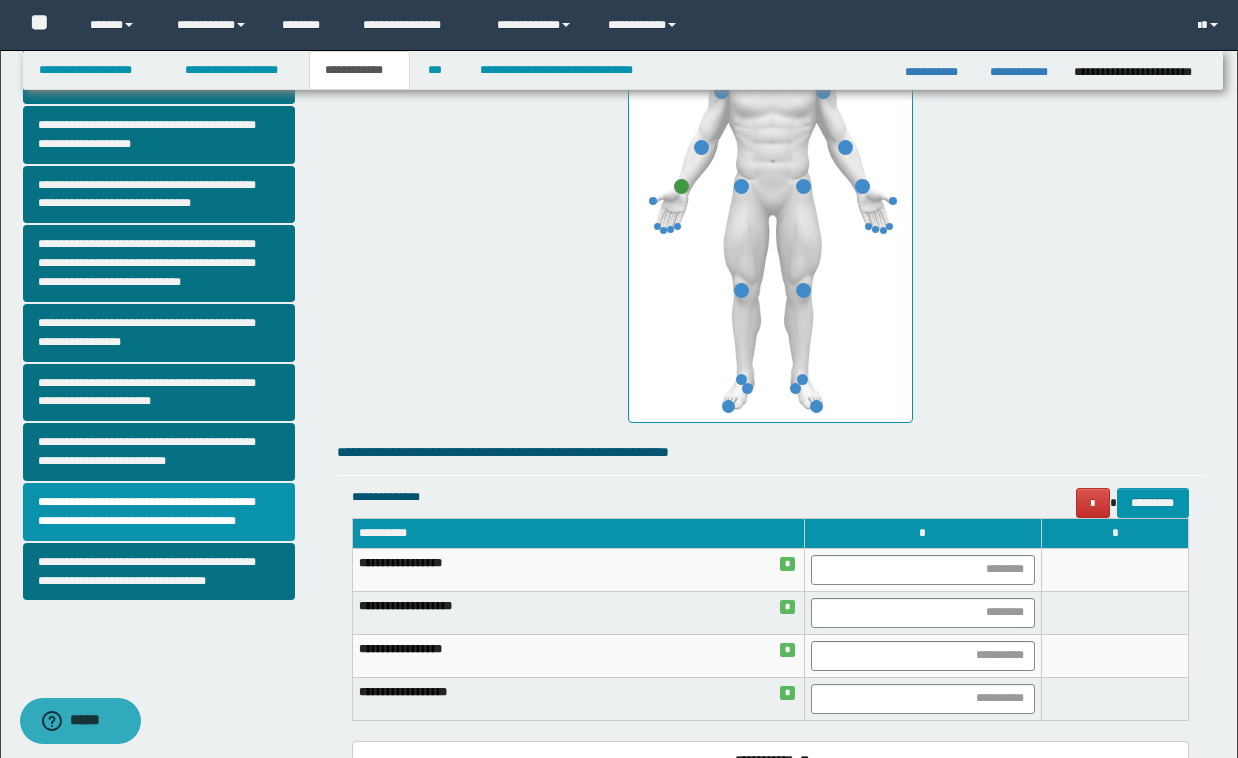 scroll, scrollTop: 480, scrollLeft: 0, axis: vertical 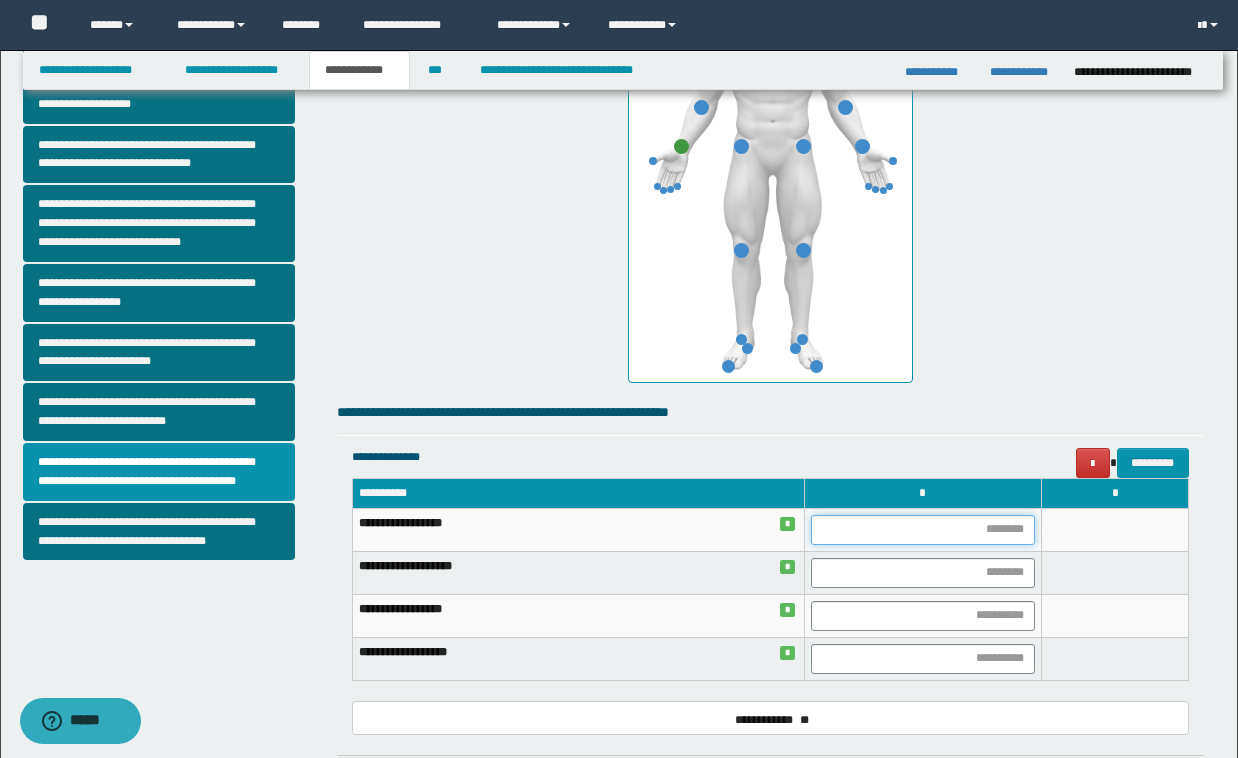 click at bounding box center (923, 530) 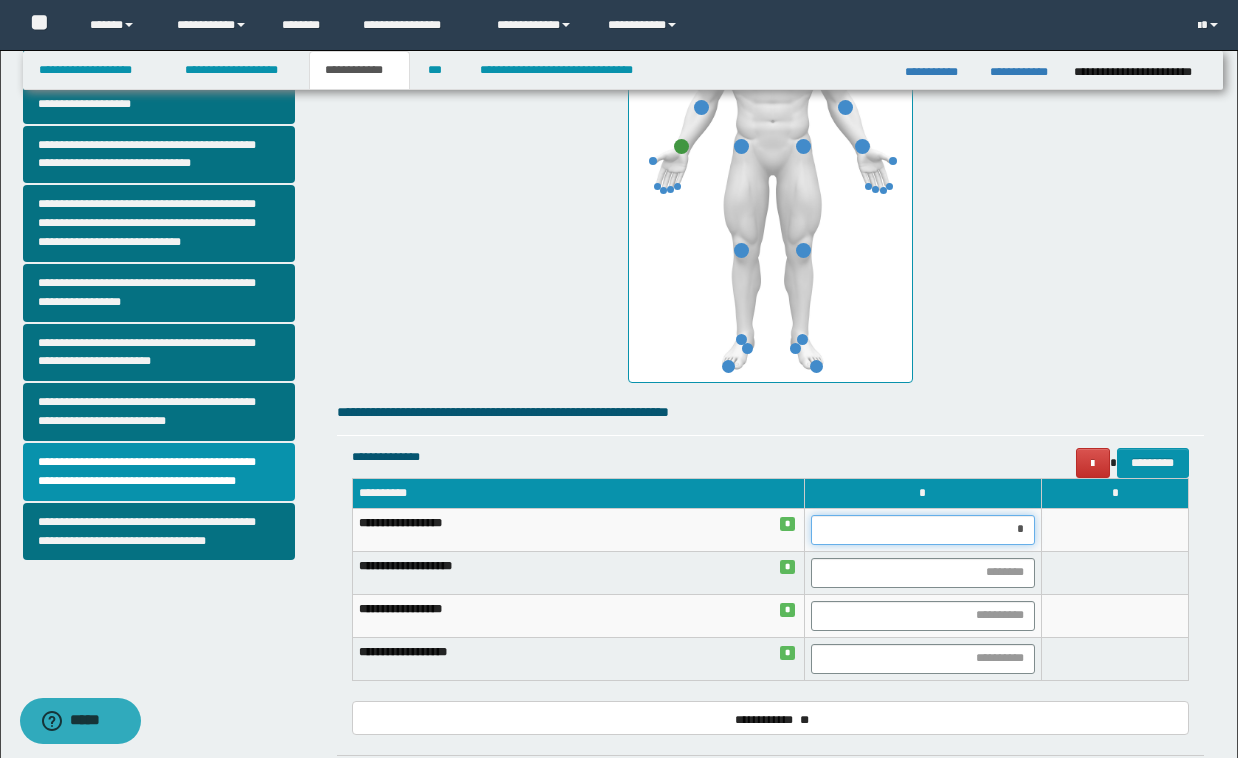 type on "**" 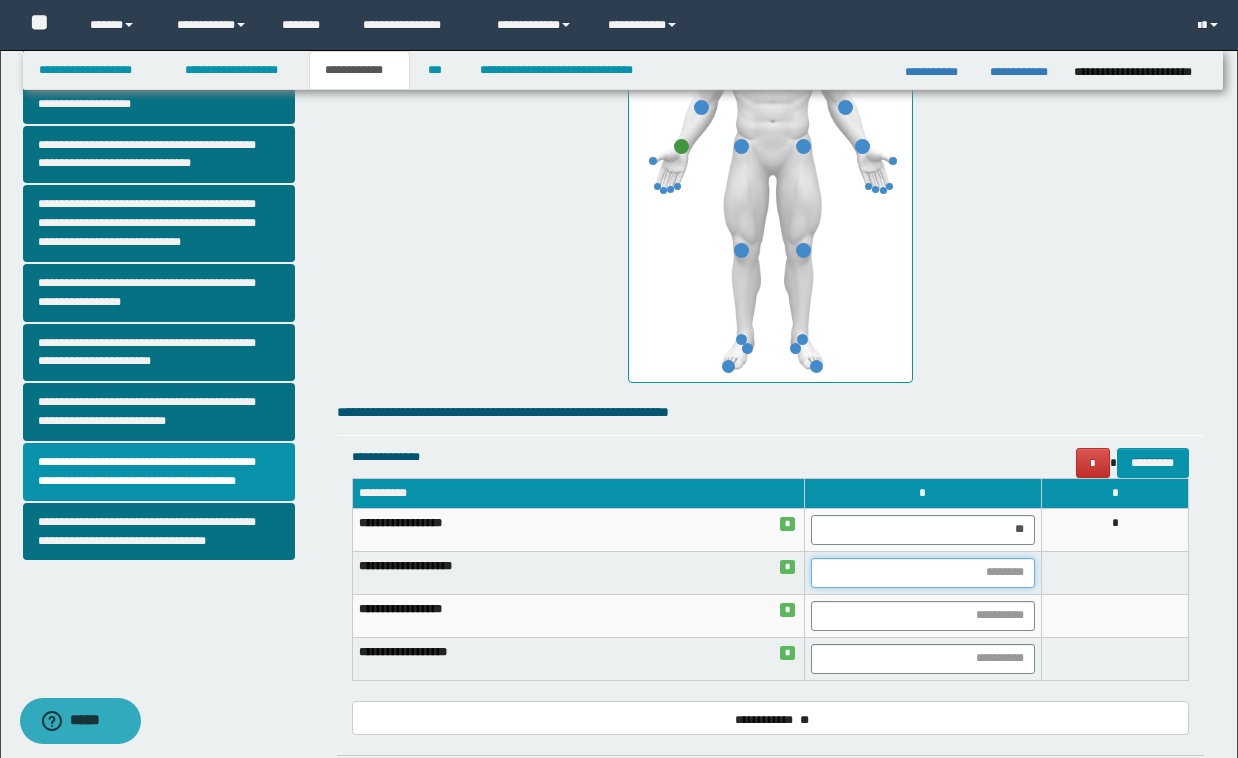 click at bounding box center (923, 573) 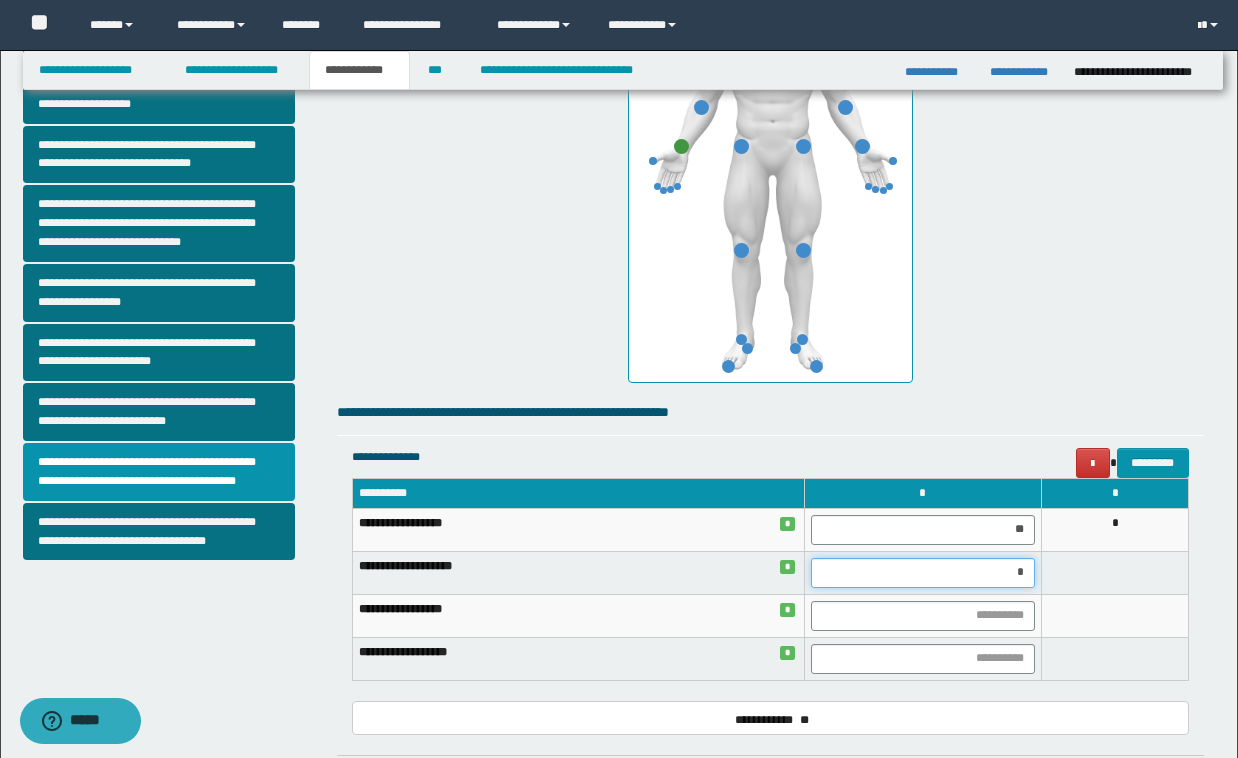 type on "**" 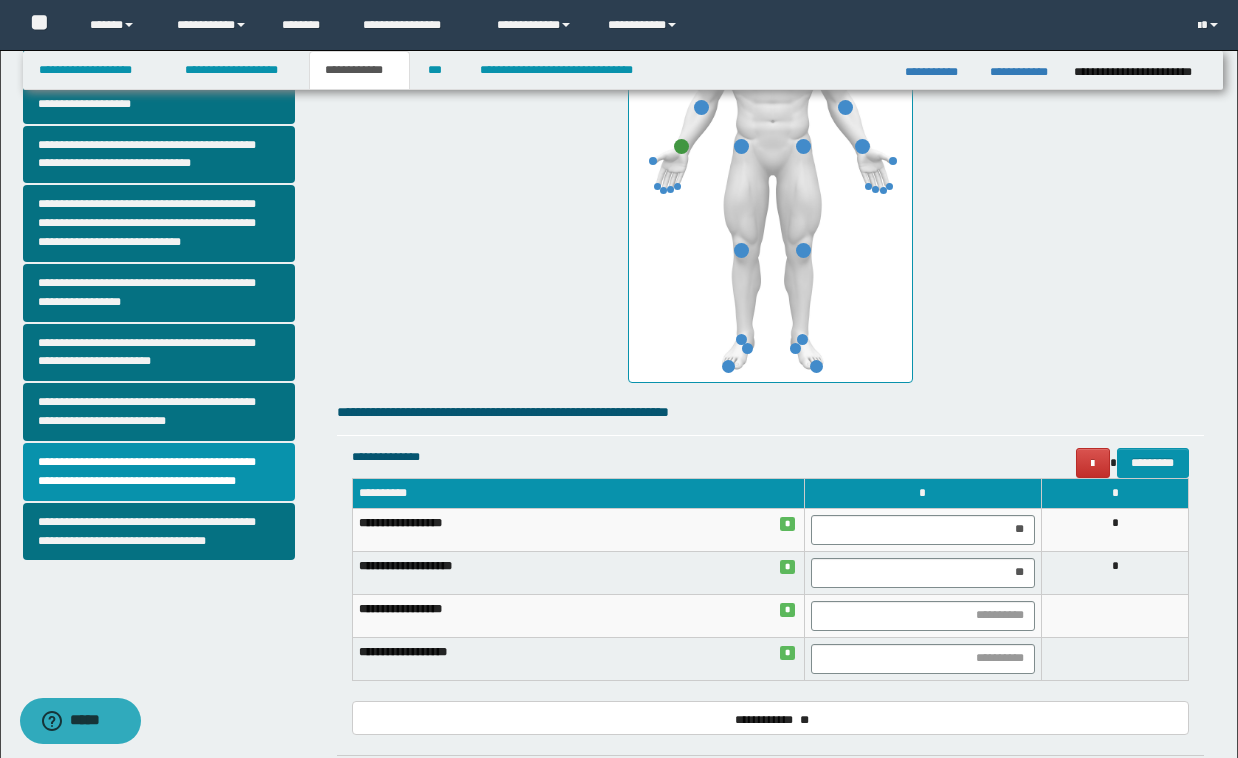 click at bounding box center [1115, 615] 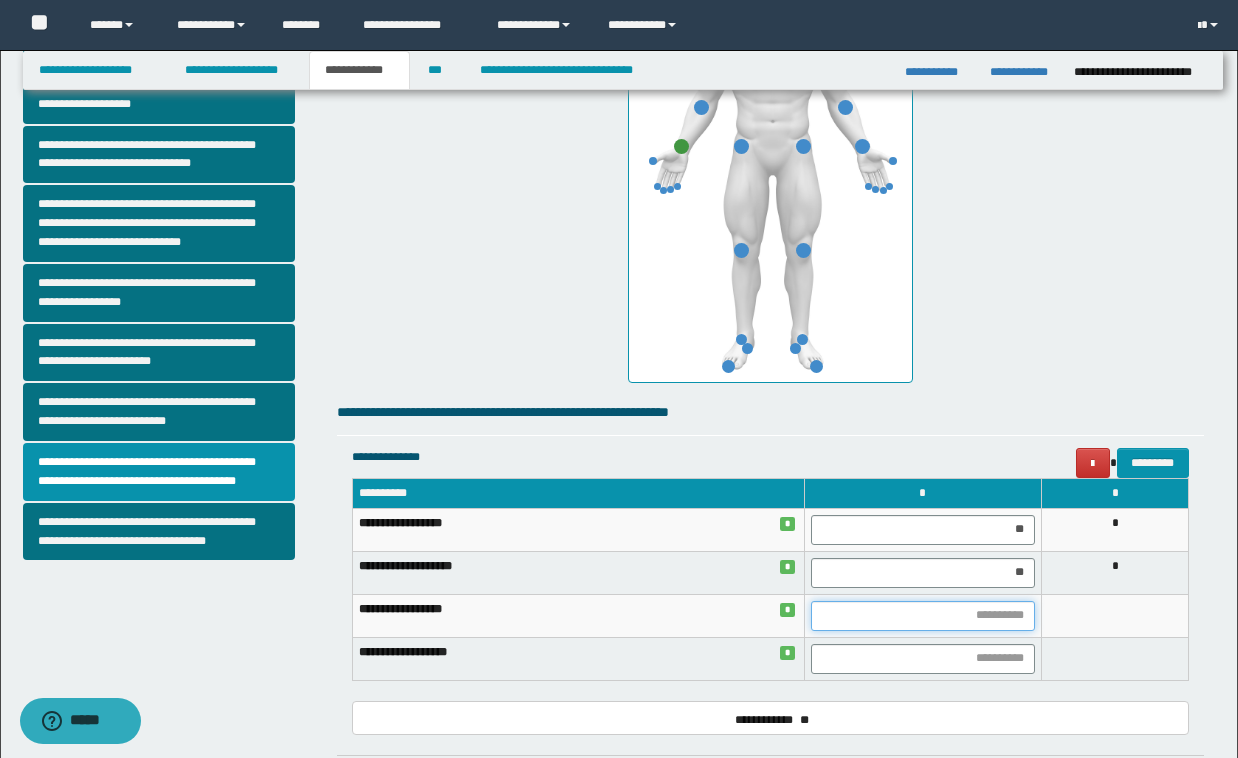click at bounding box center (923, 616) 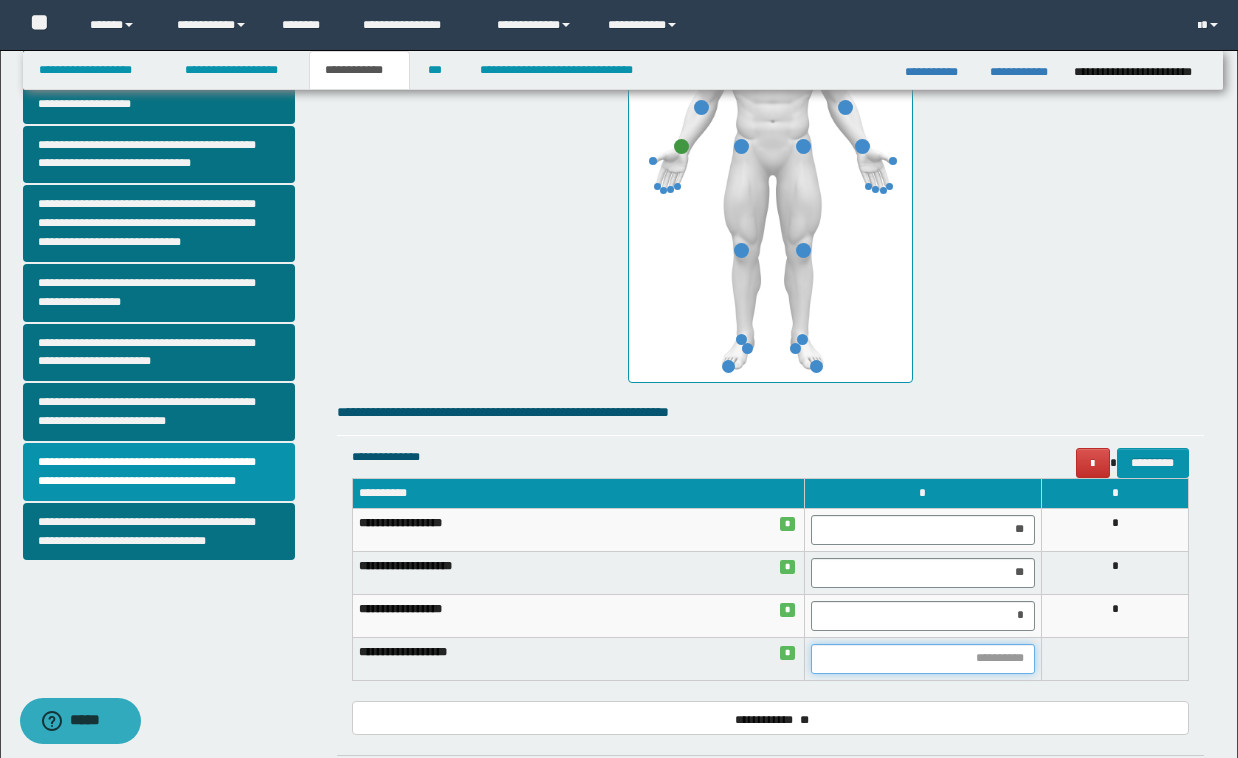click at bounding box center (923, 659) 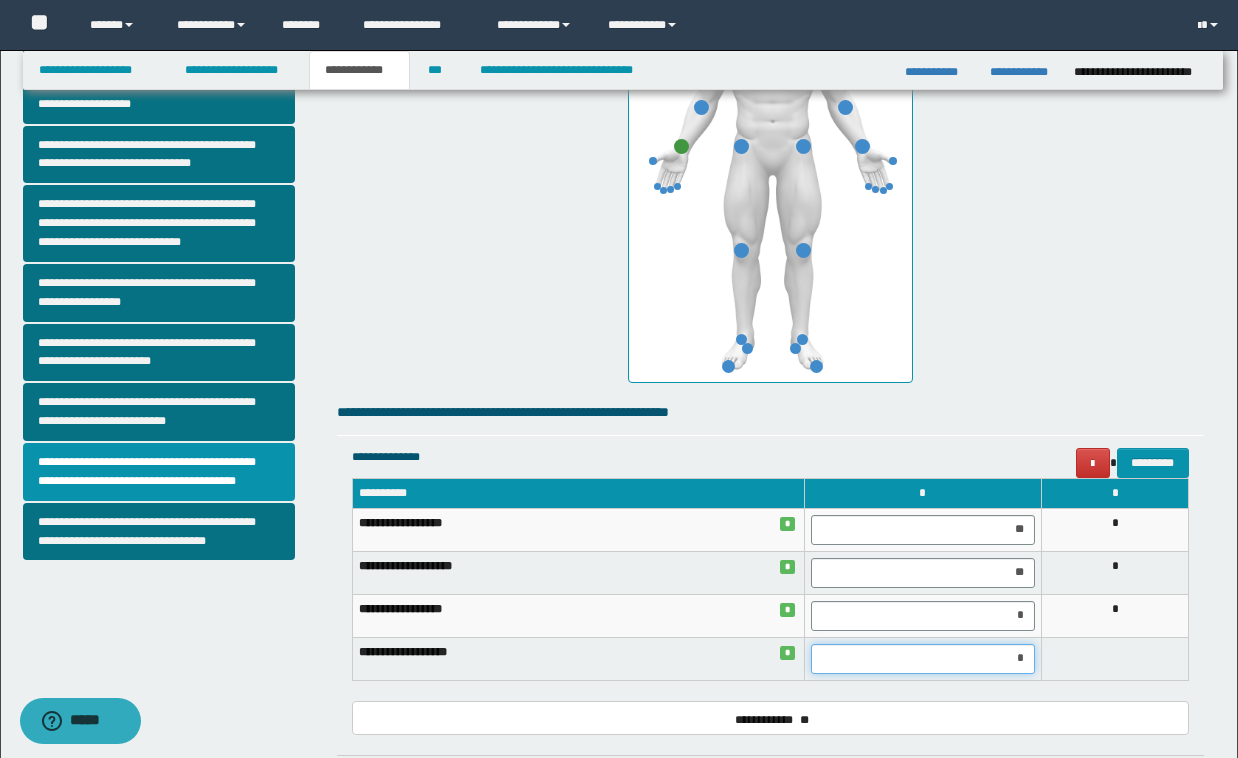 type on "**" 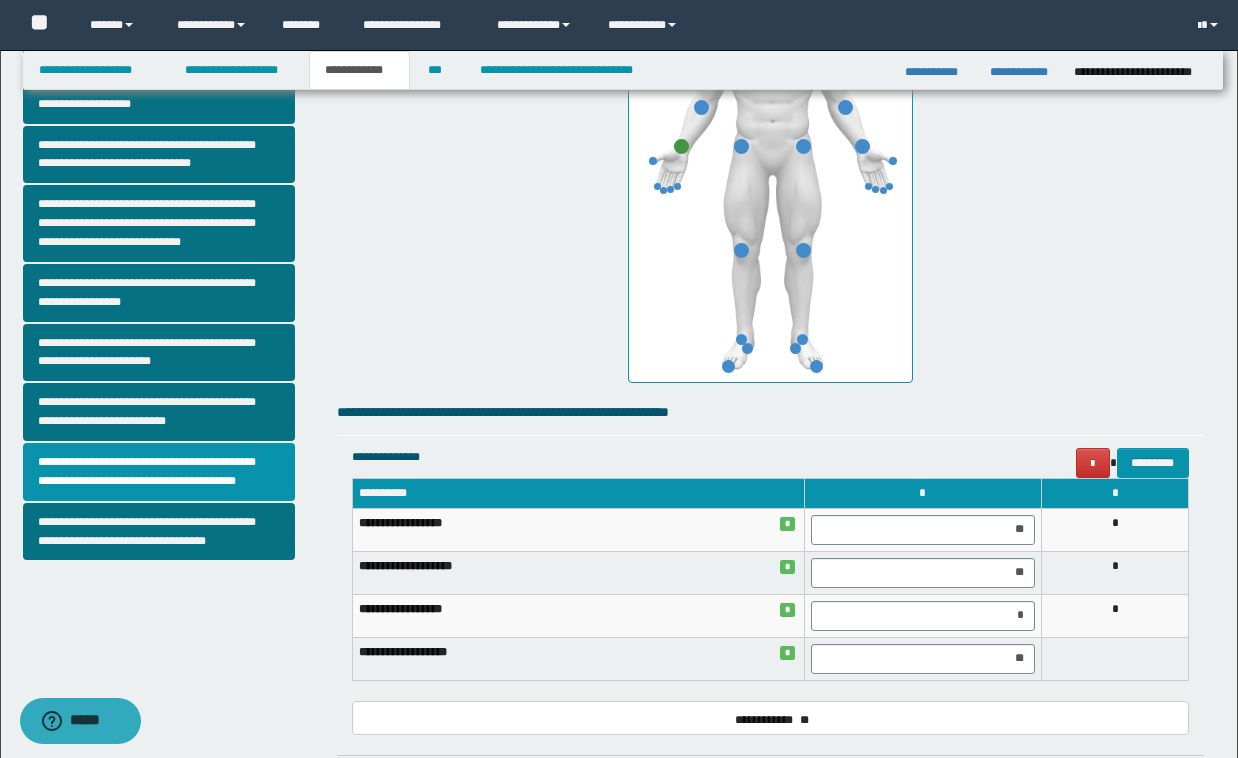 click at bounding box center (1115, 658) 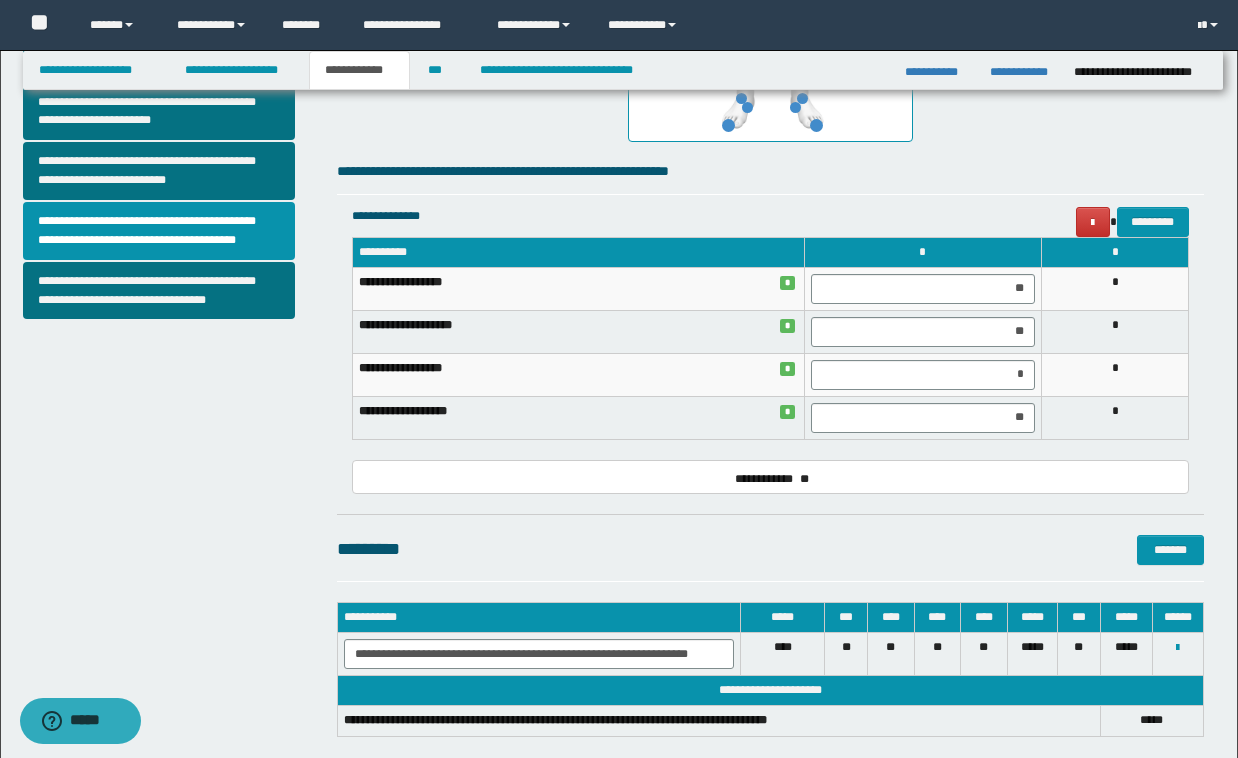 scroll, scrollTop: 760, scrollLeft: 0, axis: vertical 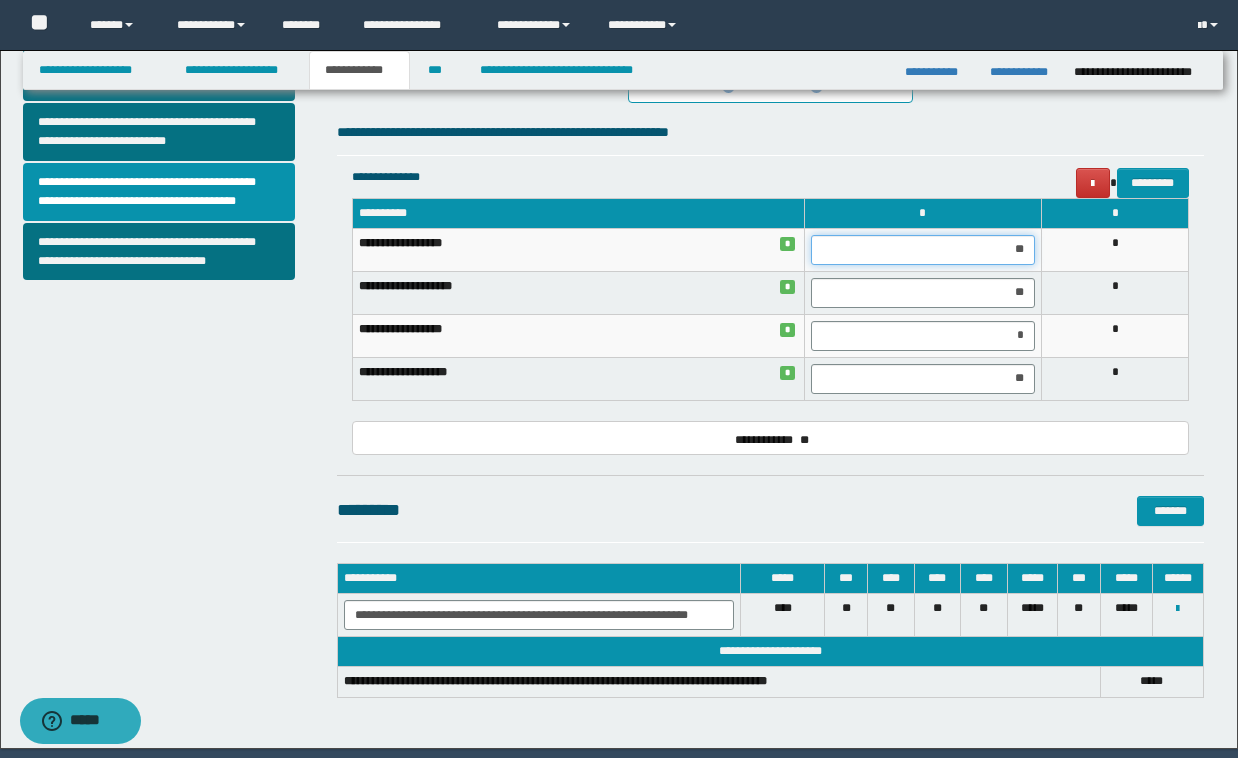 click on "**" at bounding box center [923, 250] 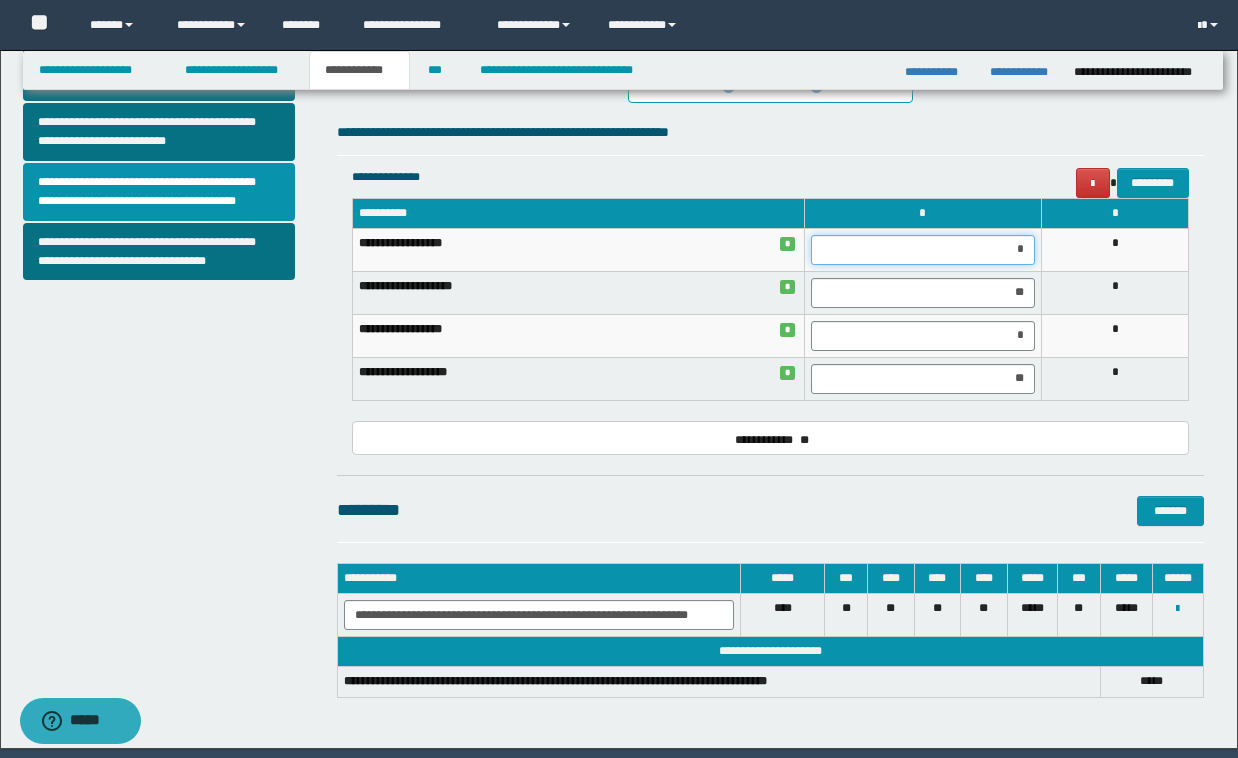 type on "**" 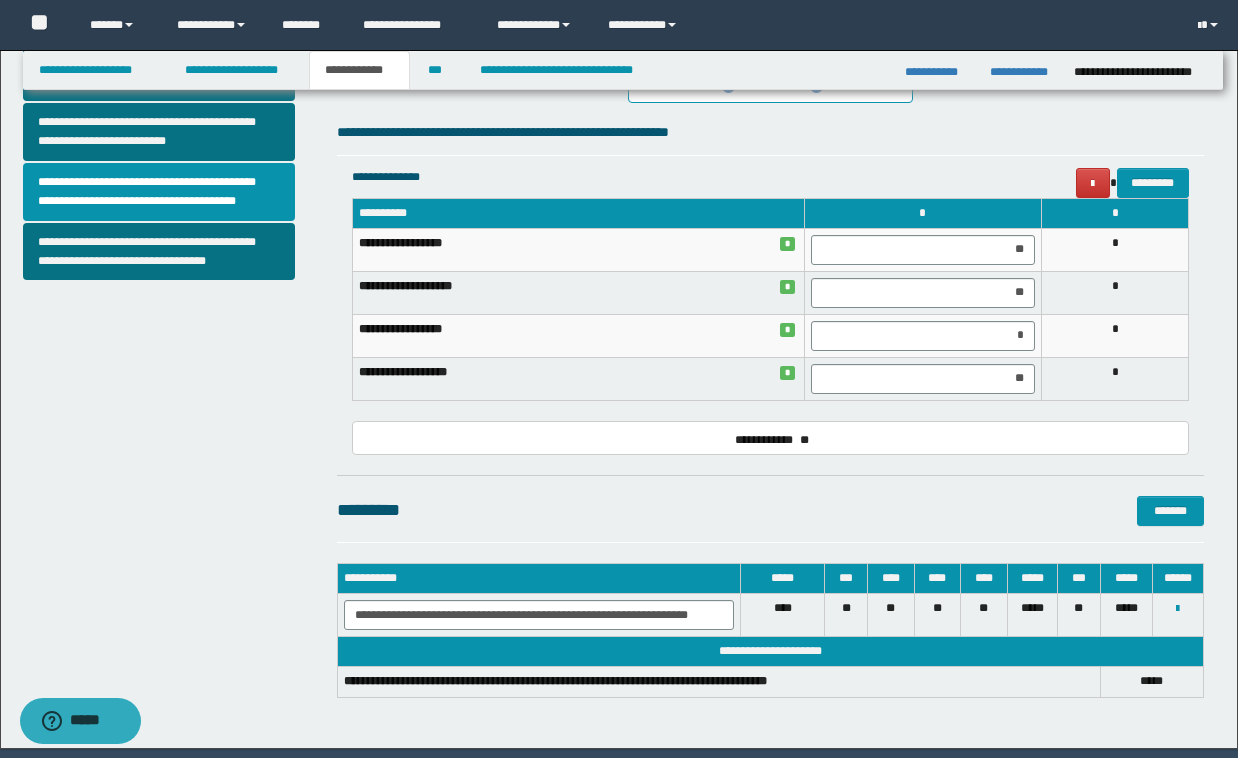 click on "*" at bounding box center (1115, 335) 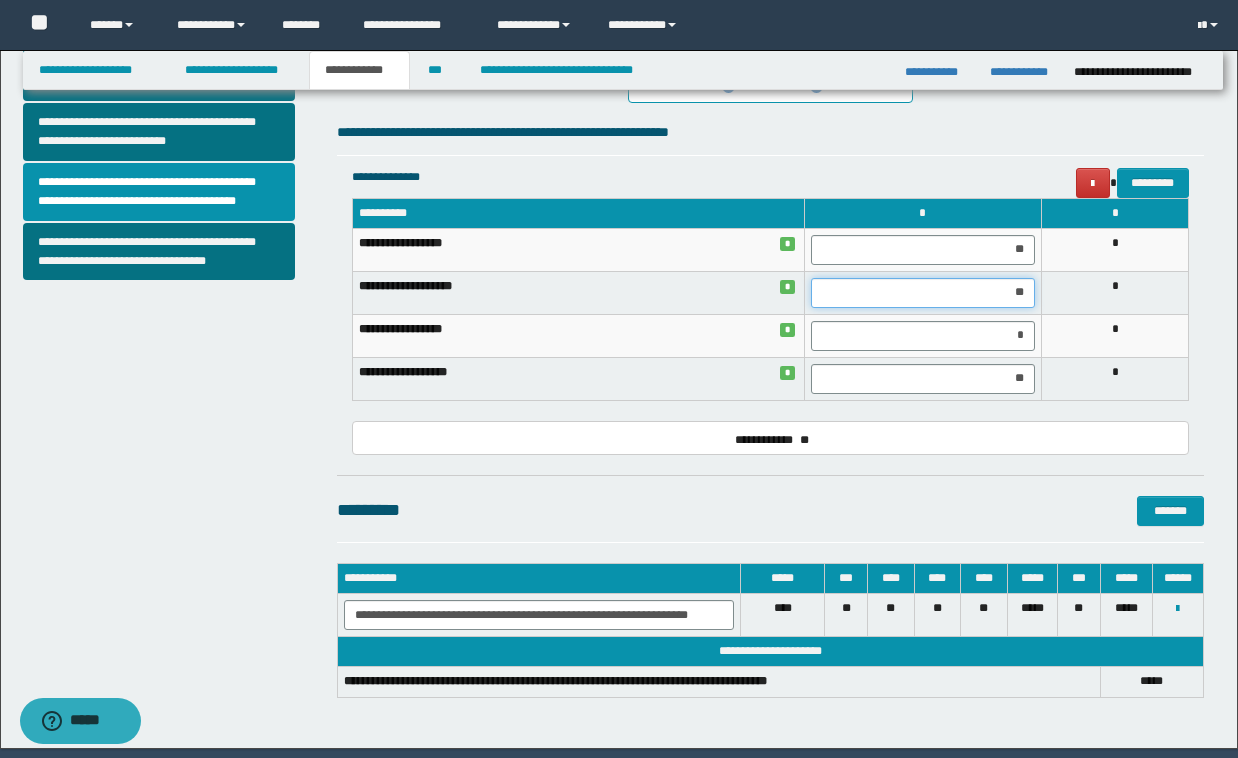 click on "**" at bounding box center [923, 293] 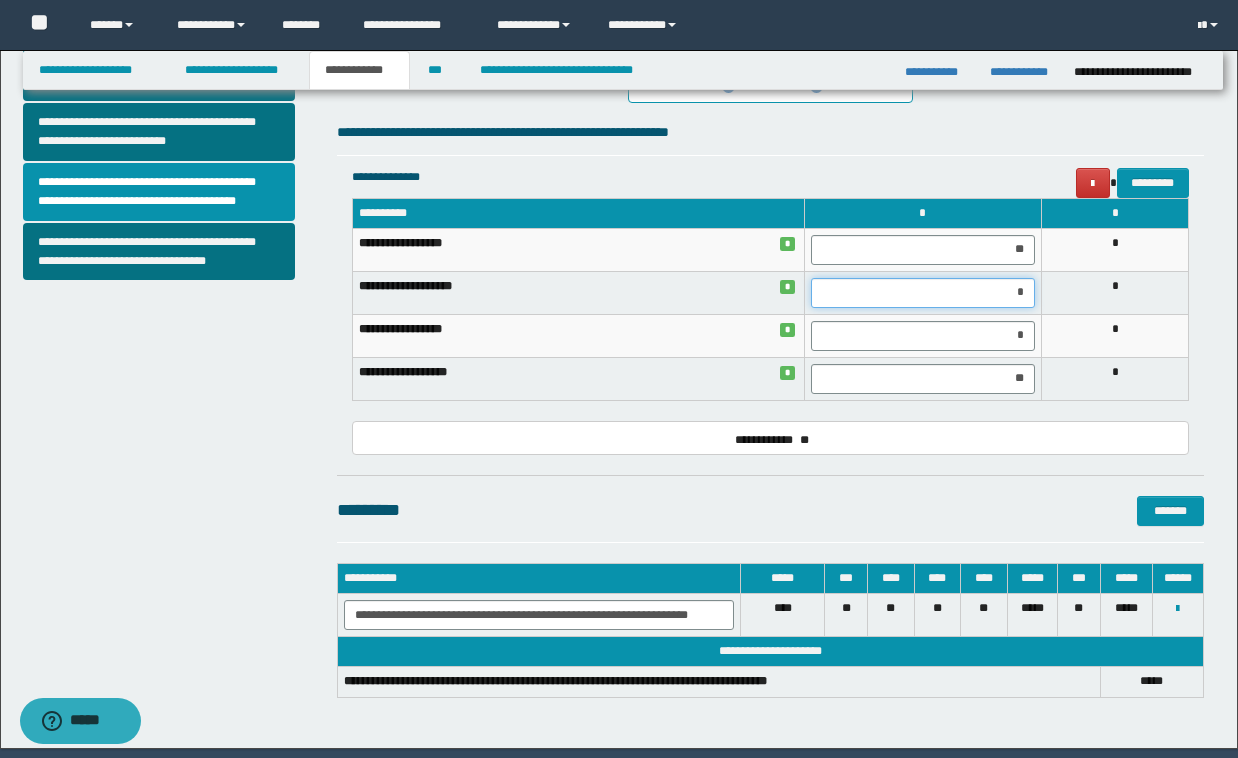 type on "**" 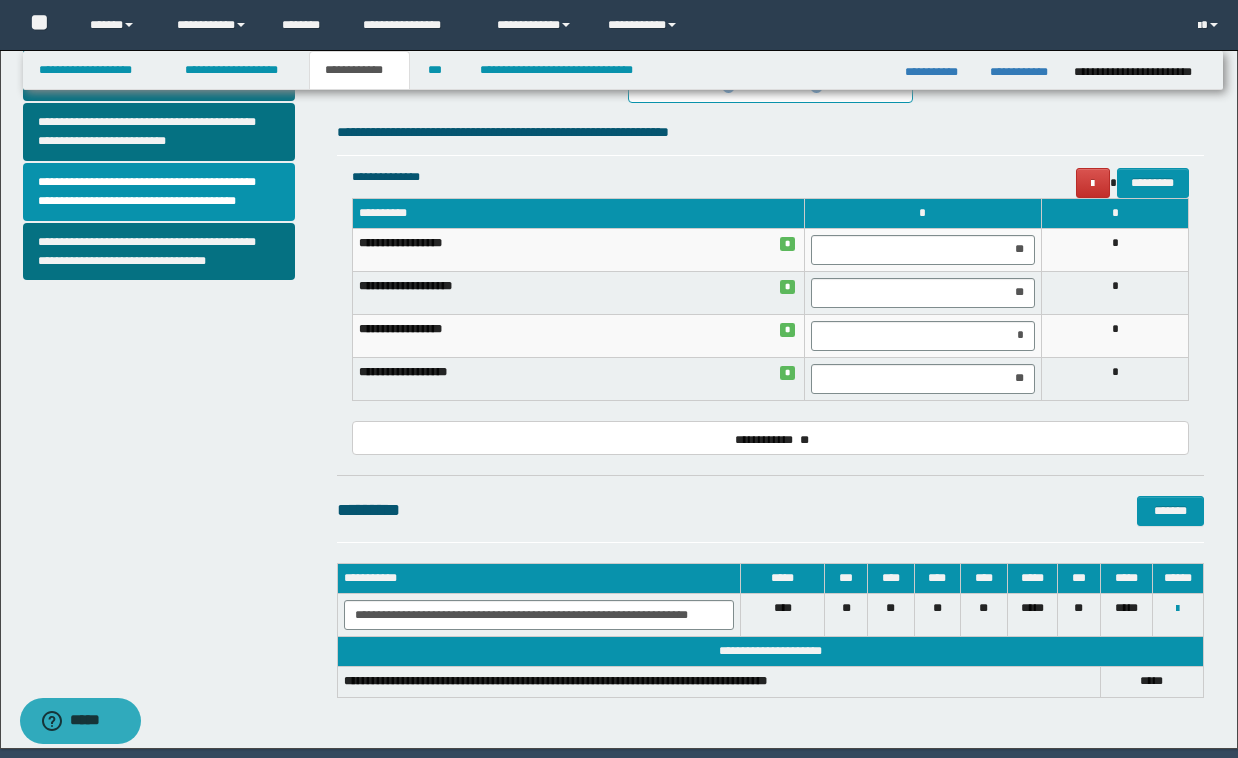 click on "*" at bounding box center (1115, 335) 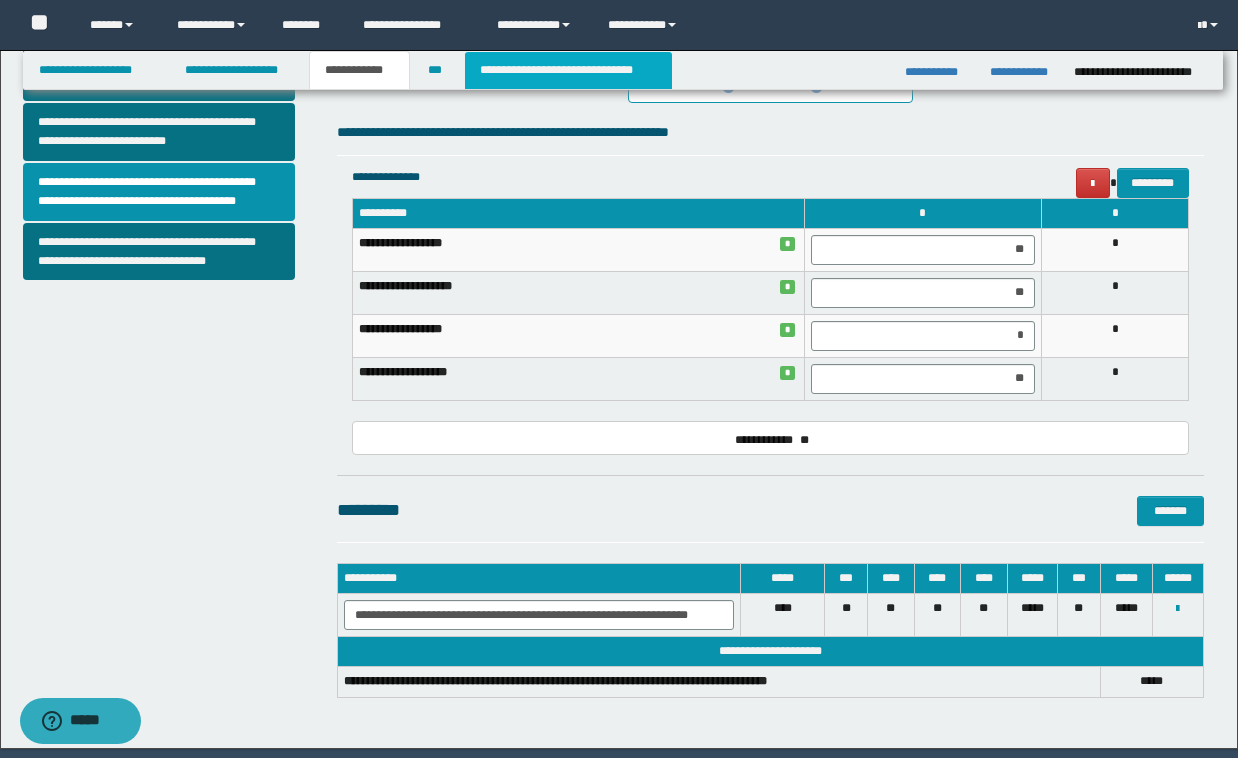 click on "**********" at bounding box center (568, 70) 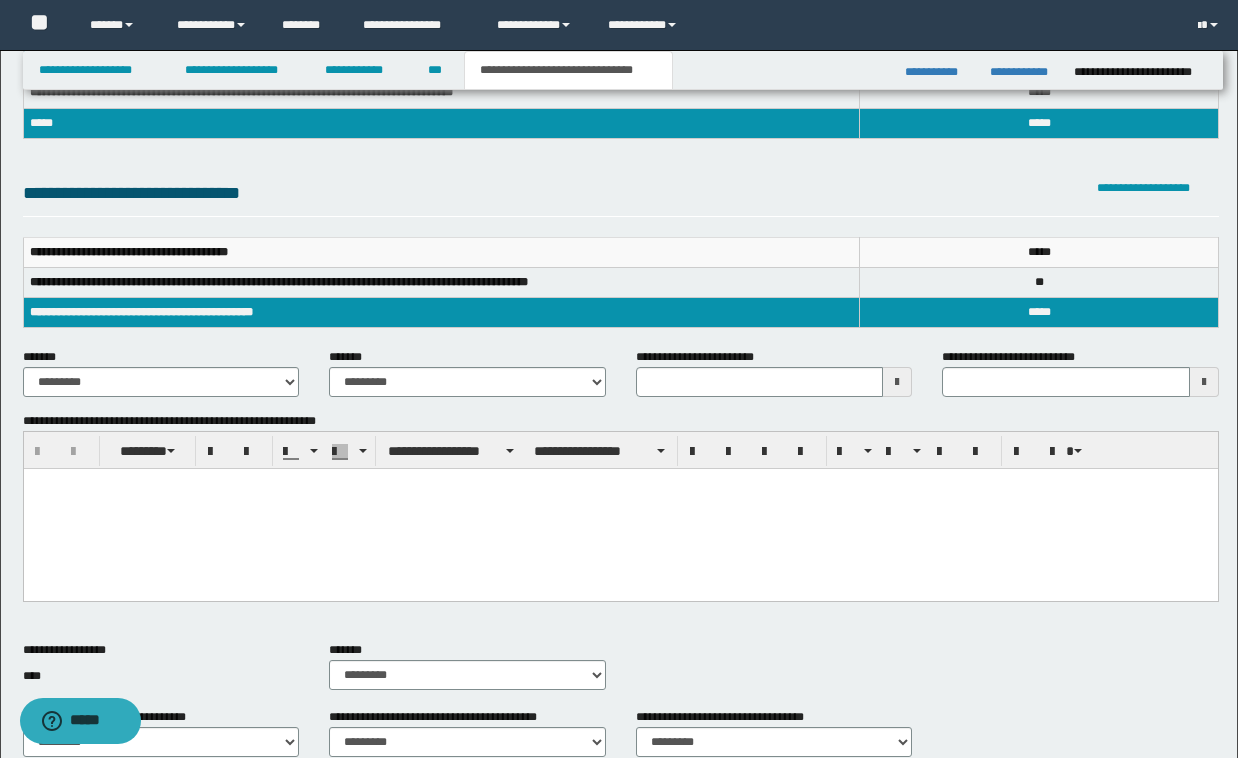 scroll, scrollTop: 120, scrollLeft: 0, axis: vertical 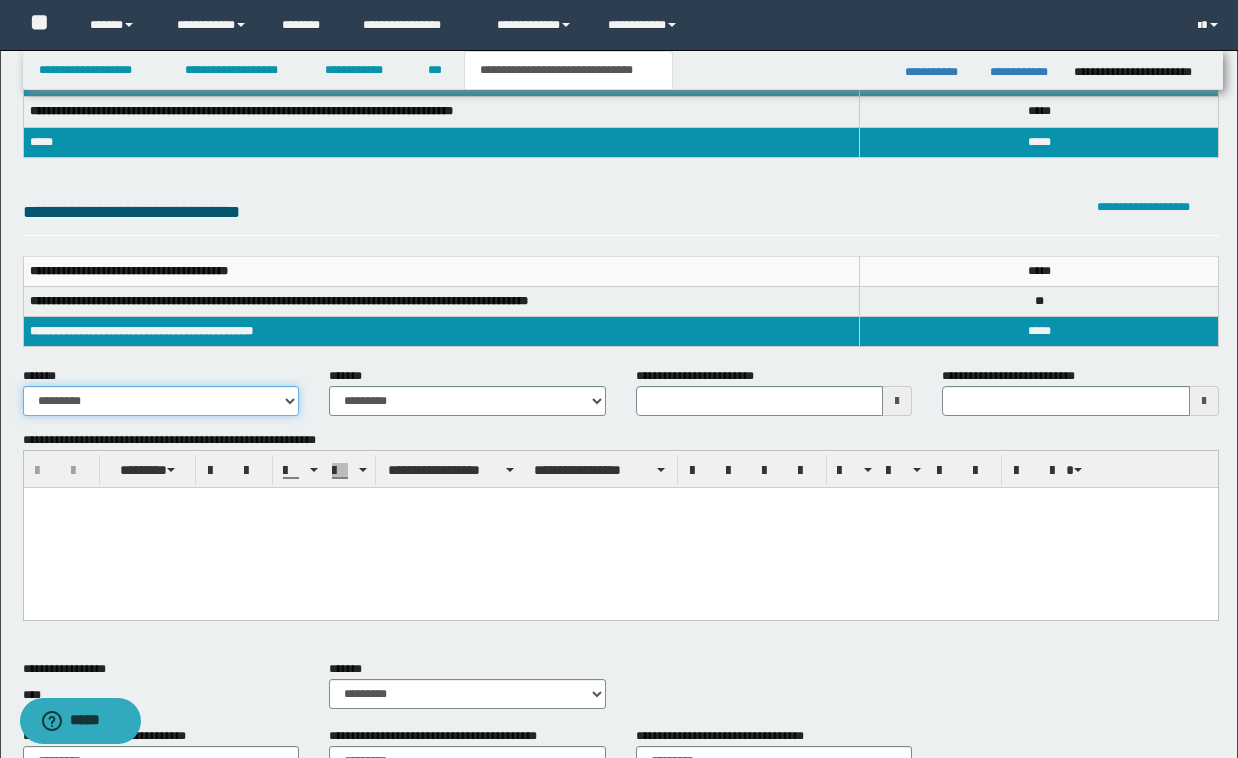 click on "**********" at bounding box center (161, 401) 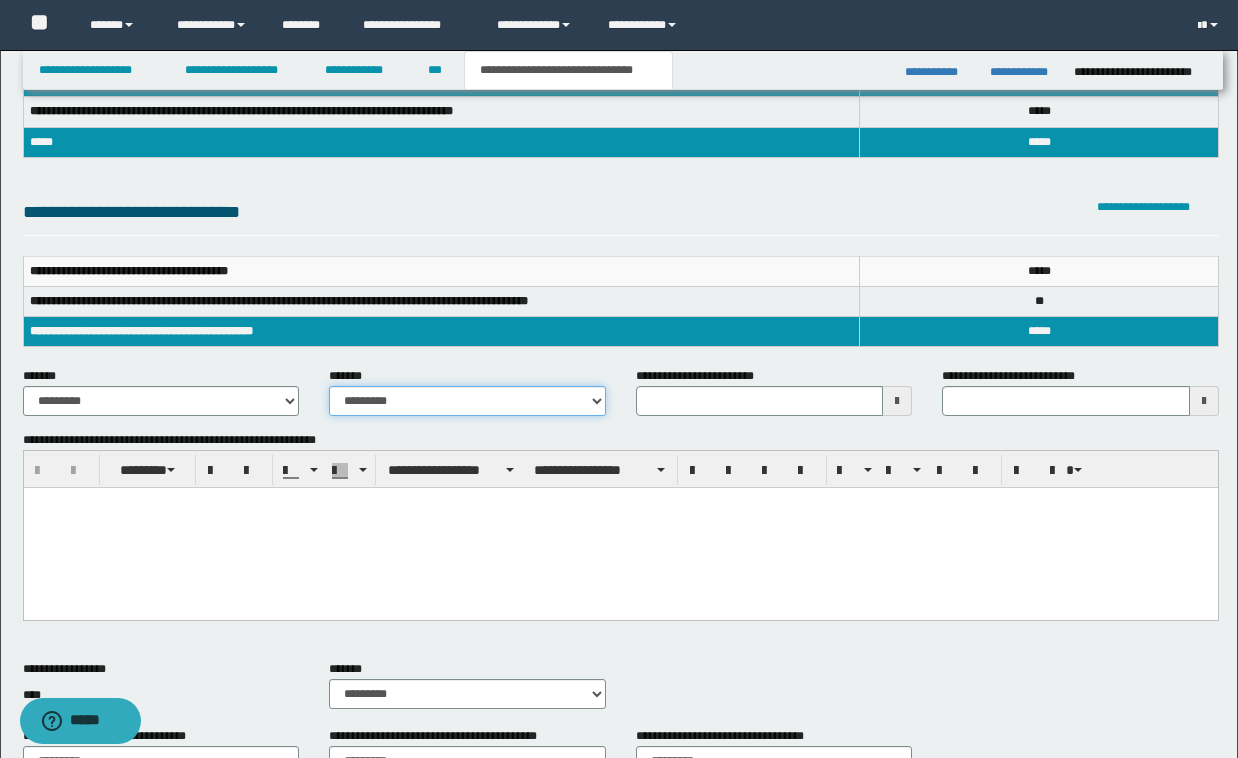 click on "**********" at bounding box center [467, 401] 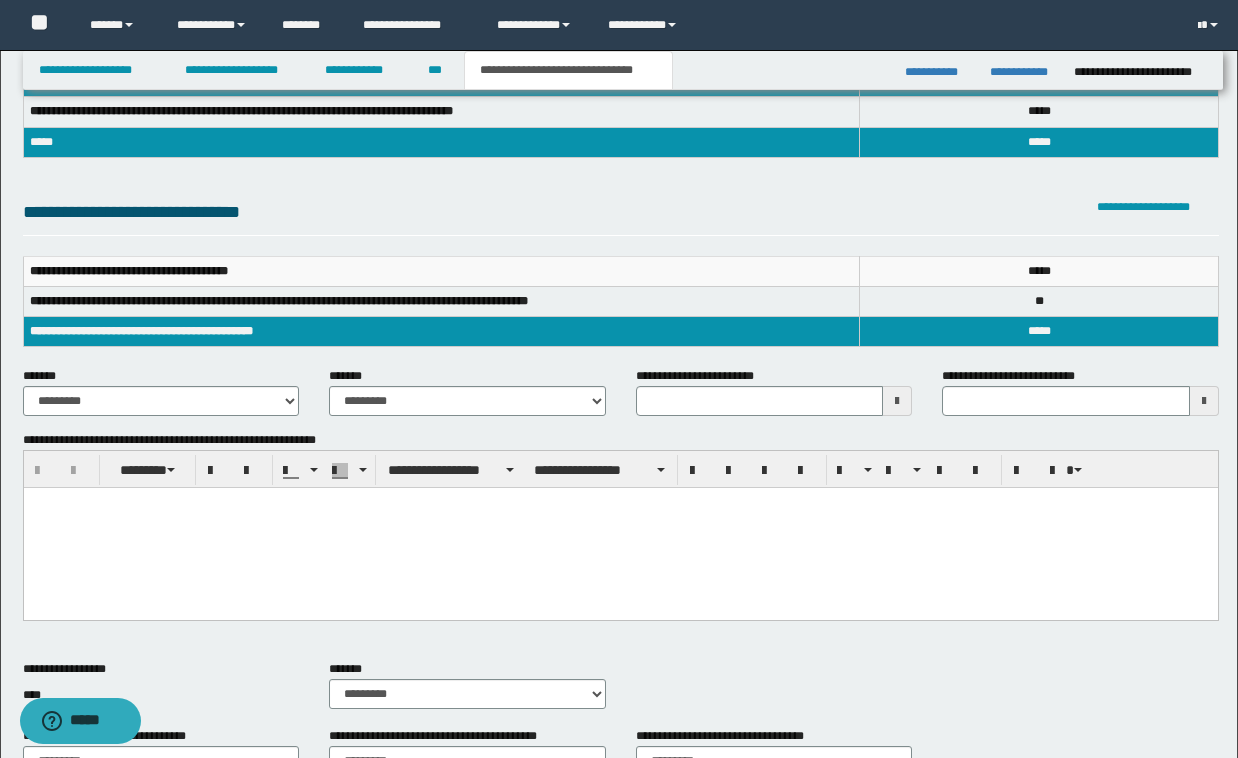 click at bounding box center [620, 528] 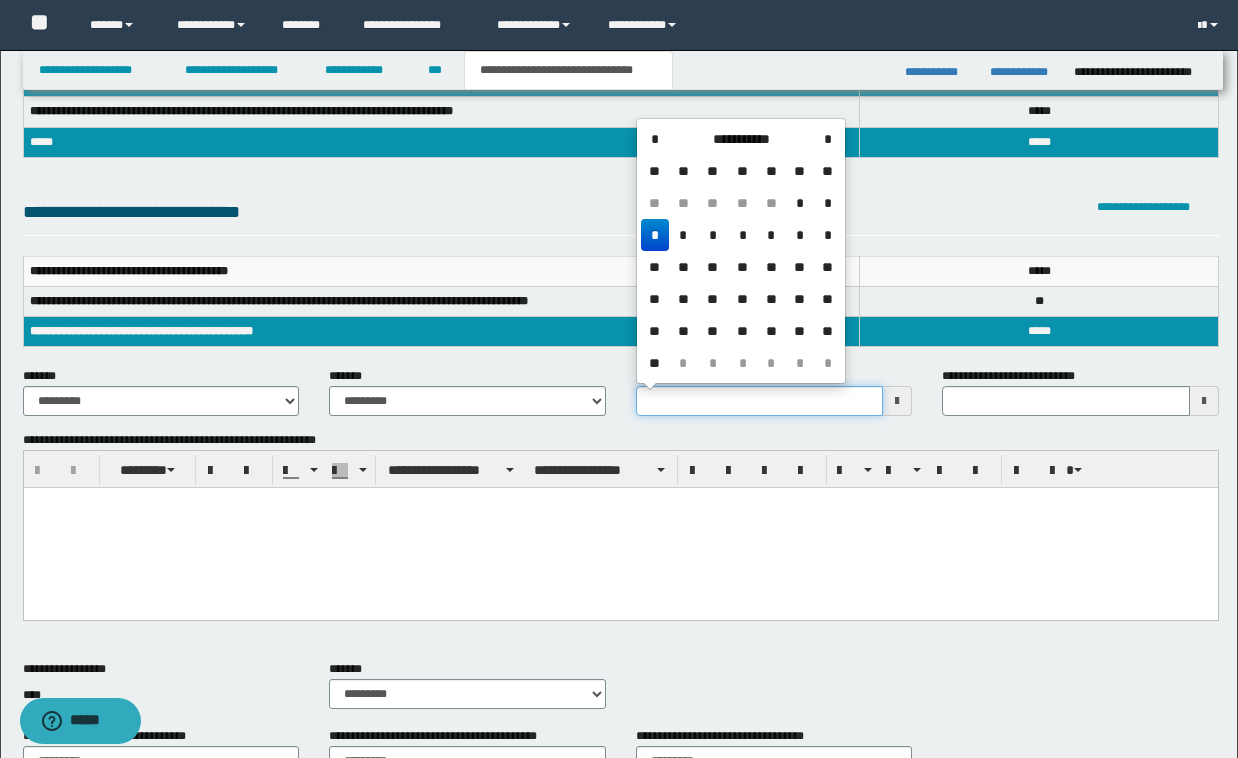 click on "**********" at bounding box center [760, 401] 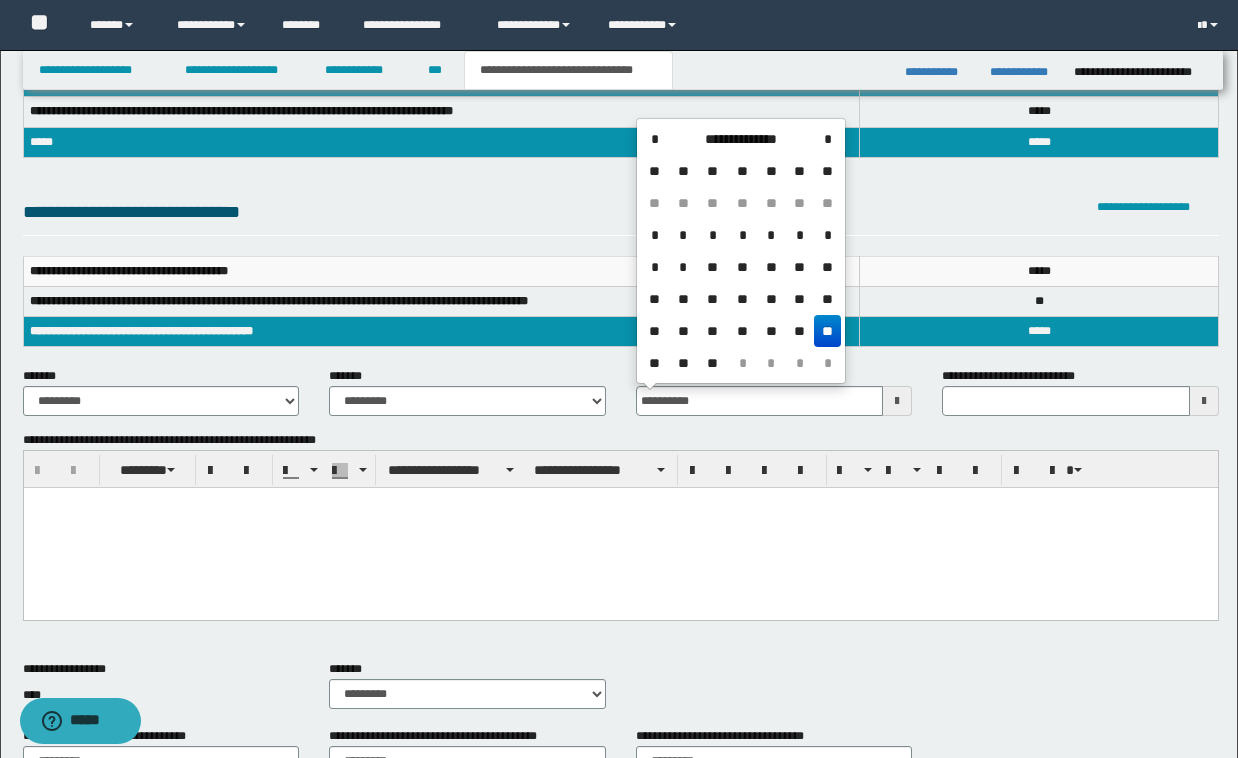 click at bounding box center [620, 528] 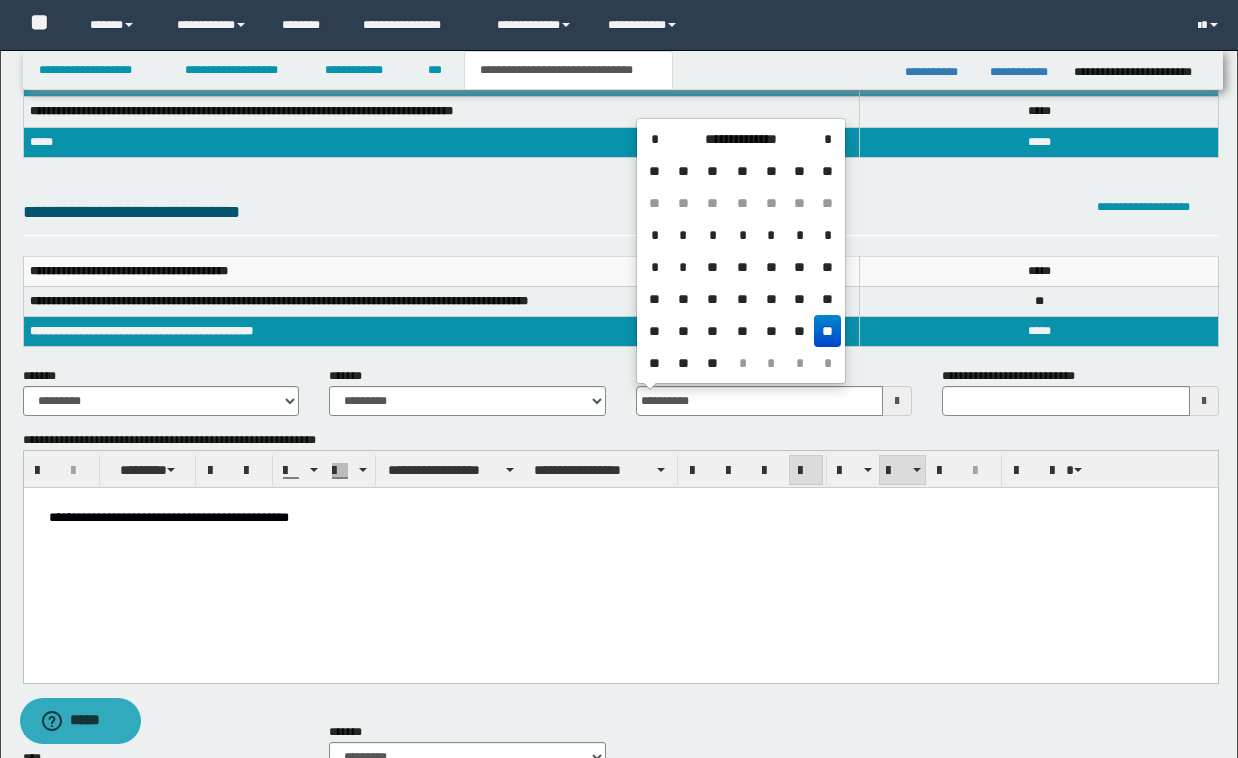 click on "**********" at bounding box center [620, 517] 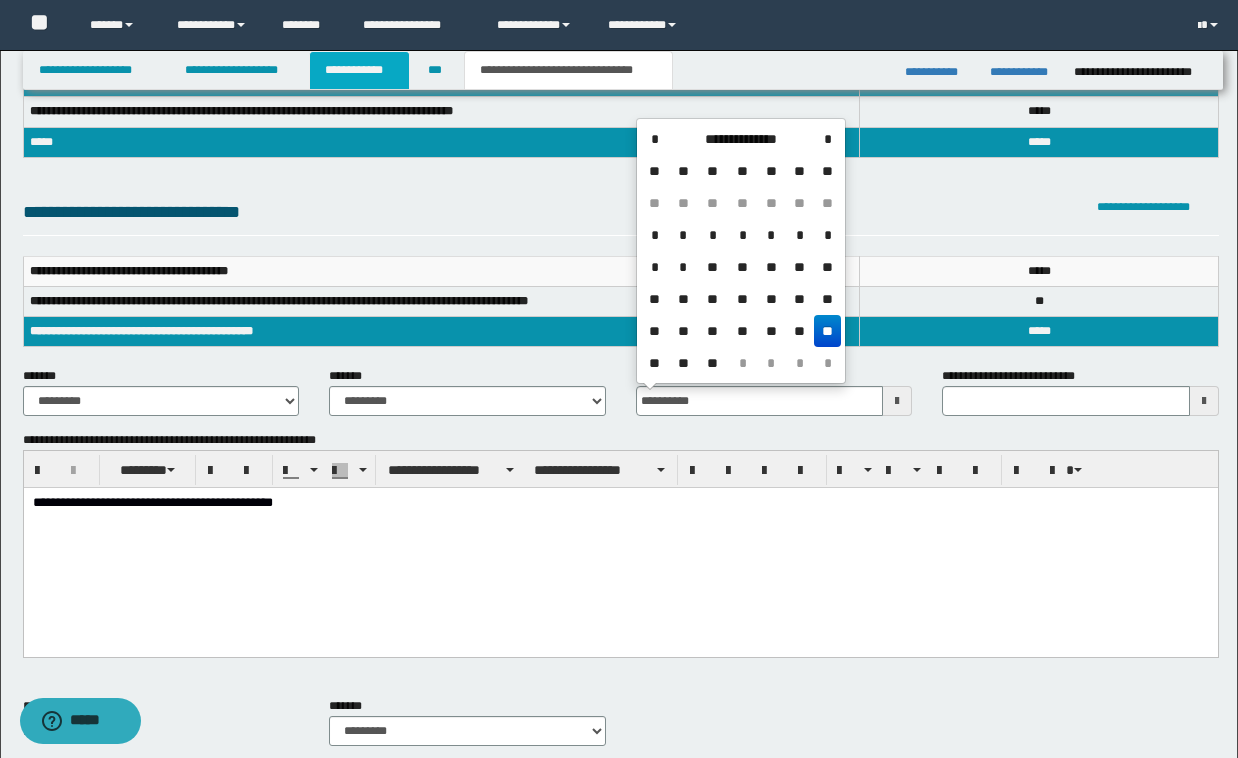 type on "**********" 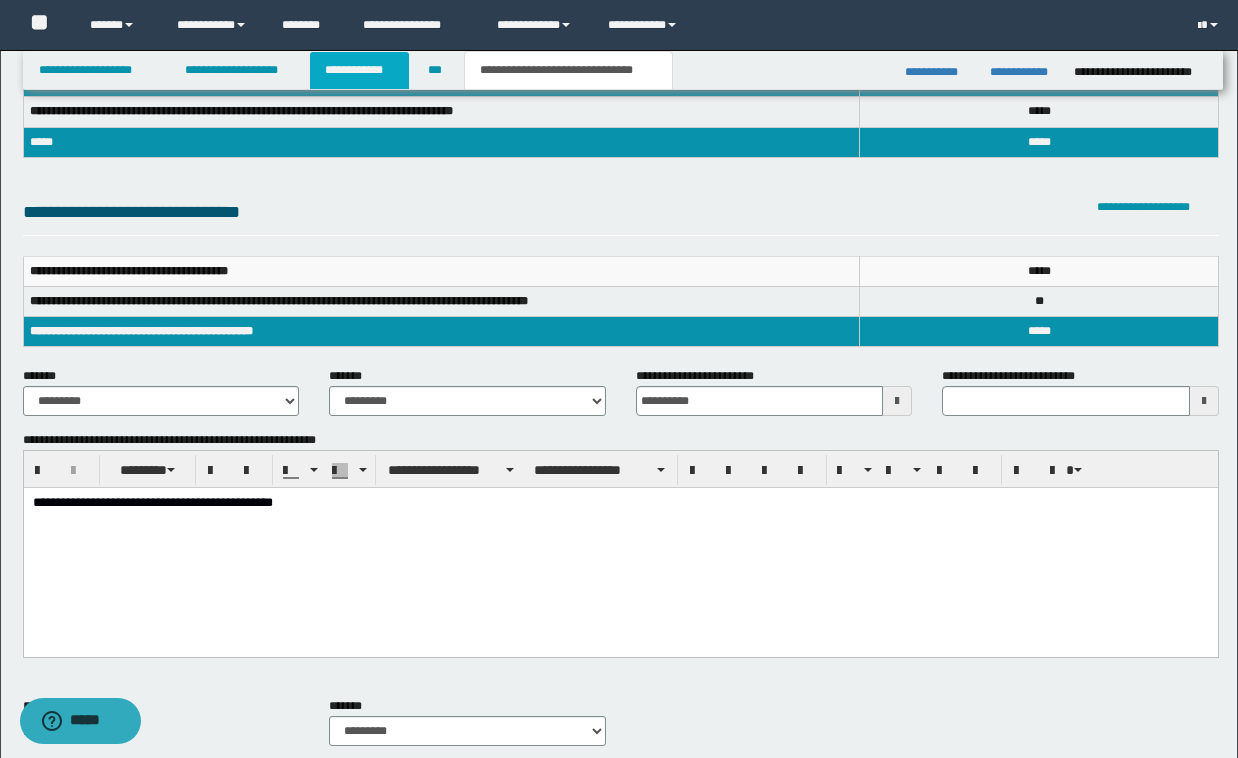 click on "**********" at bounding box center (359, 70) 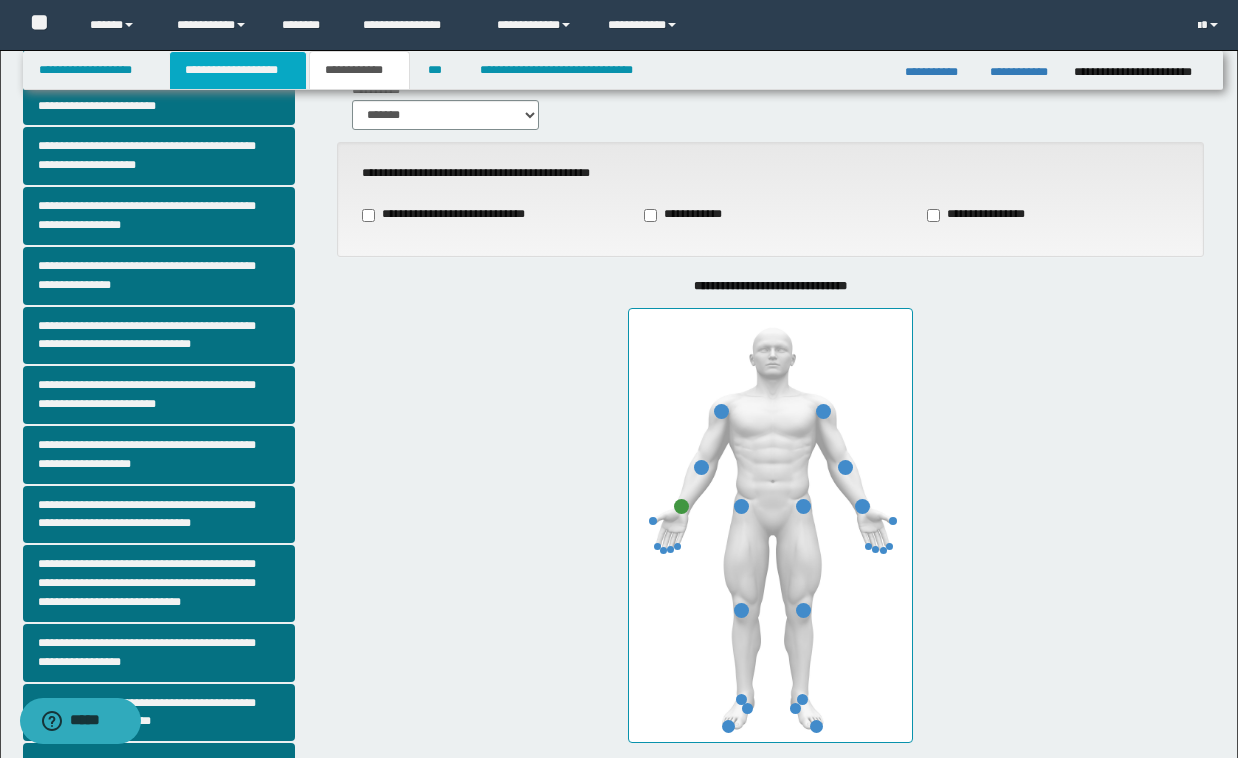 click on "**********" at bounding box center (238, 70) 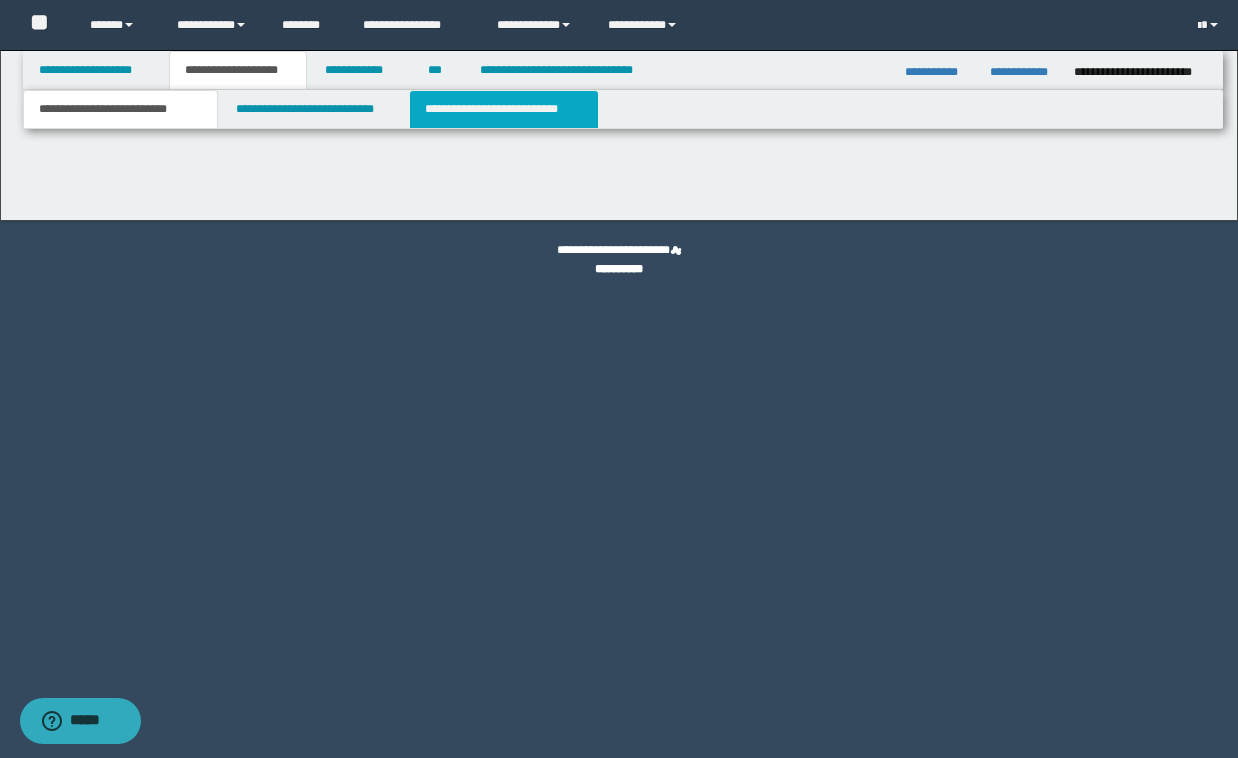 click on "**********" at bounding box center (504, 109) 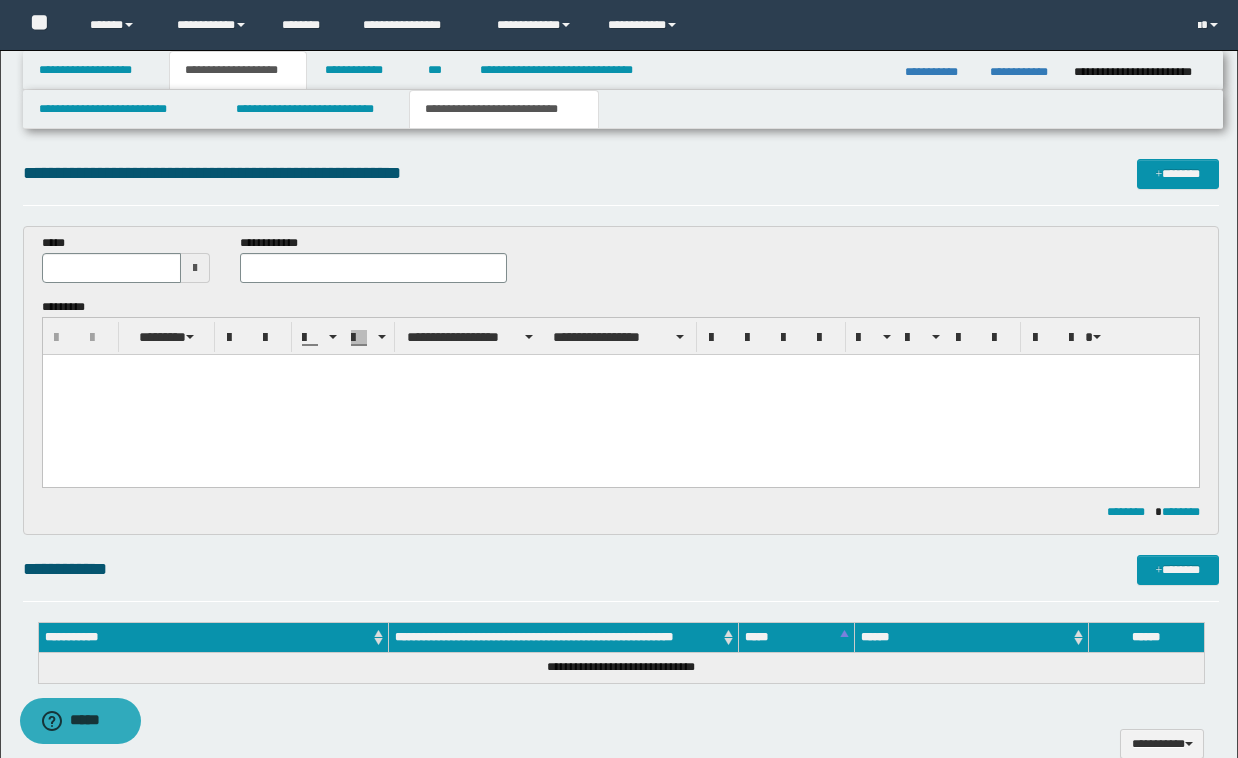scroll, scrollTop: 0, scrollLeft: 0, axis: both 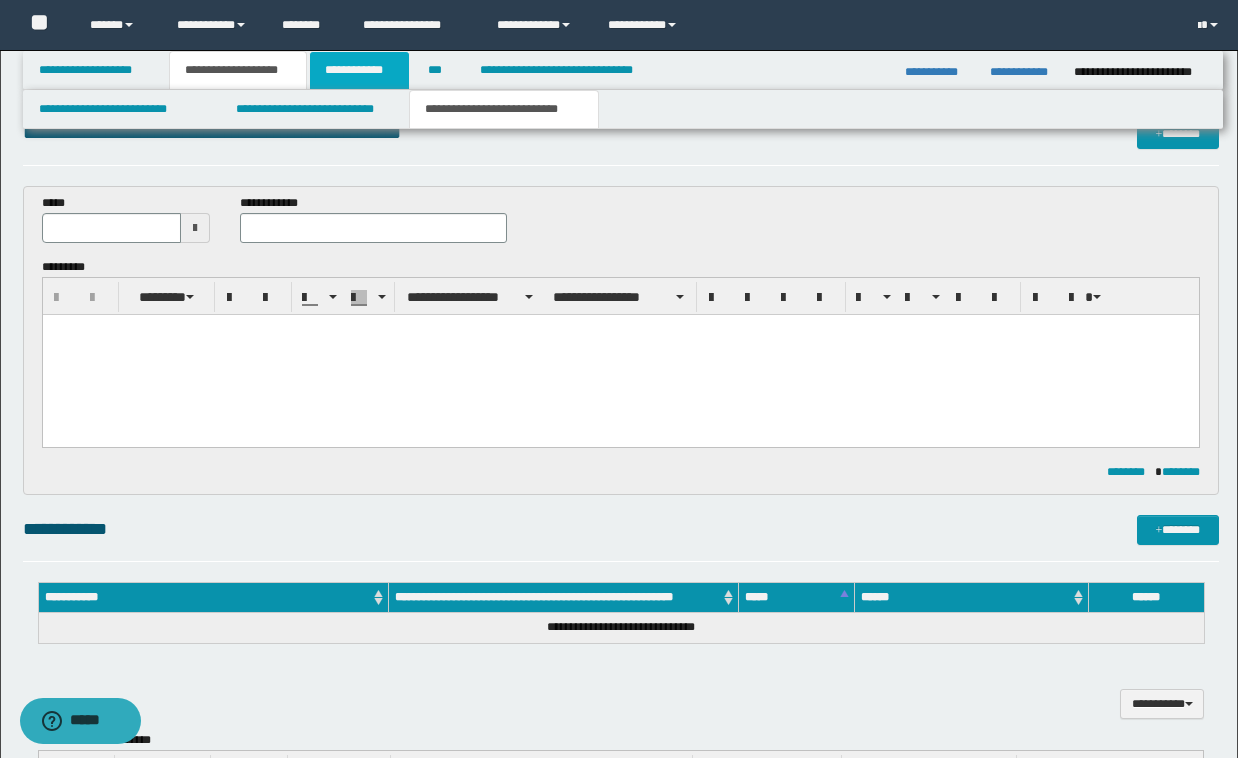 click on "**********" at bounding box center [359, 70] 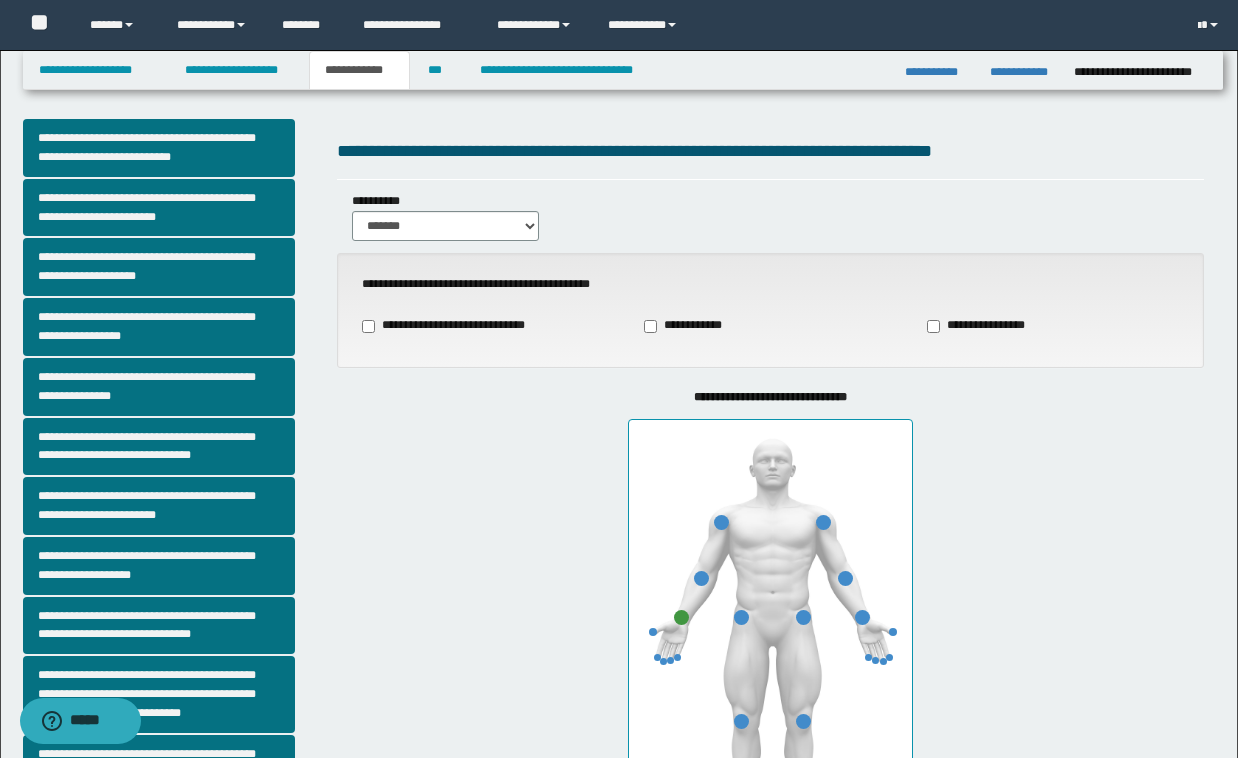 click on "**********" at bounding box center (770, 621) 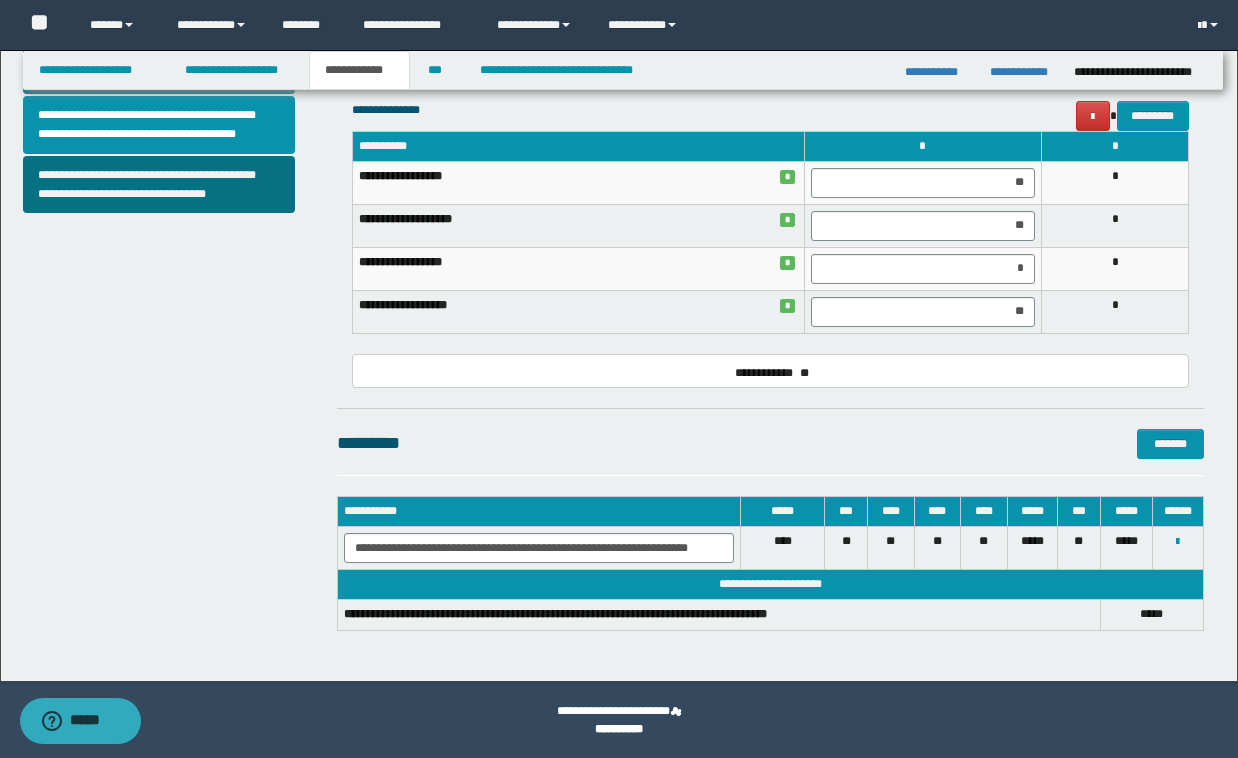 scroll, scrollTop: 828, scrollLeft: 0, axis: vertical 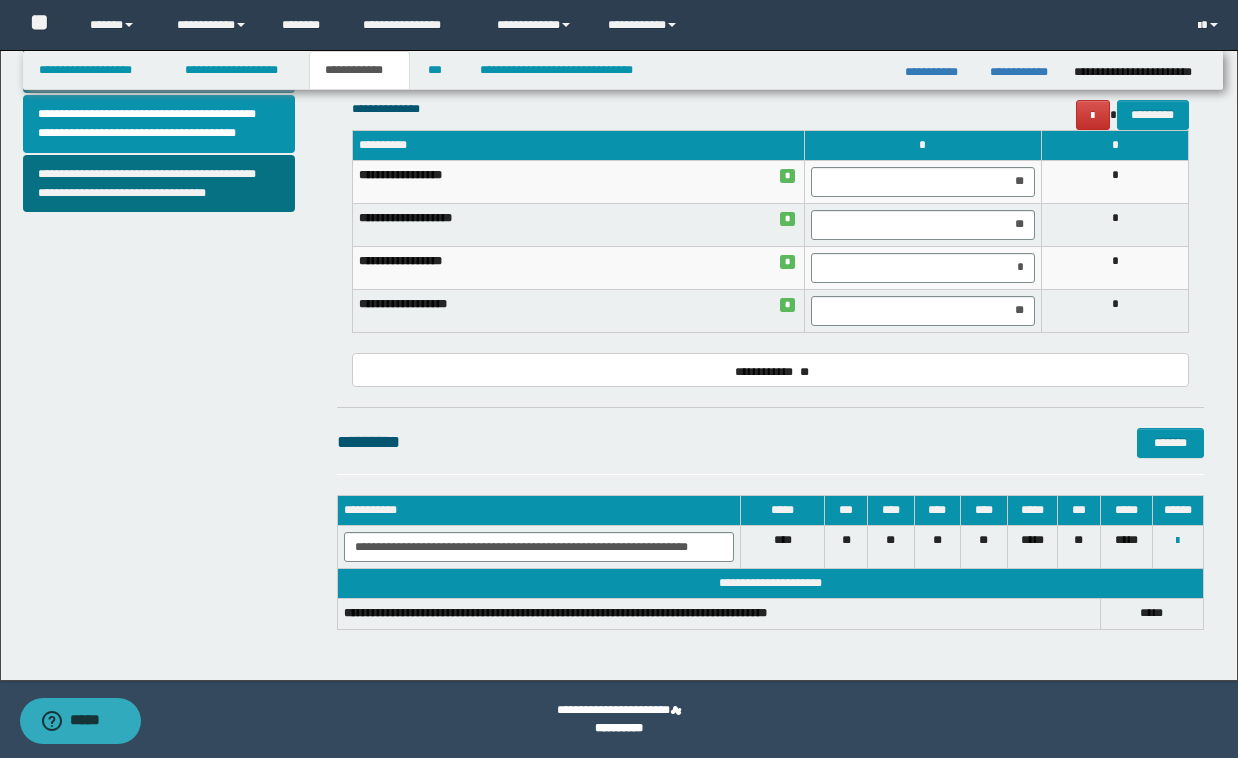 click on "**********" at bounding box center (621, -25) 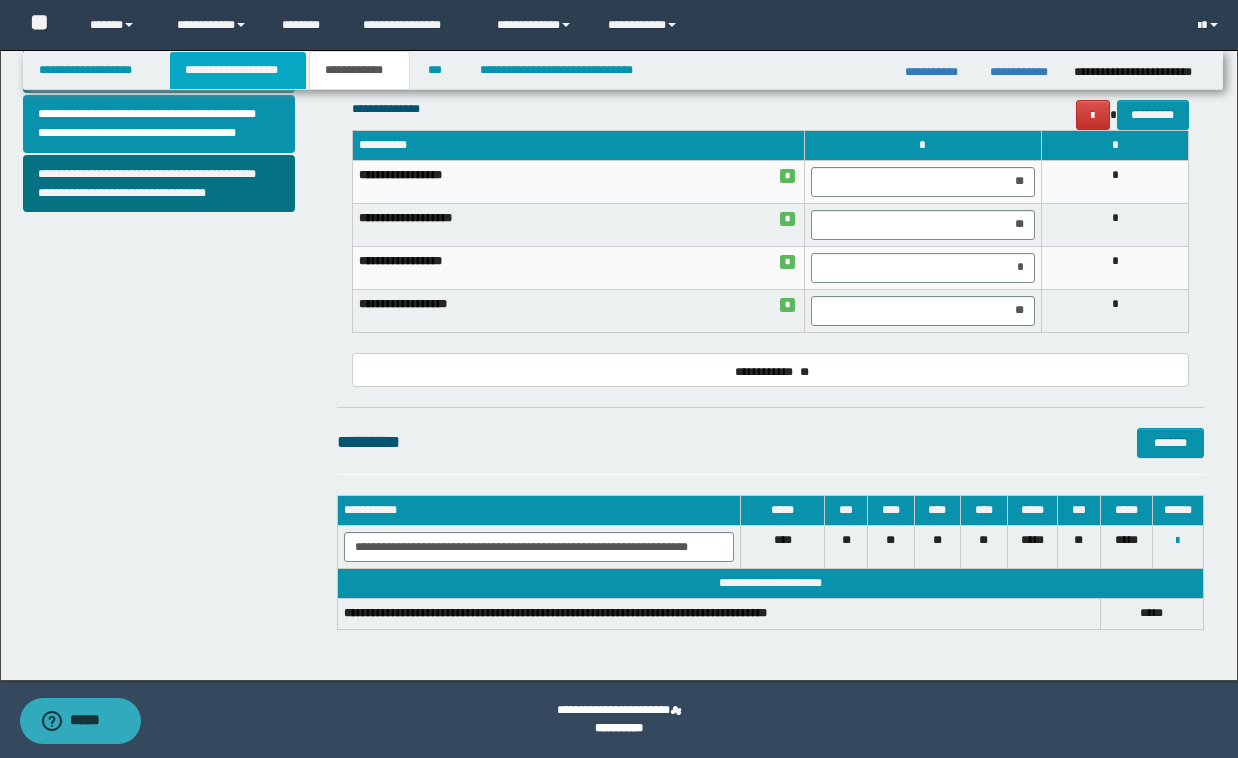 click on "**********" at bounding box center (238, 70) 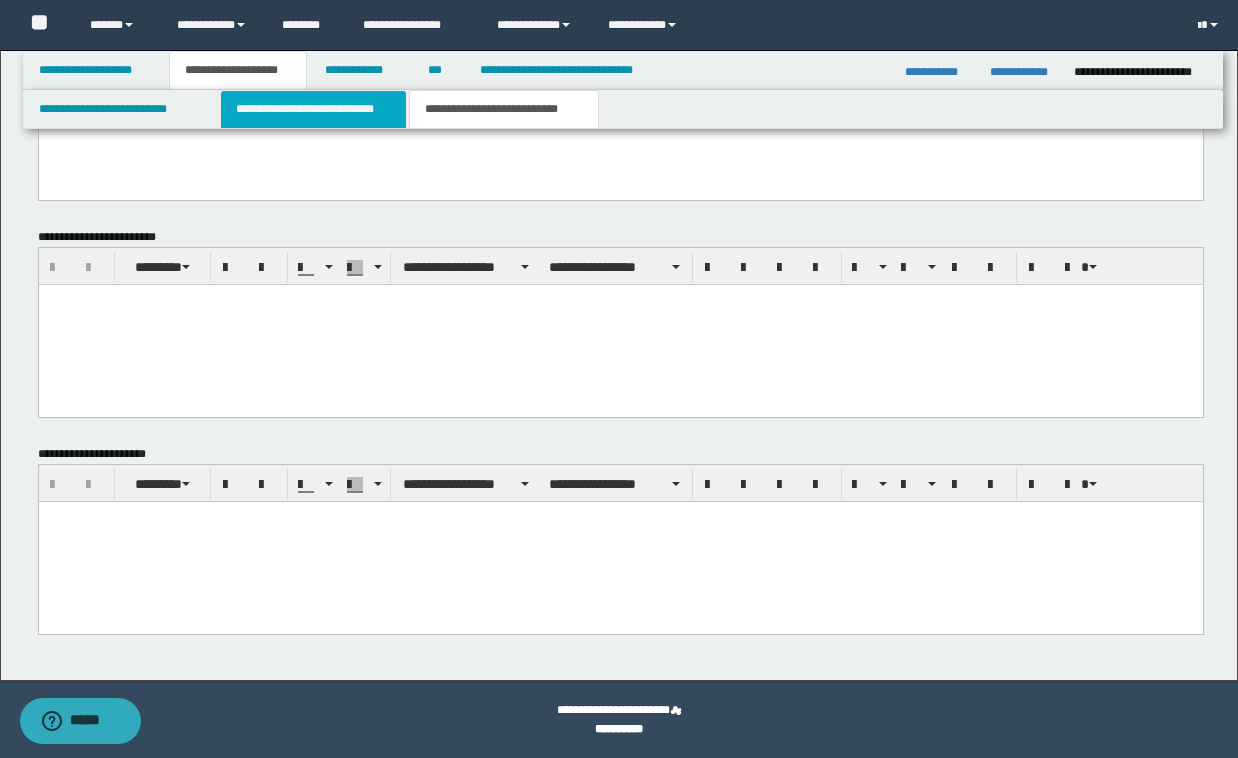 click on "**********" at bounding box center [314, 109] 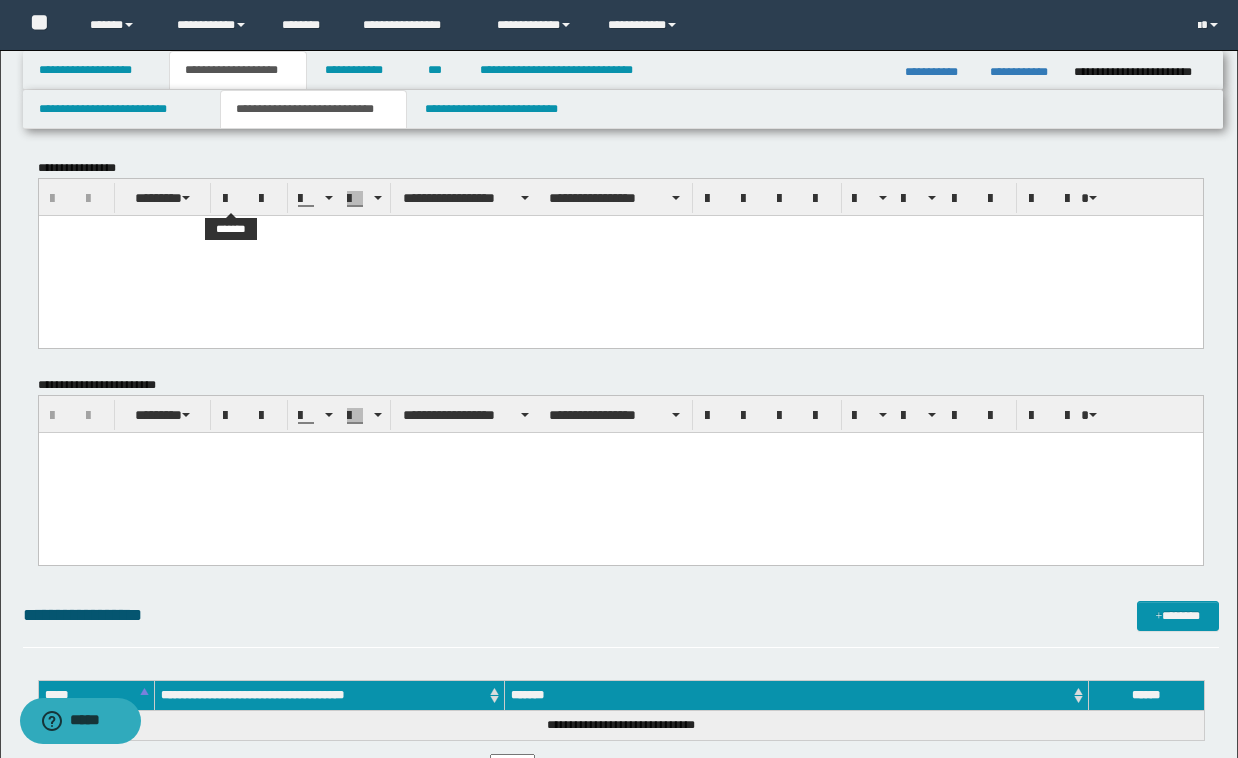 scroll, scrollTop: 0, scrollLeft: 0, axis: both 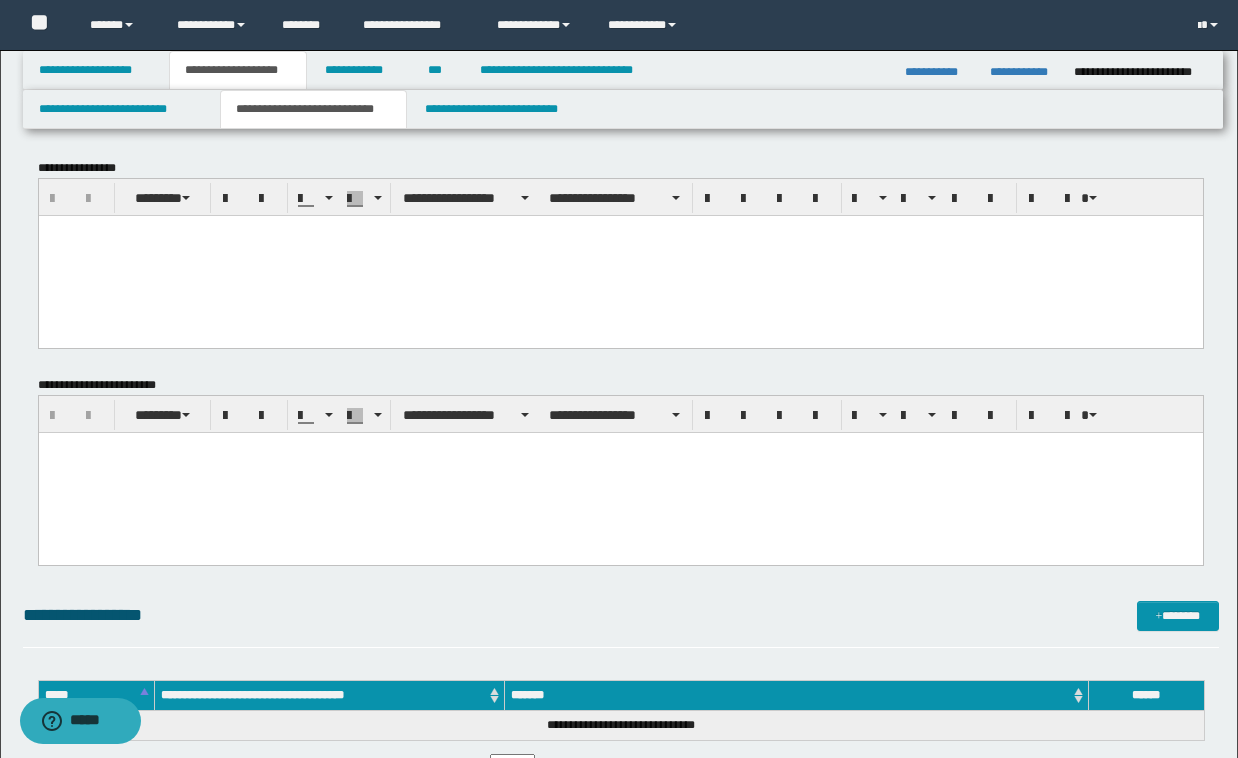 click at bounding box center [620, 255] 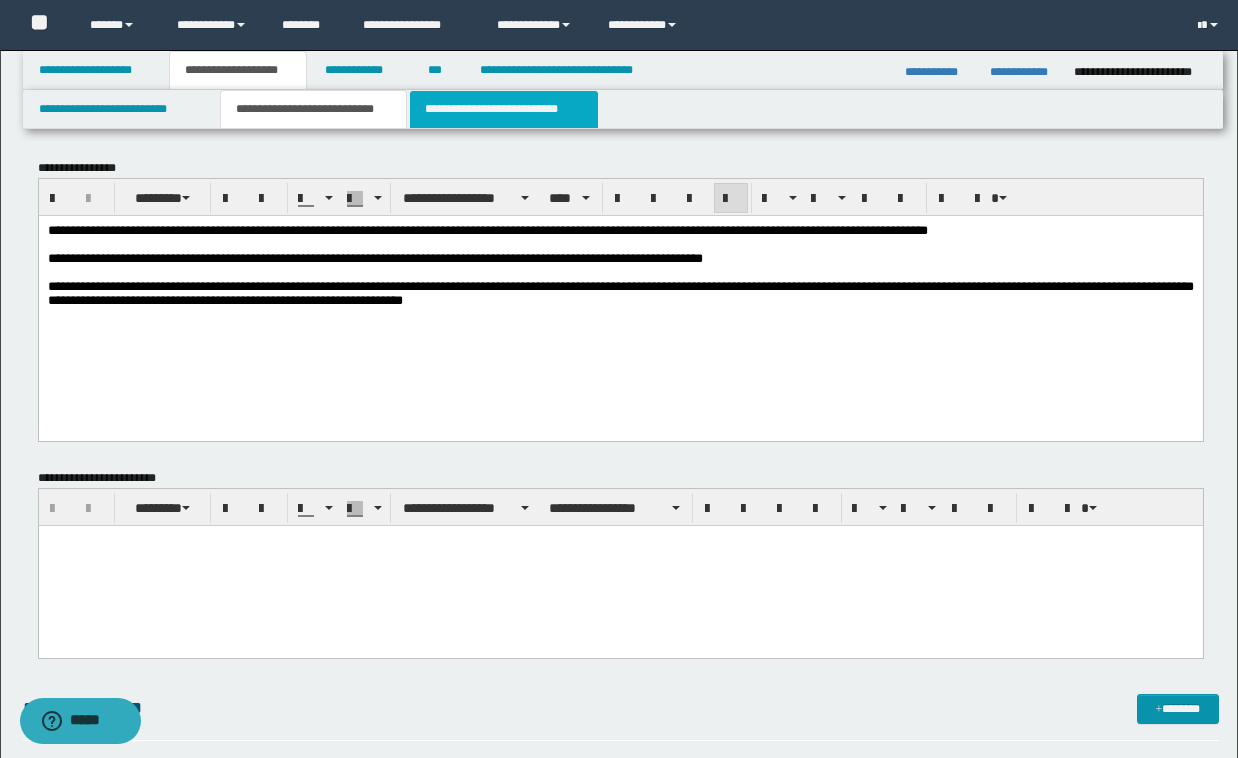 click on "**********" at bounding box center [504, 109] 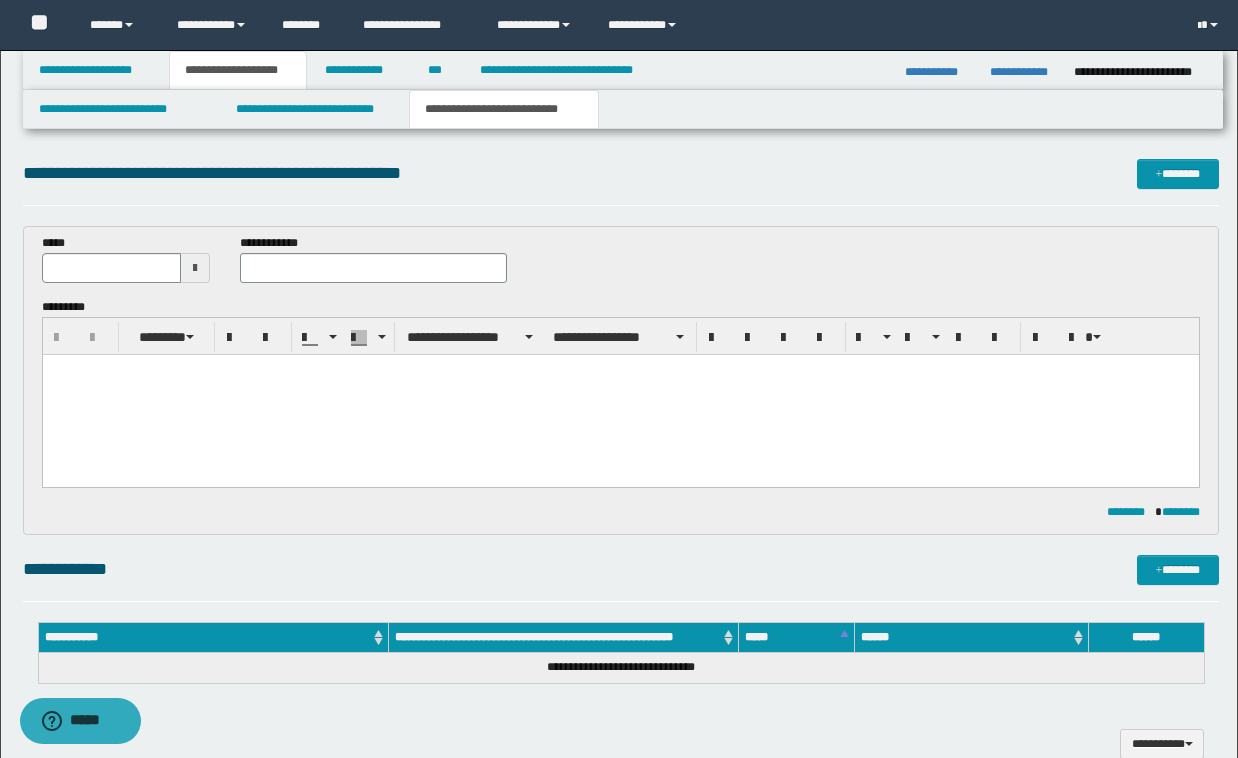 click at bounding box center [620, 395] 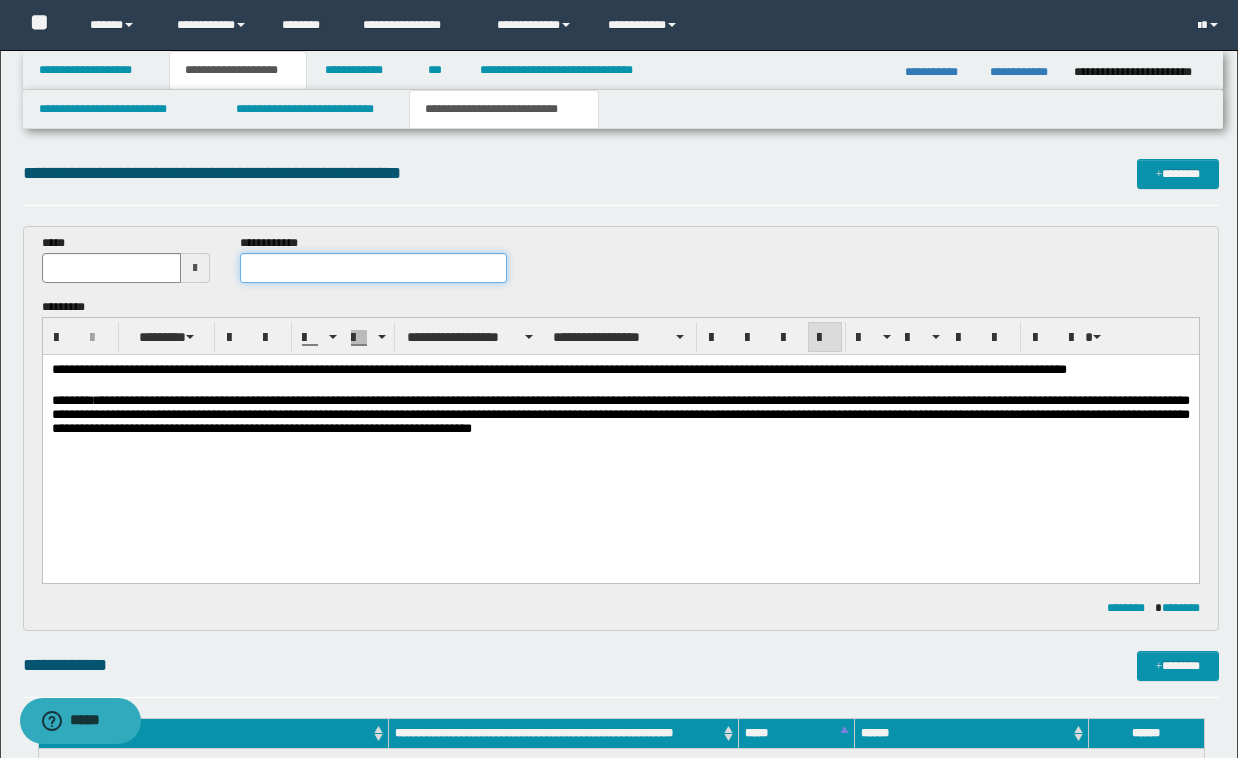 click at bounding box center [373, 268] 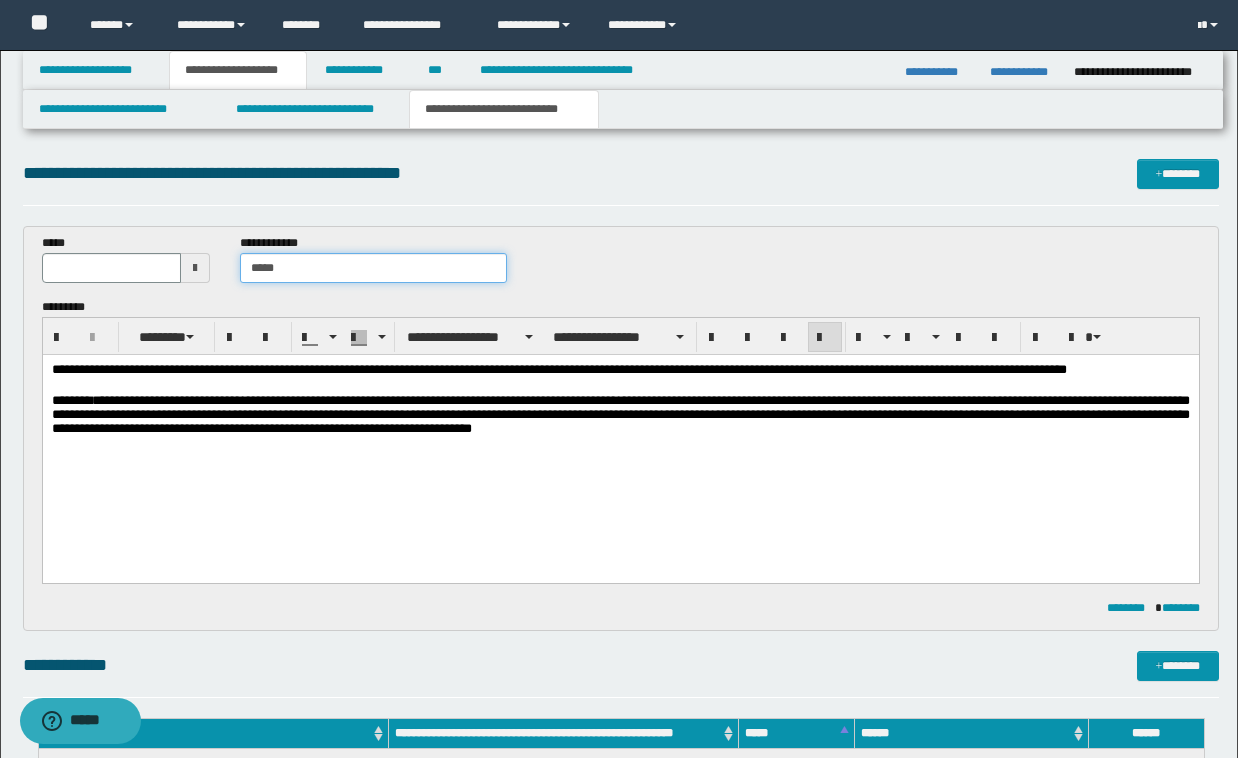 type on "******" 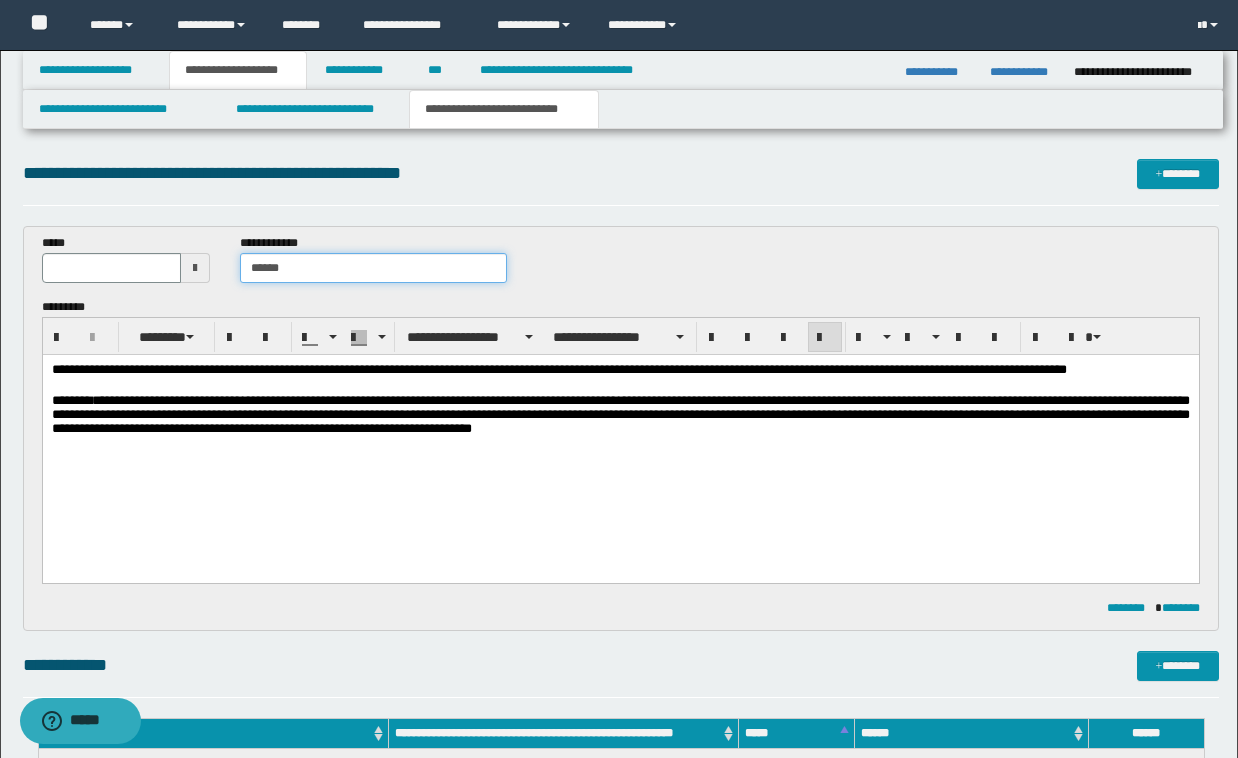 type 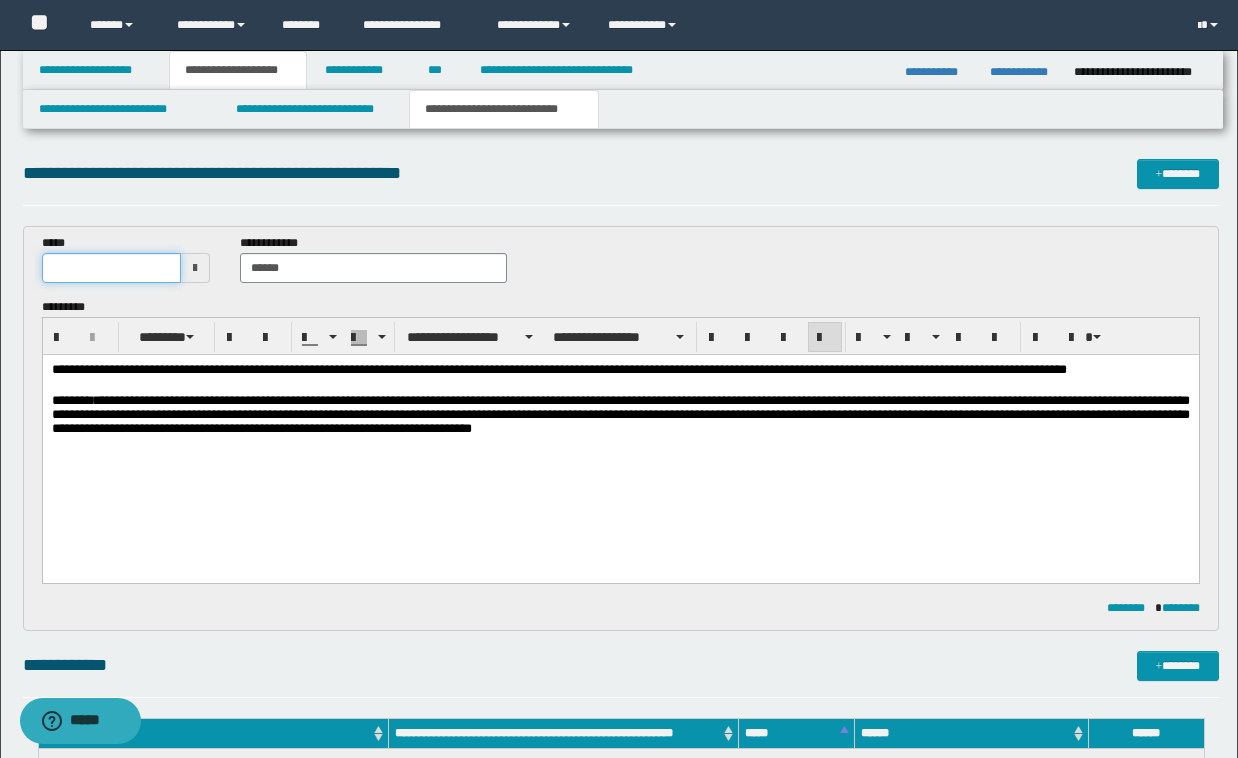 click at bounding box center [111, 268] 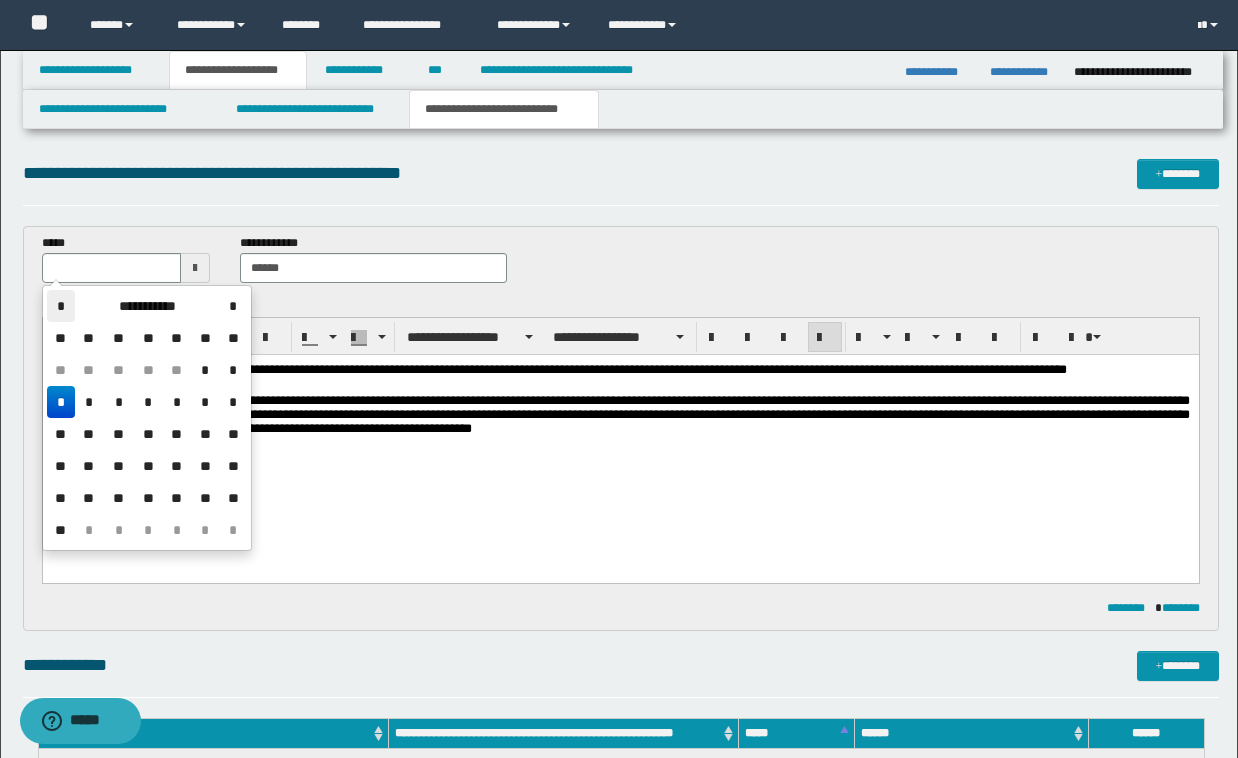 click on "*" at bounding box center (61, 306) 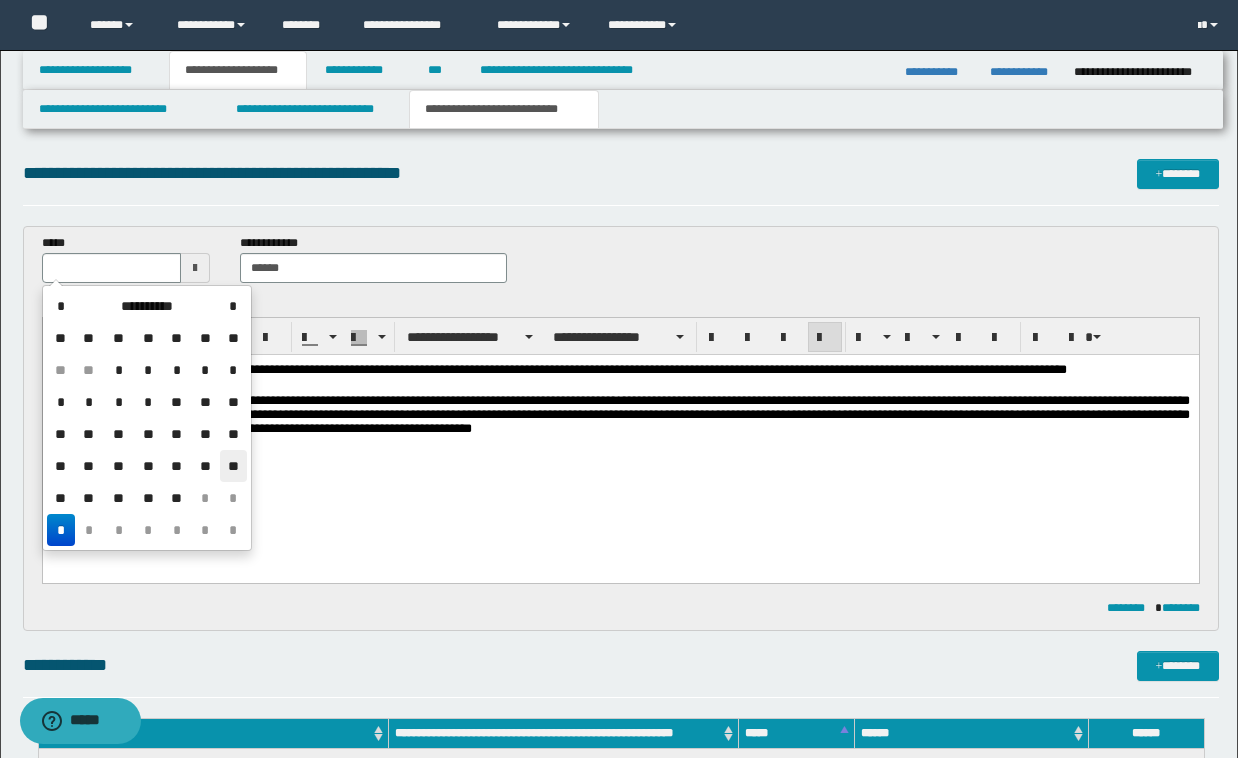click on "**" at bounding box center (233, 466) 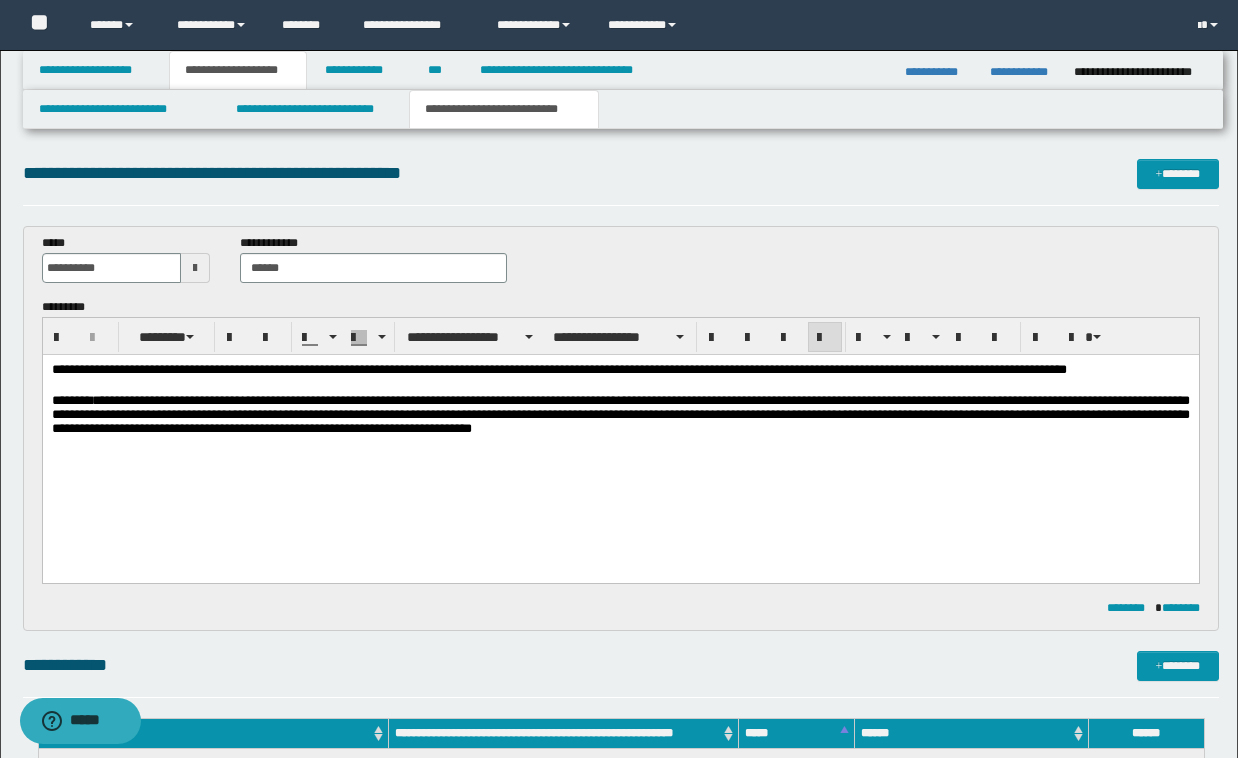 click on "**********" at bounding box center (619, 769) 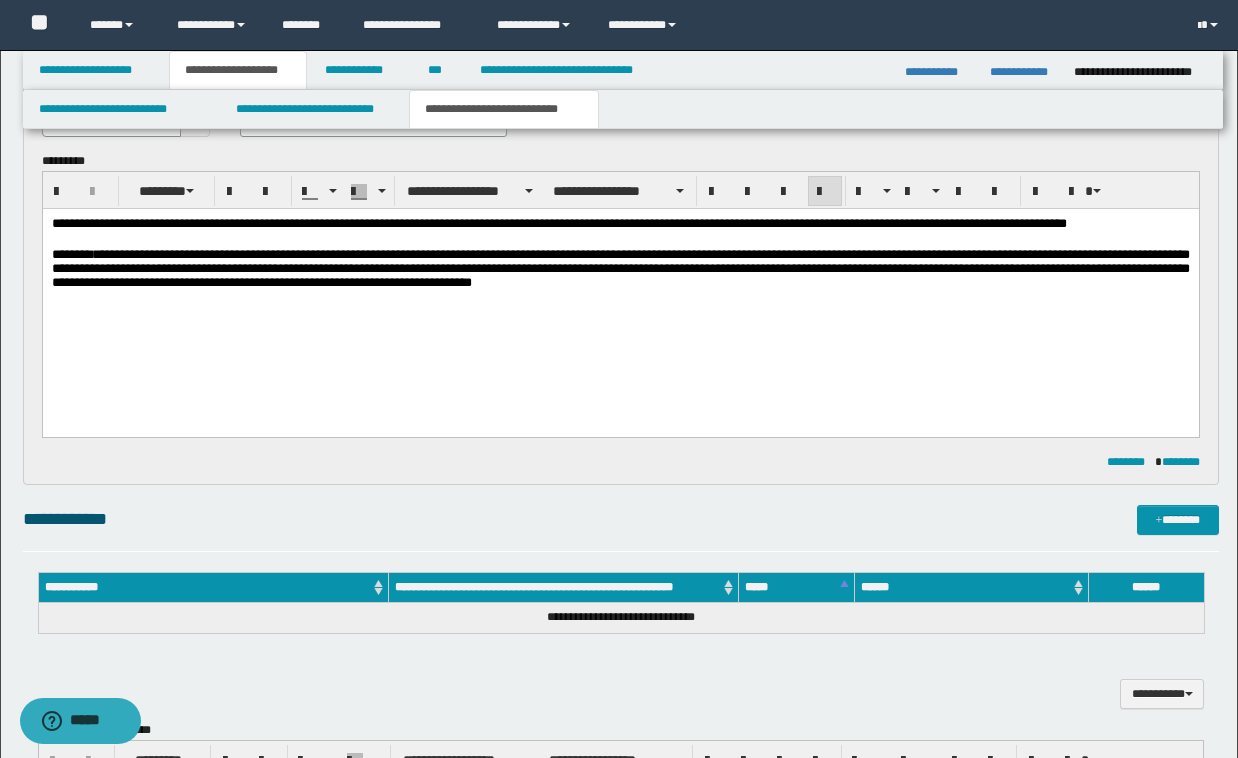 scroll, scrollTop: 160, scrollLeft: 0, axis: vertical 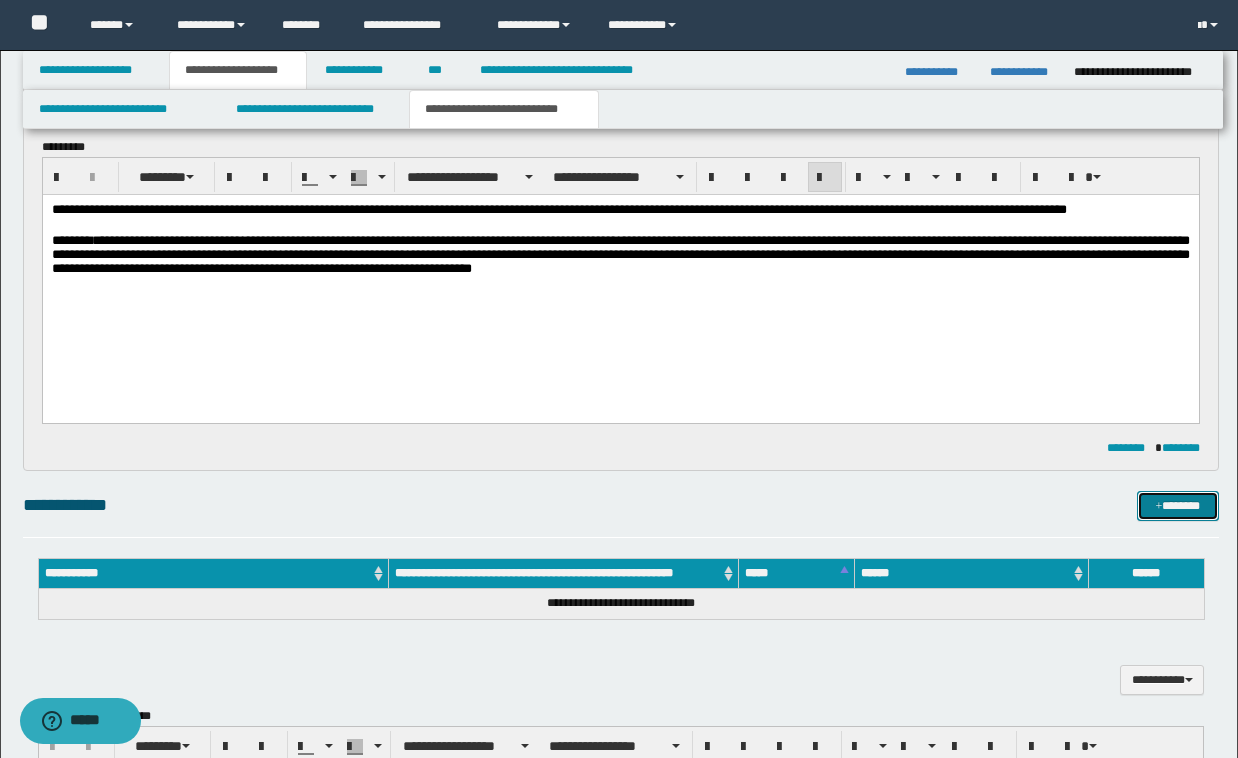 click on "*******" at bounding box center [1178, 506] 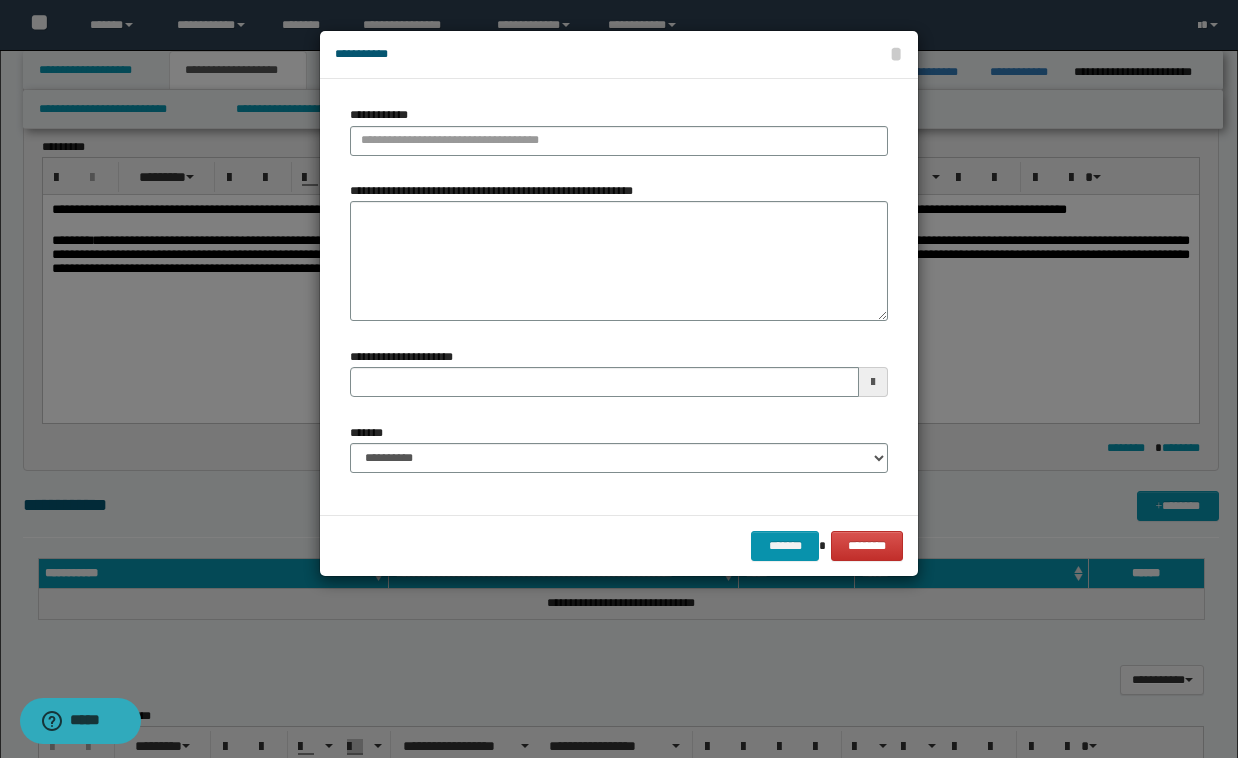 type 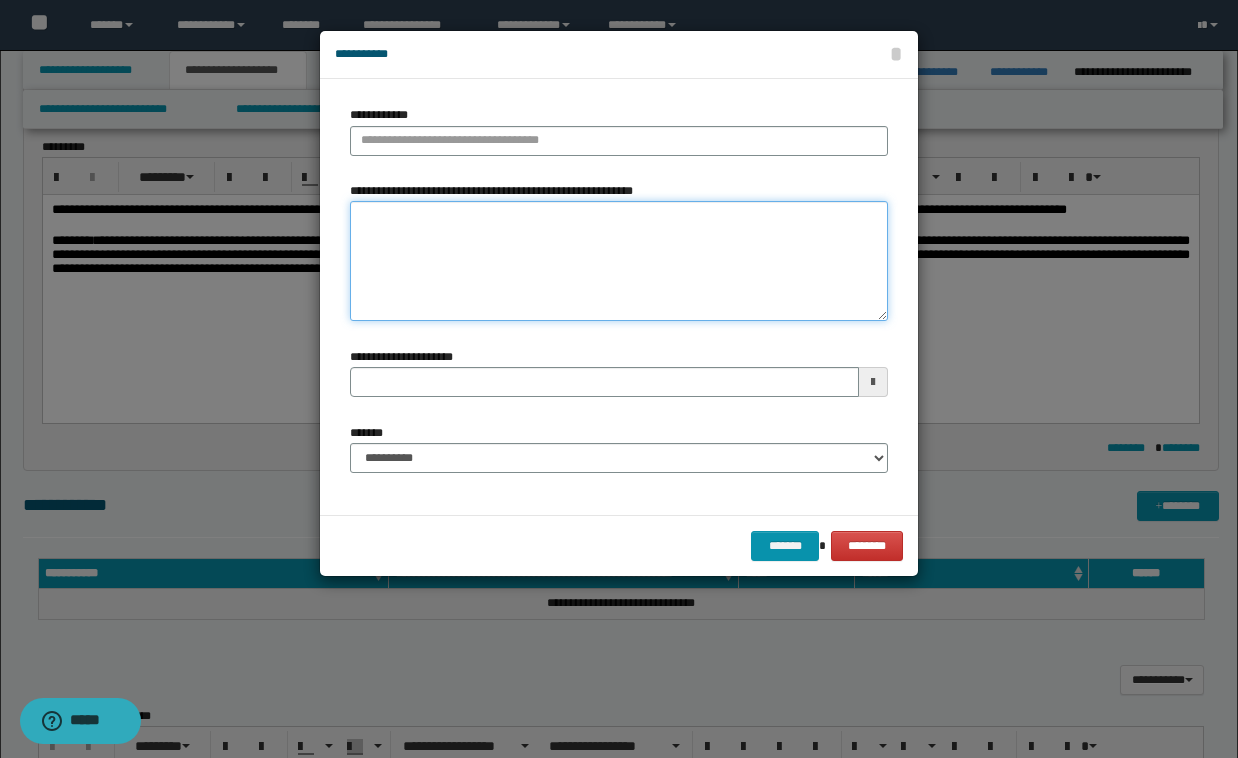 click on "**********" at bounding box center (619, 261) 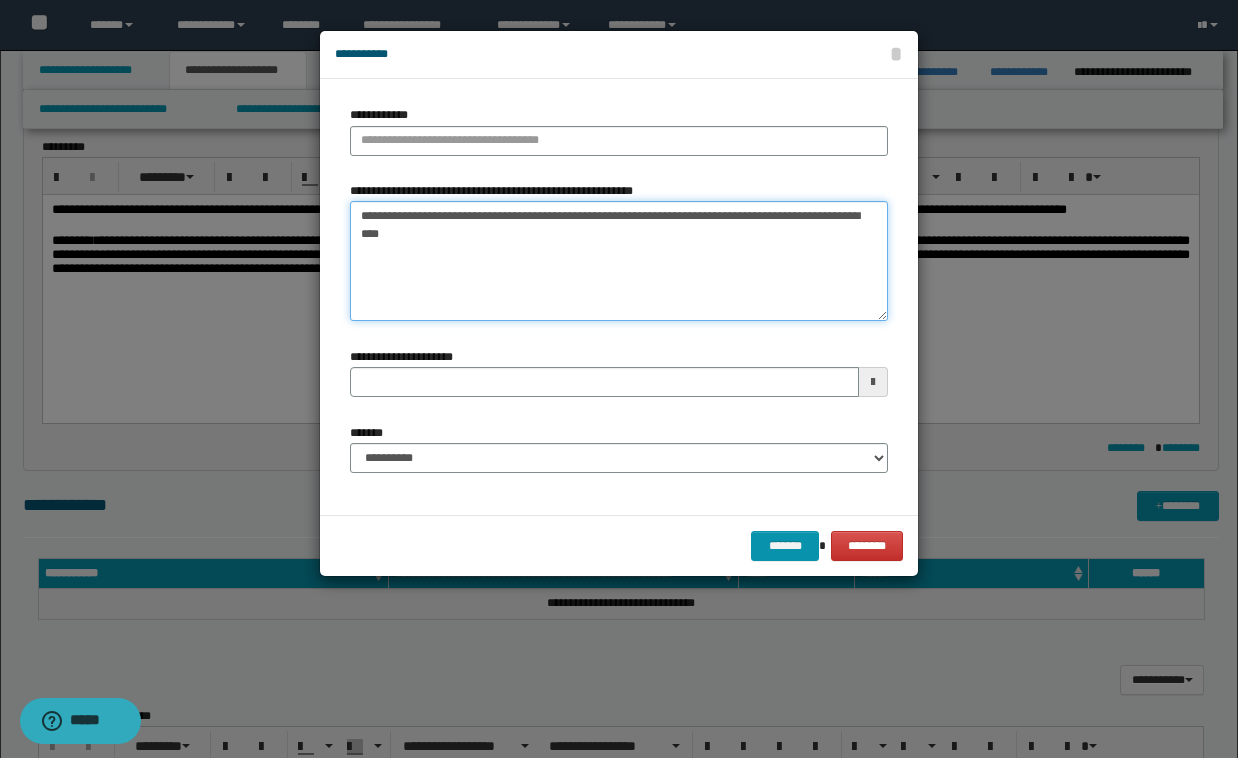 type on "**********" 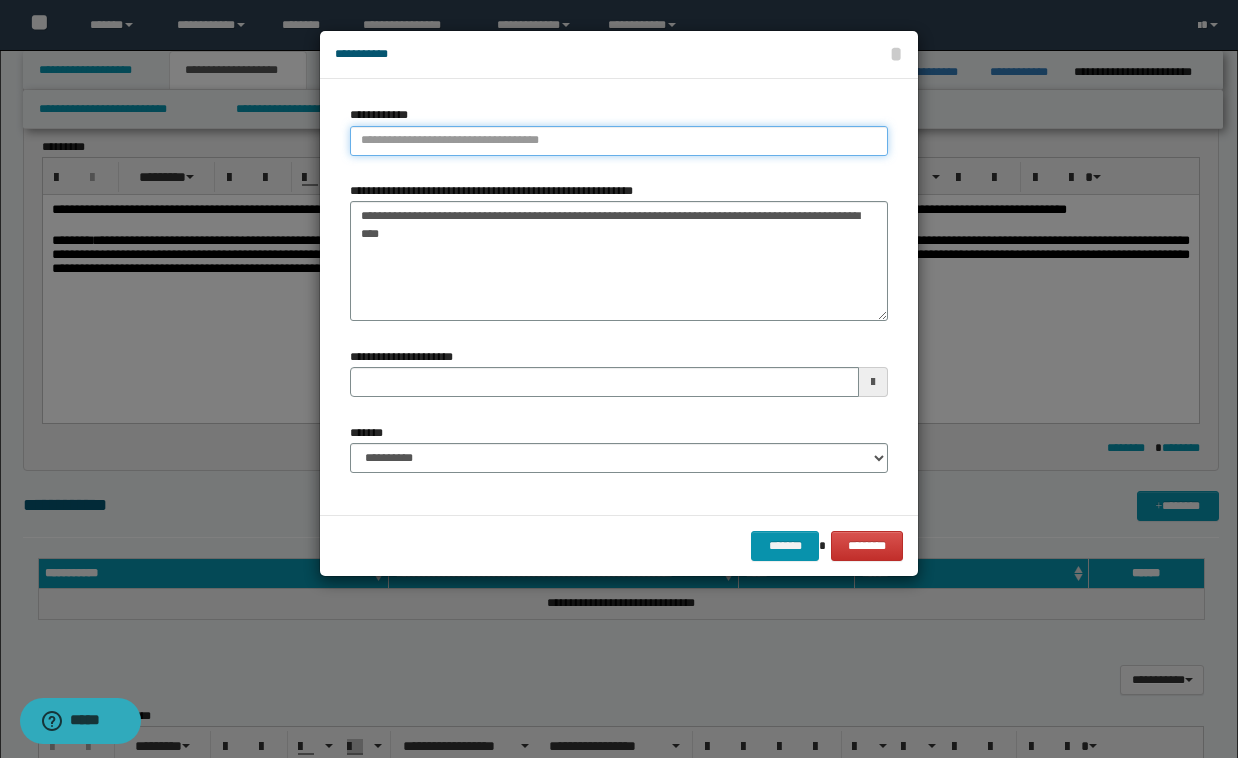click on "**********" at bounding box center (619, 141) 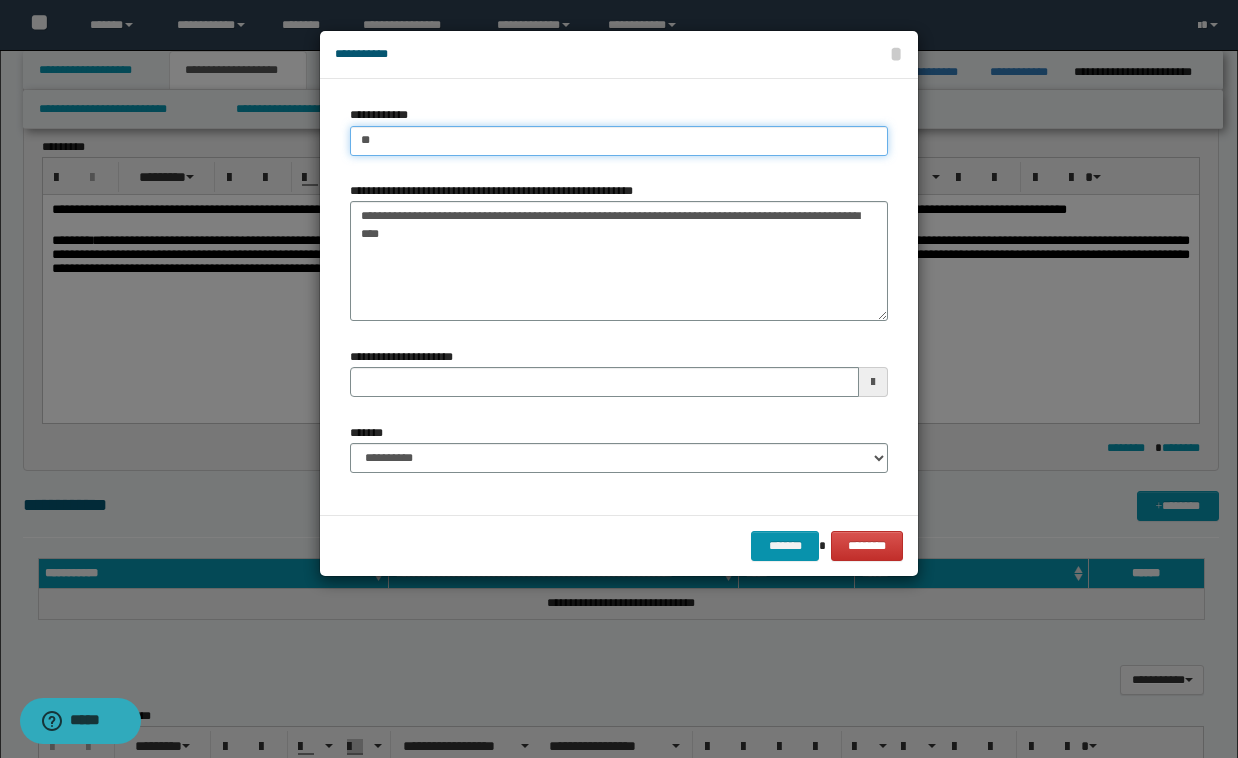 type on "***" 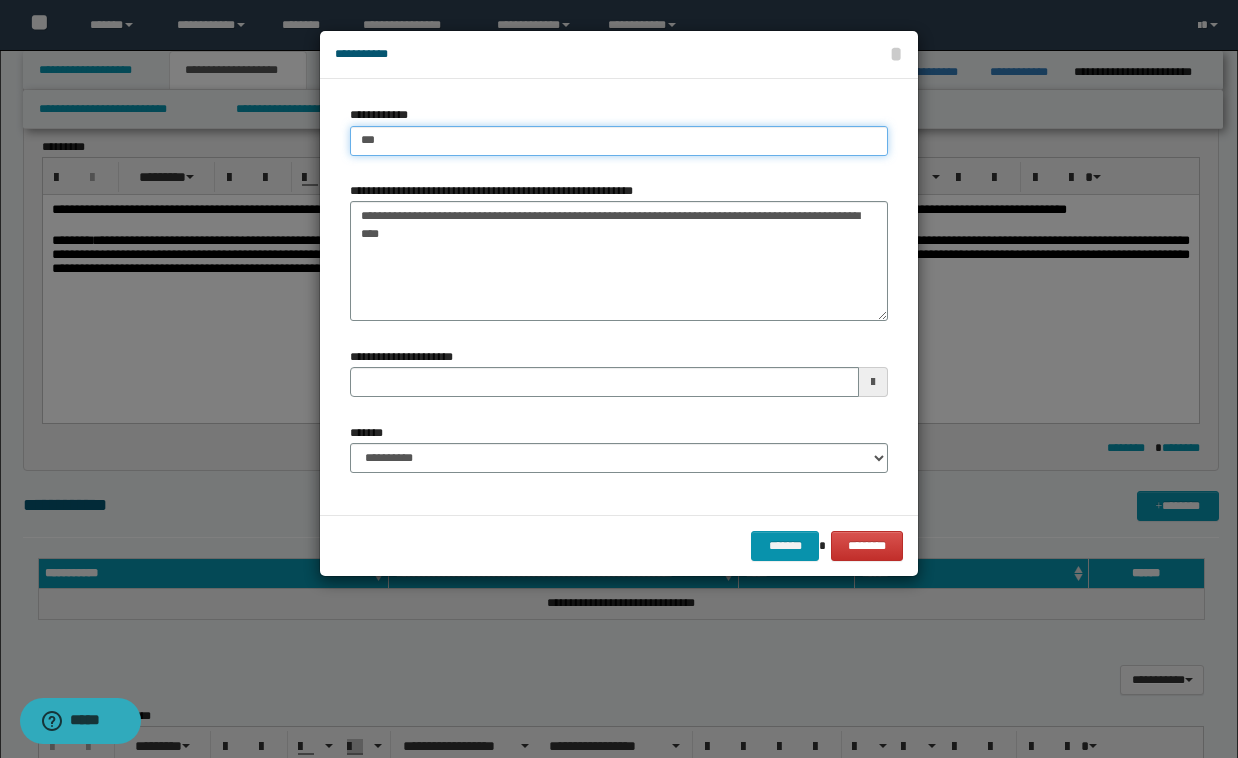type on "***" 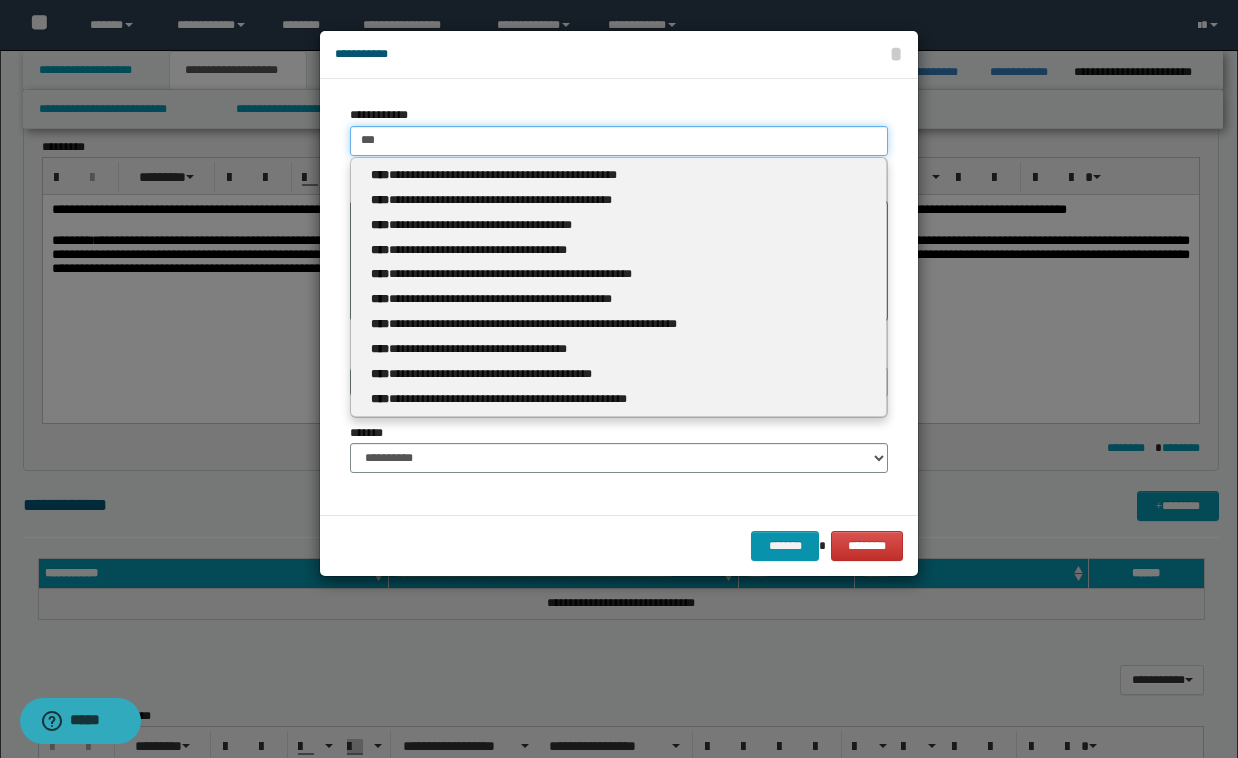 type 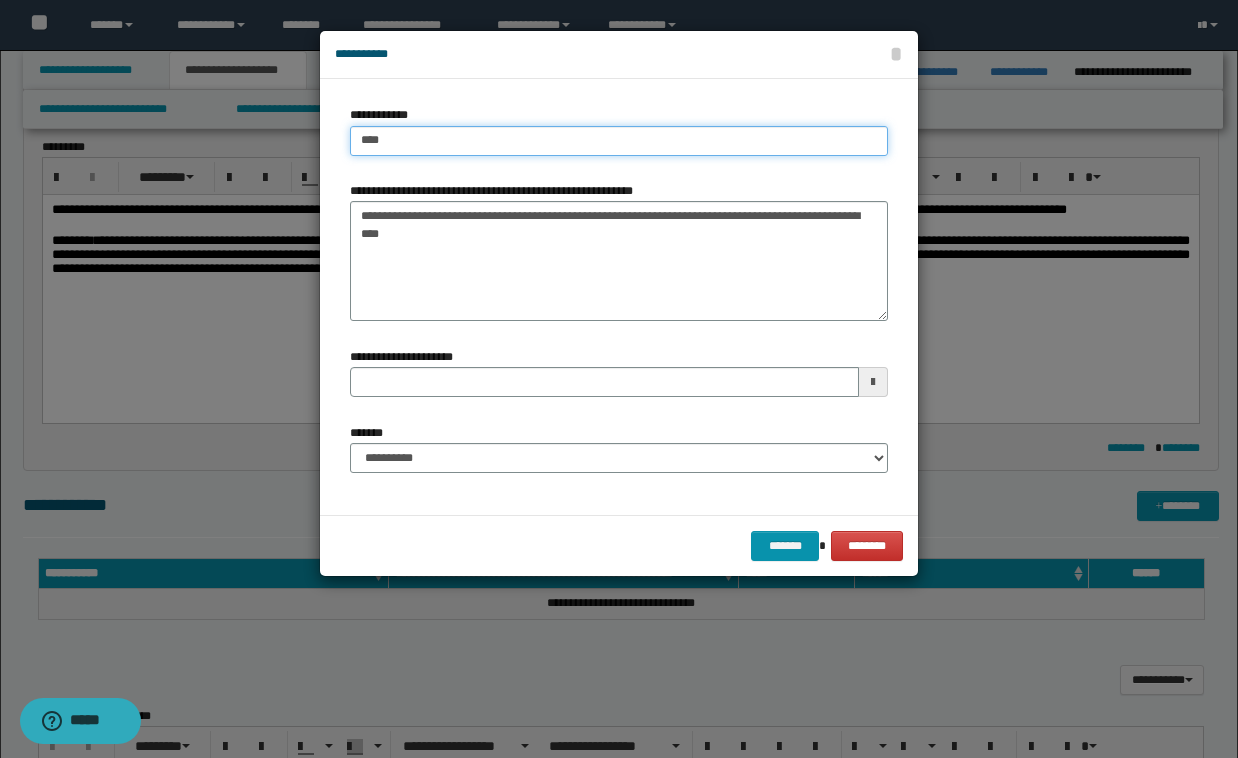 type on "****" 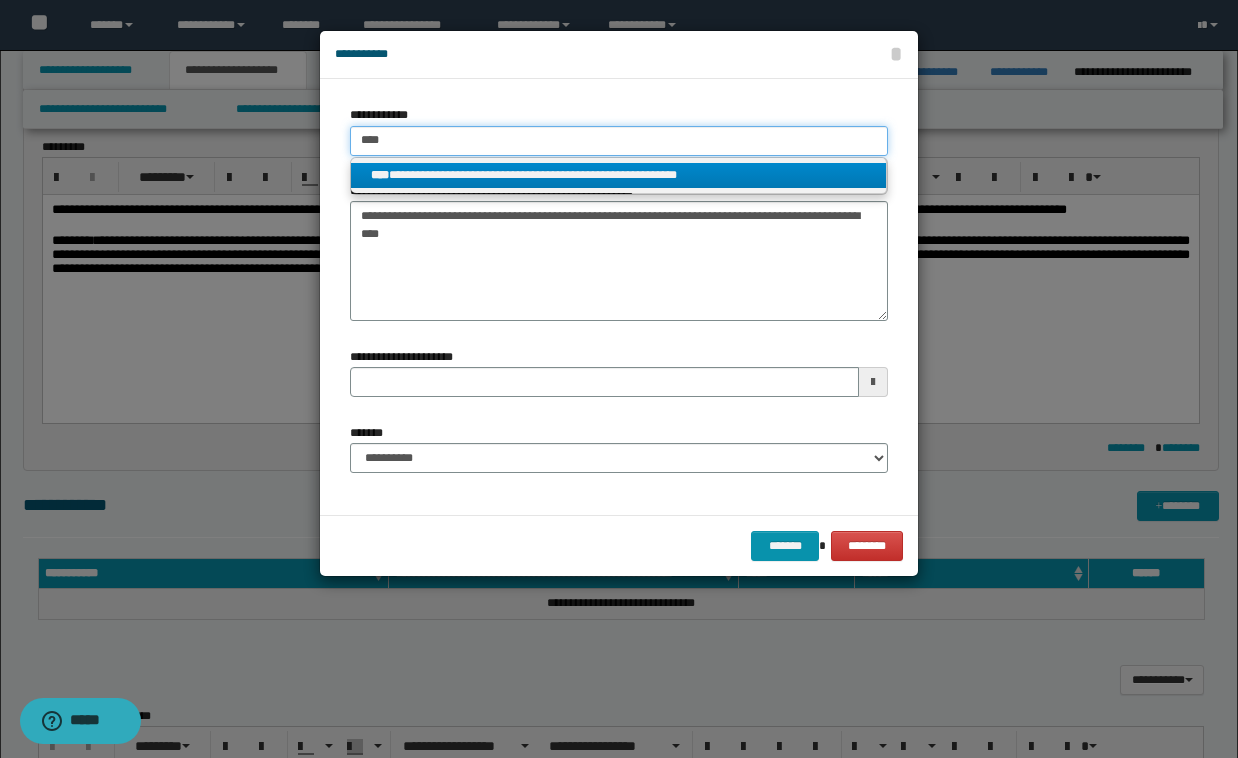 type on "****" 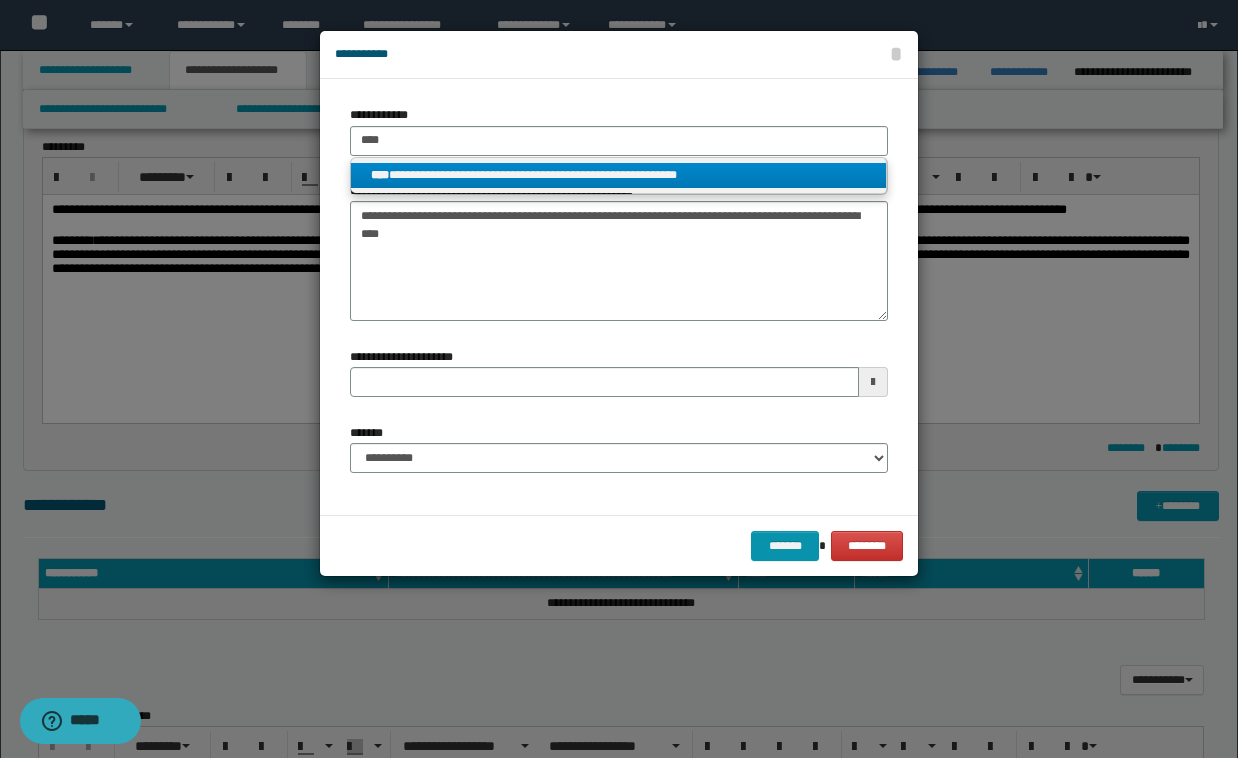click on "**********" at bounding box center (618, 175) 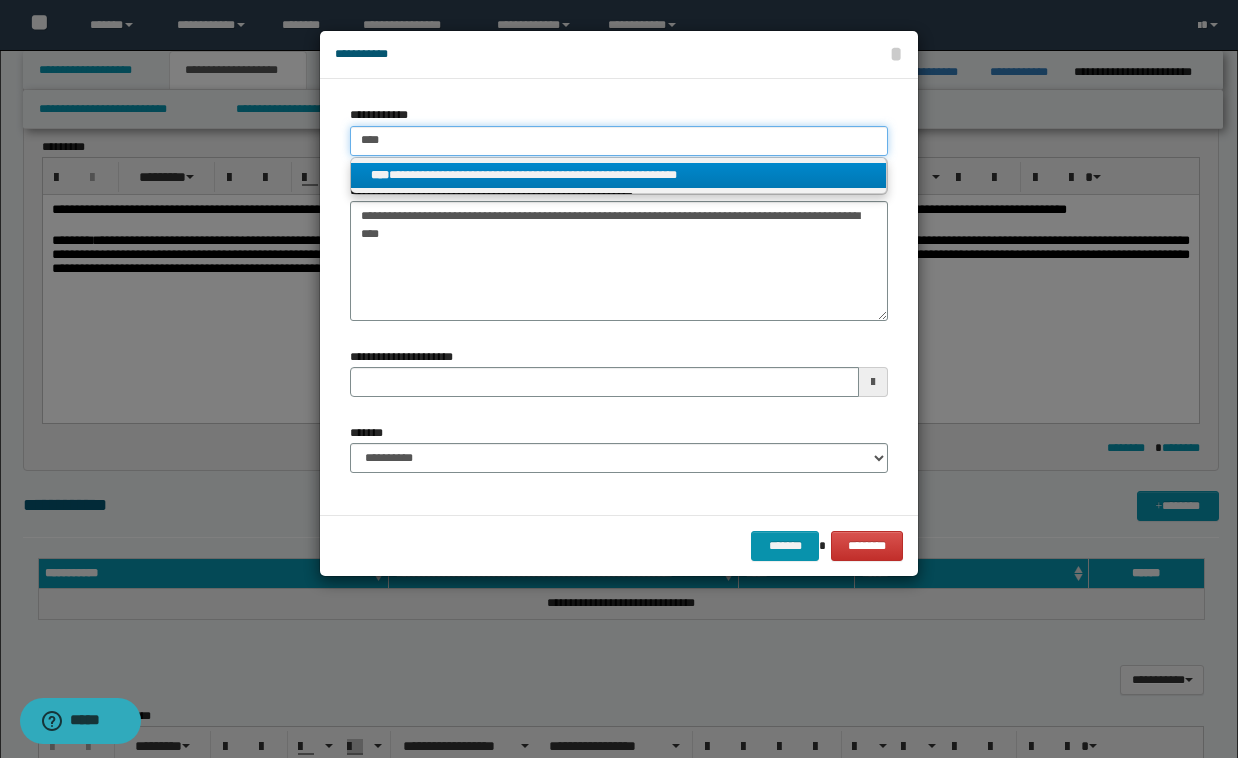 type 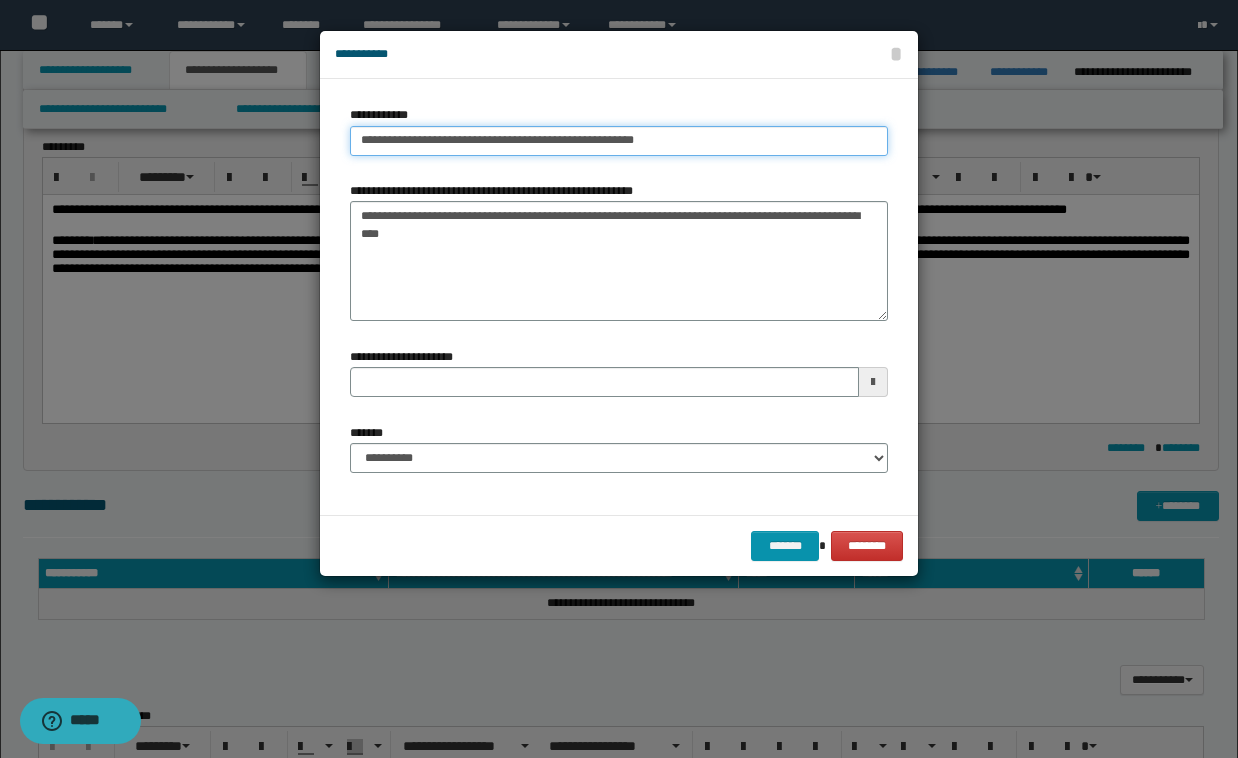 type 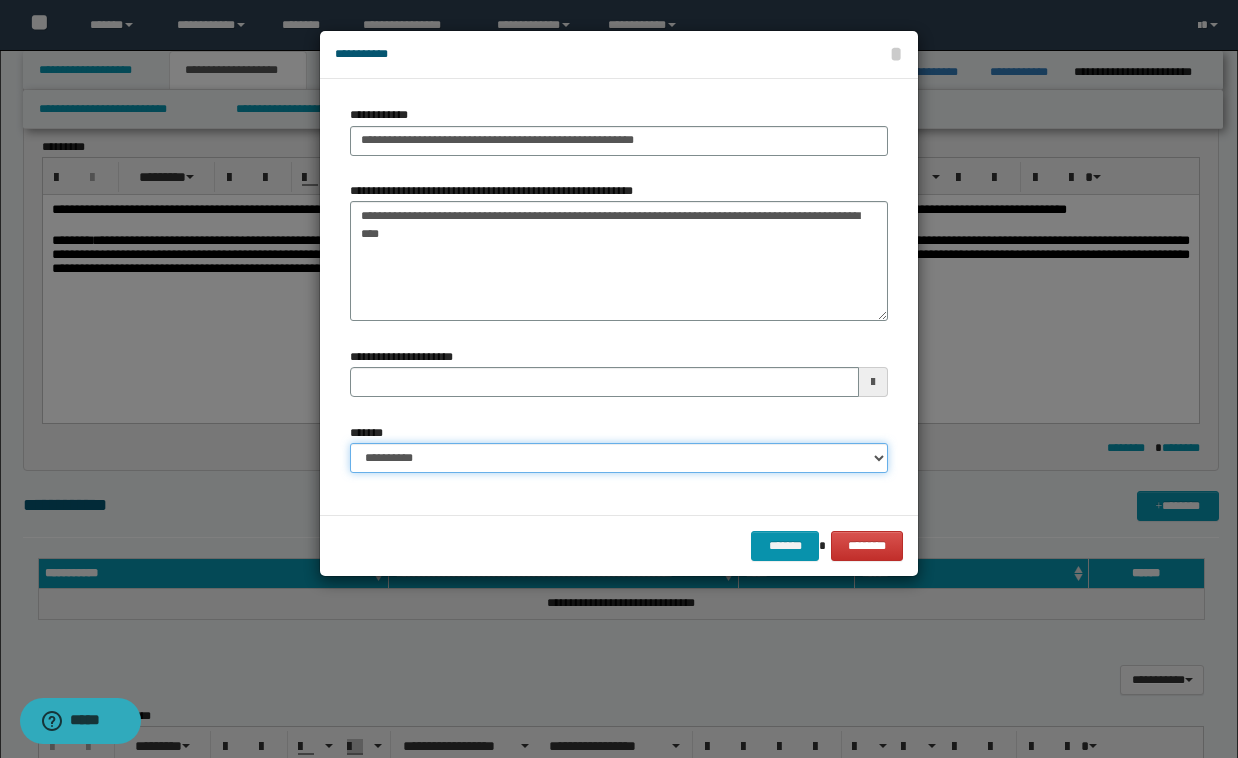 click on "**********" at bounding box center (619, 458) 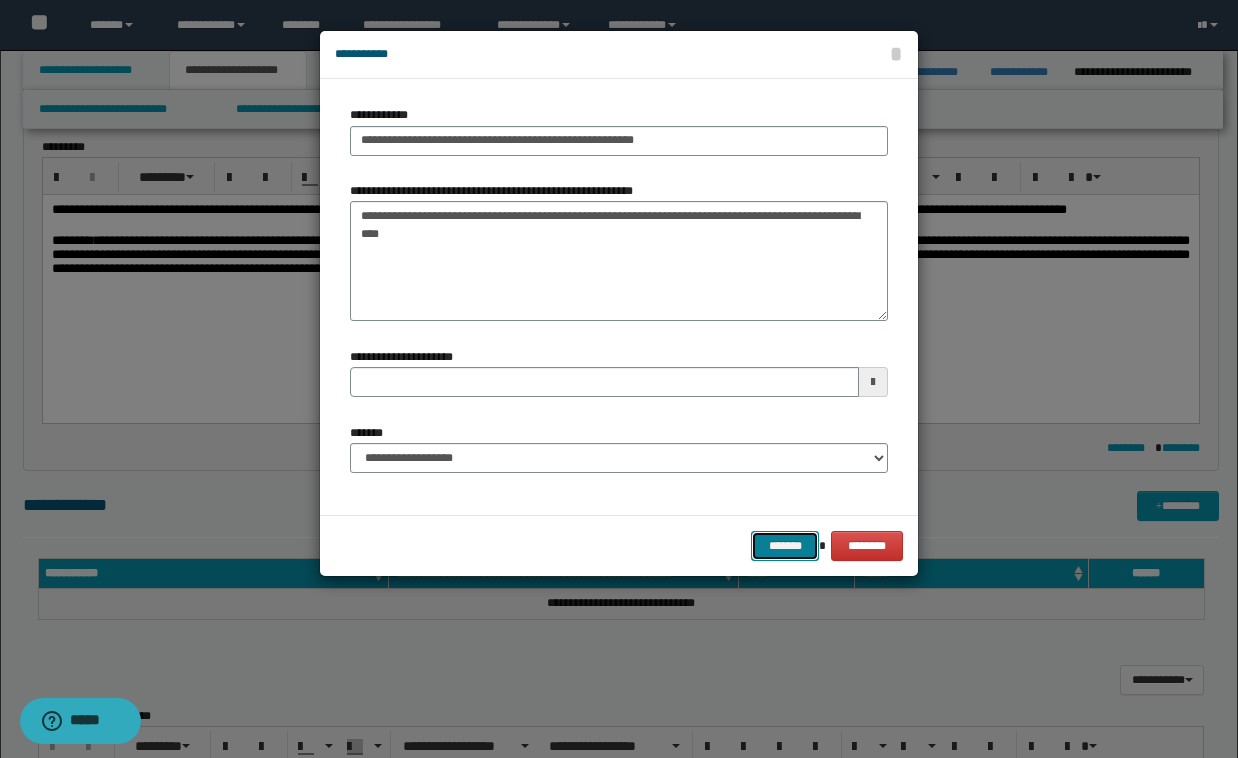 click on "*******" at bounding box center (785, 546) 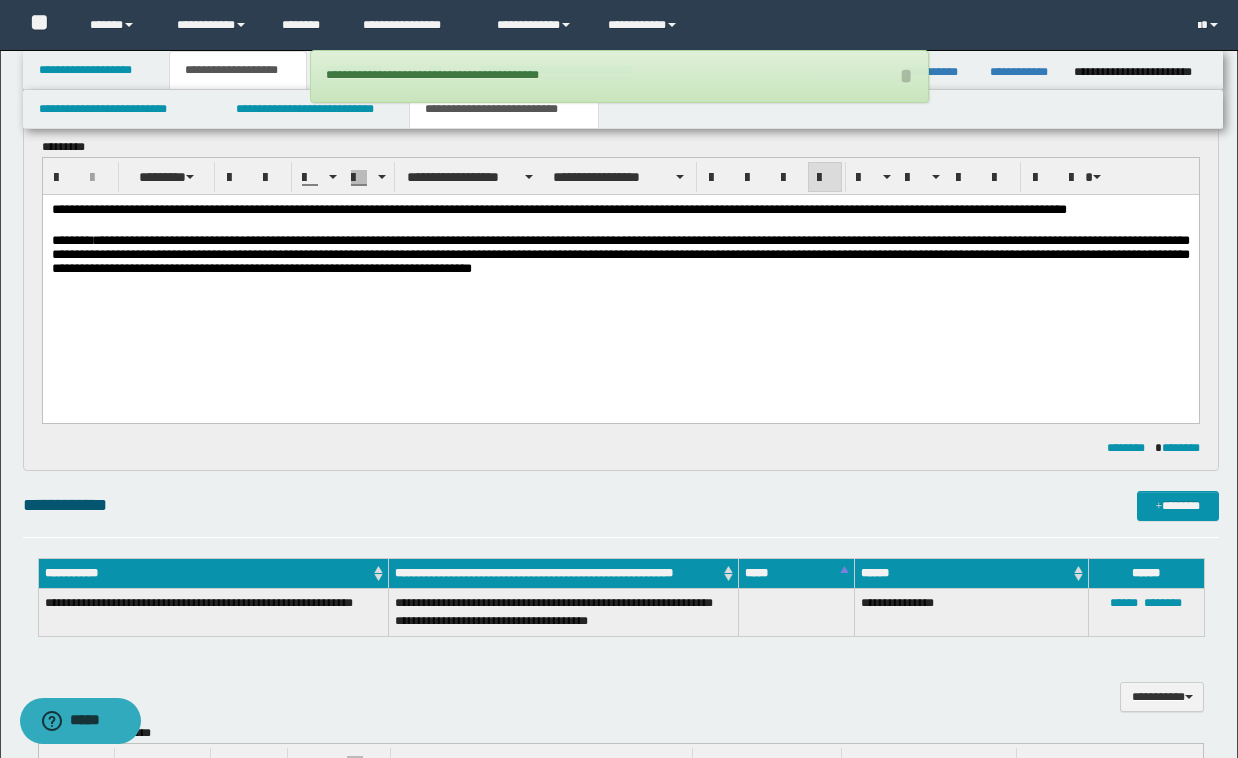 click on "**********" at bounding box center [621, 268] 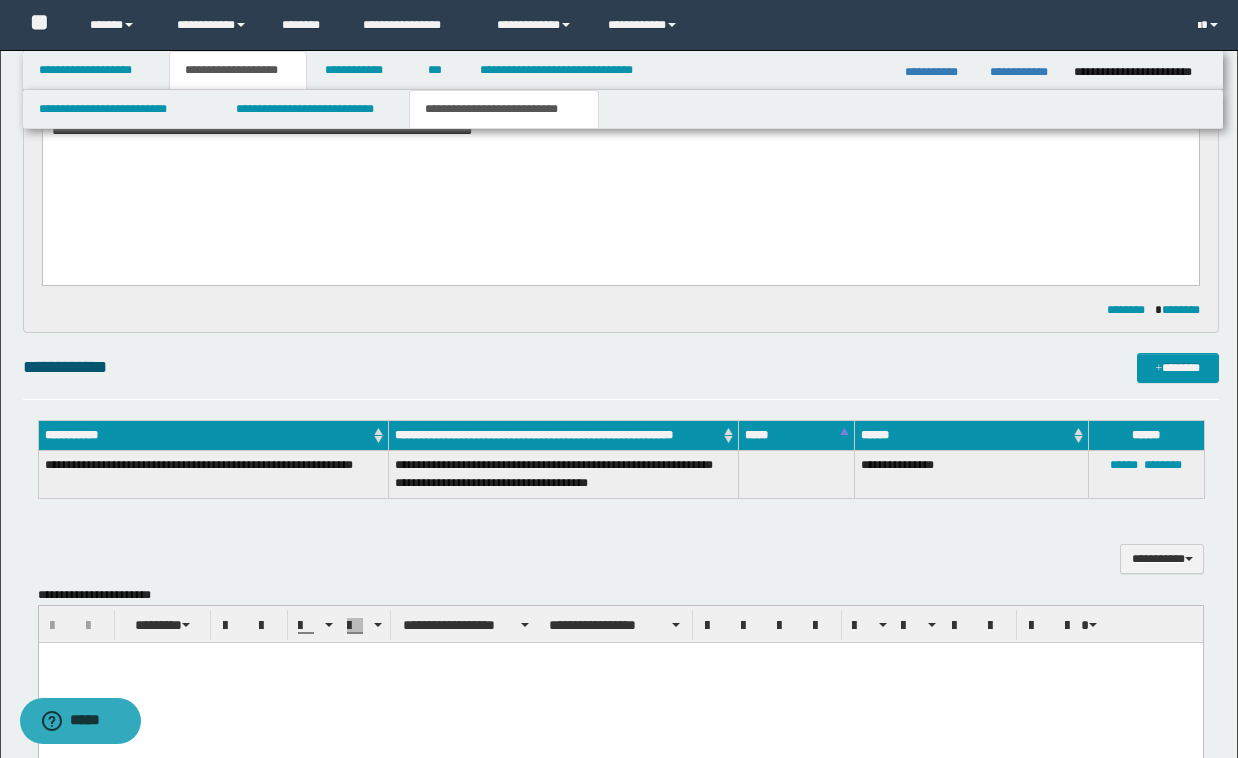 scroll, scrollTop: 320, scrollLeft: 0, axis: vertical 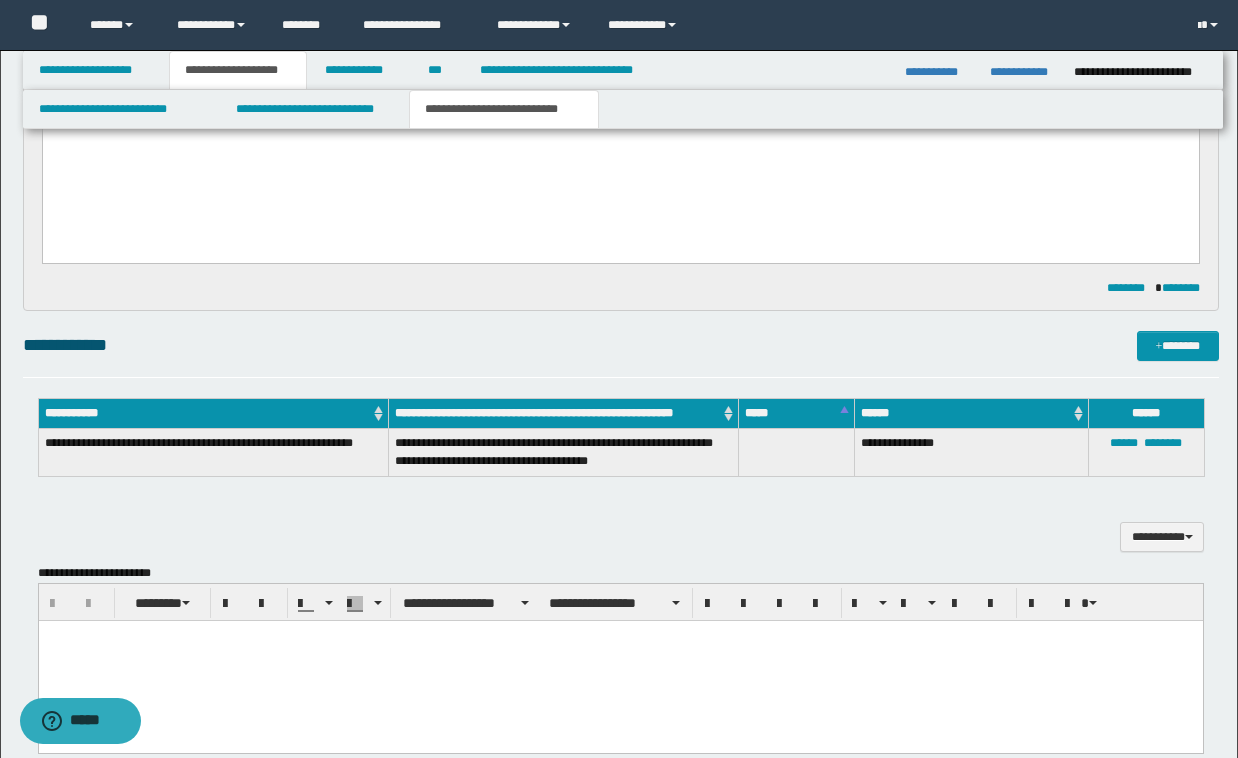 click on "**********" at bounding box center (620, 111) 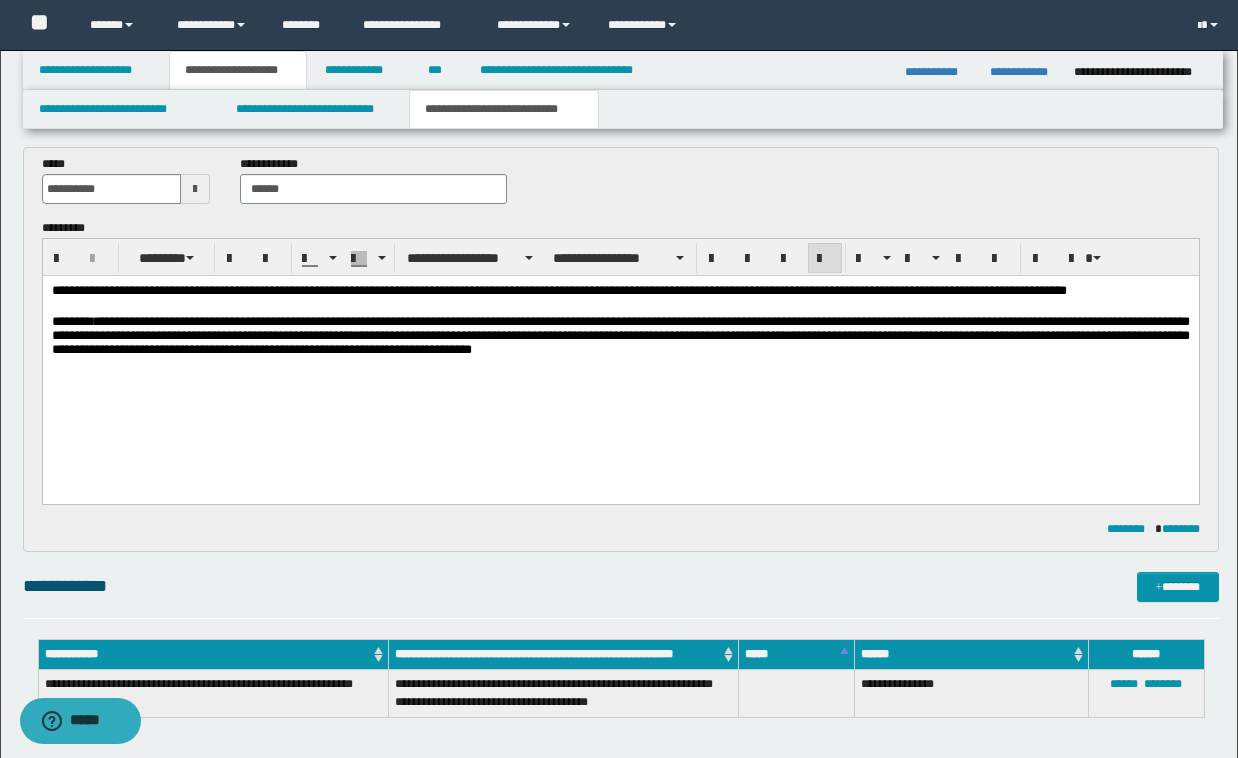 scroll, scrollTop: 0, scrollLeft: 0, axis: both 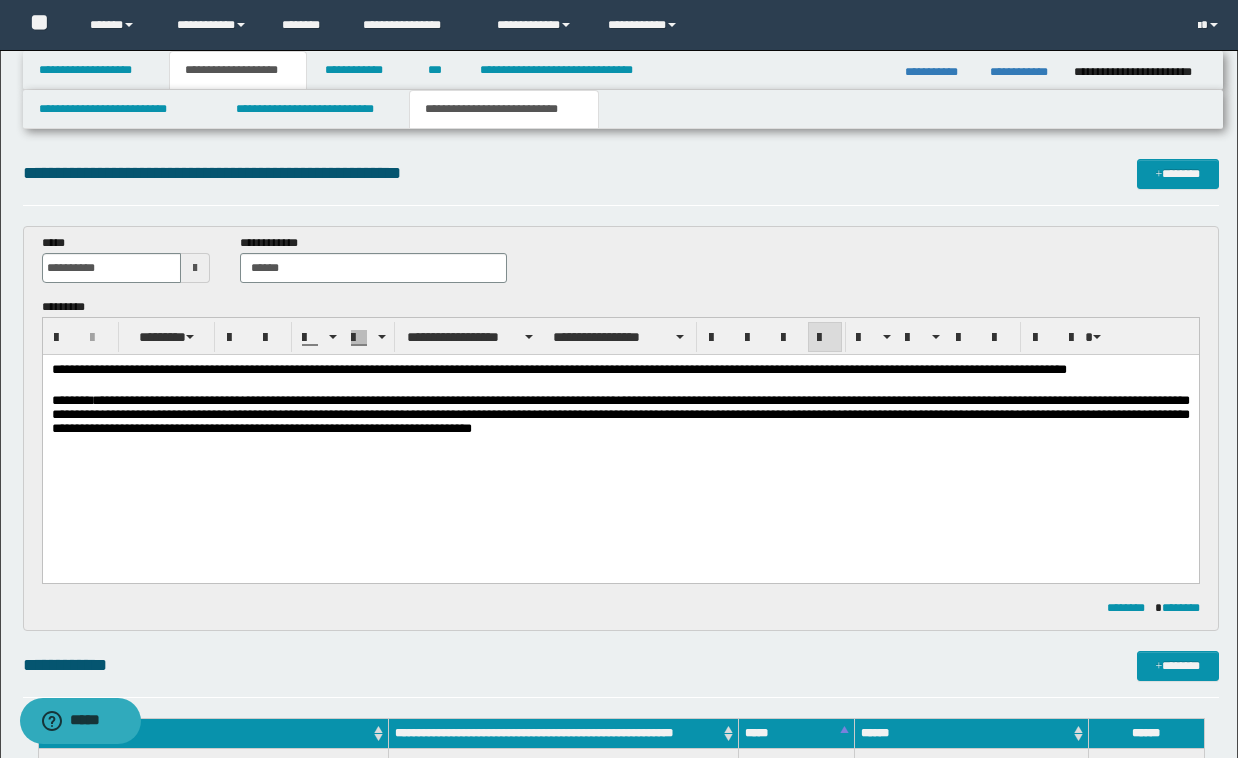 click on "**********" at bounding box center [621, 448] 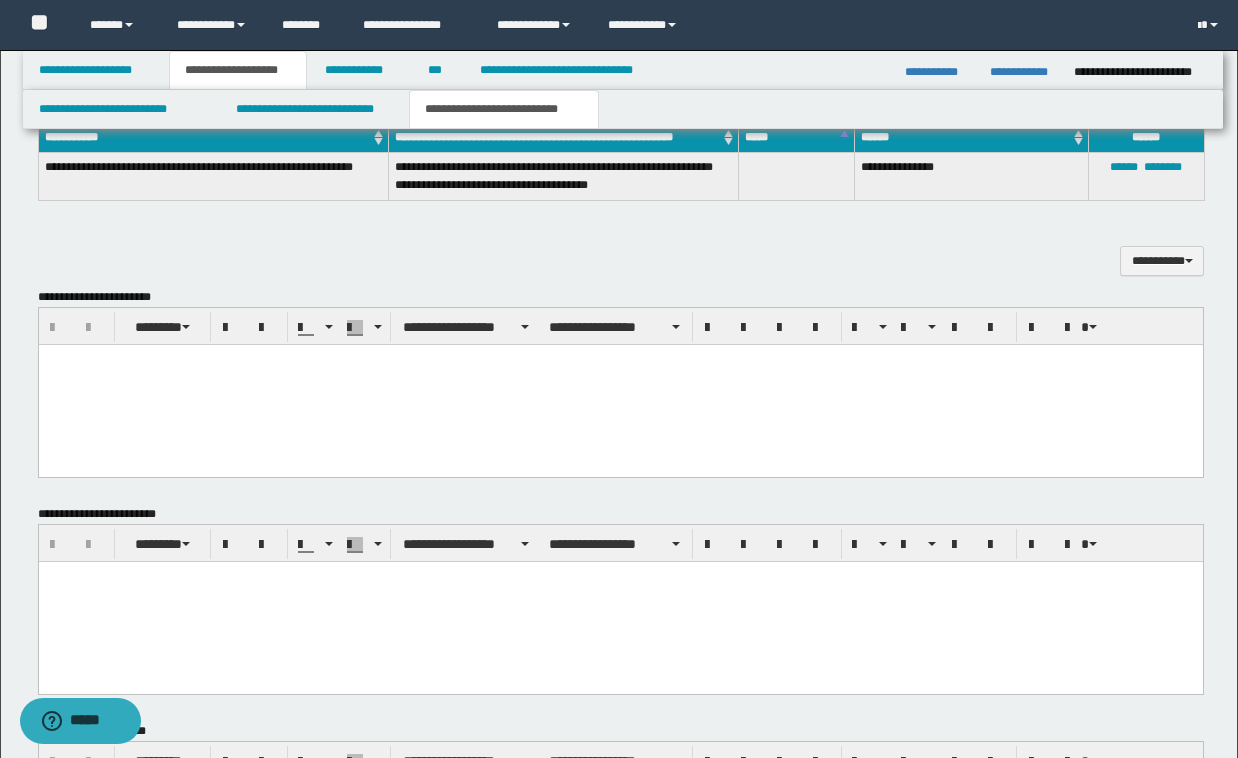 scroll, scrollTop: 600, scrollLeft: 0, axis: vertical 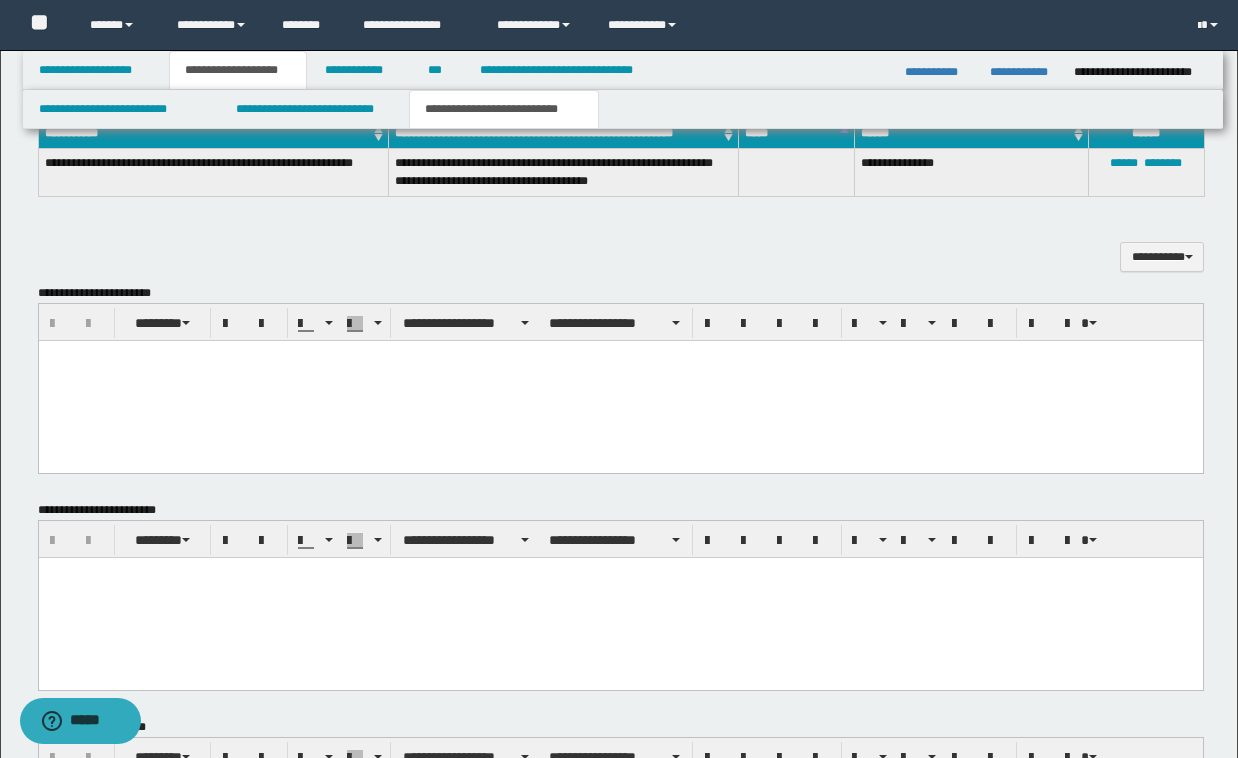 click at bounding box center [620, 573] 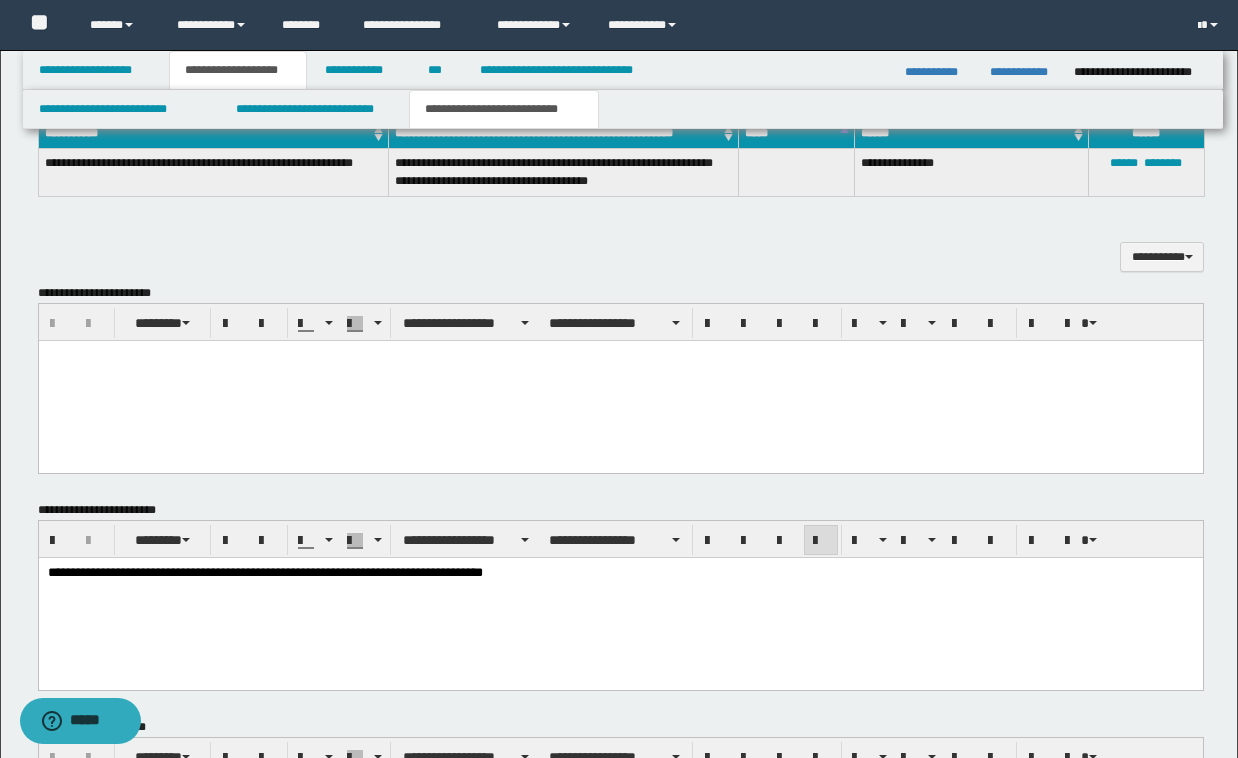 click at bounding box center [620, 356] 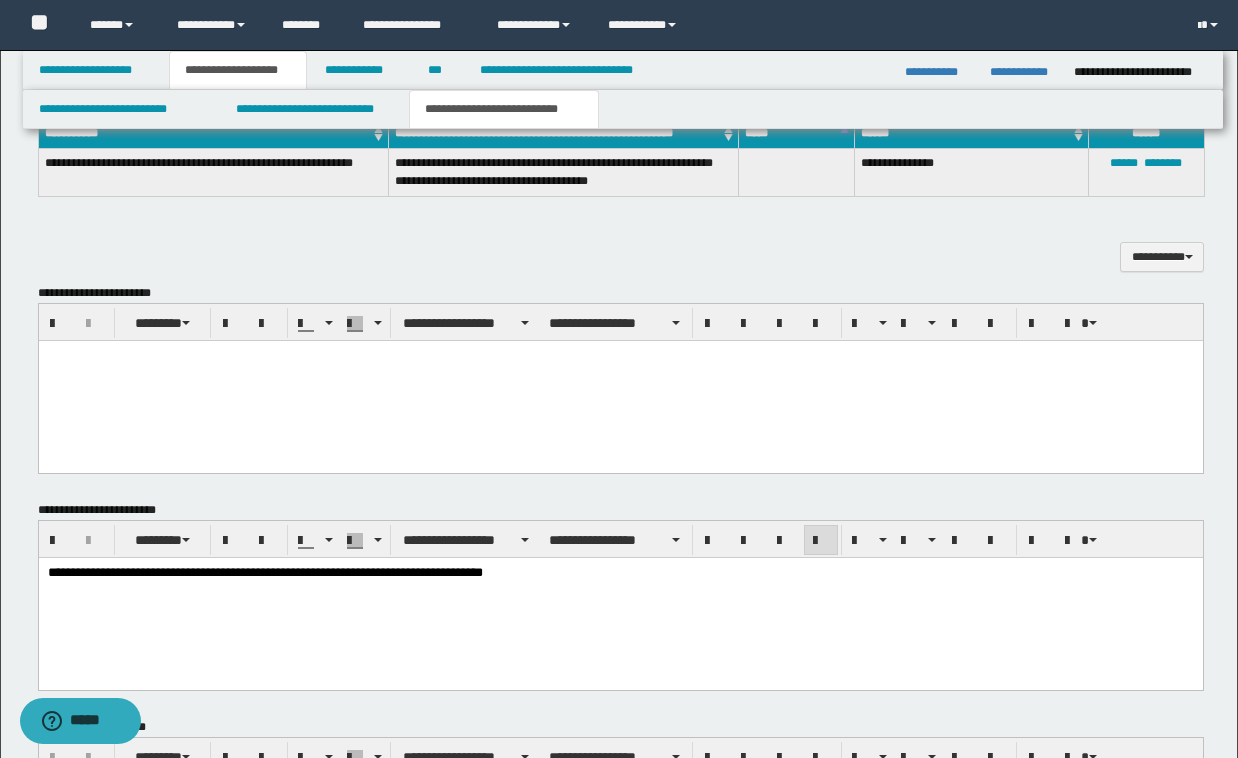 click on "﻿" at bounding box center [620, 356] 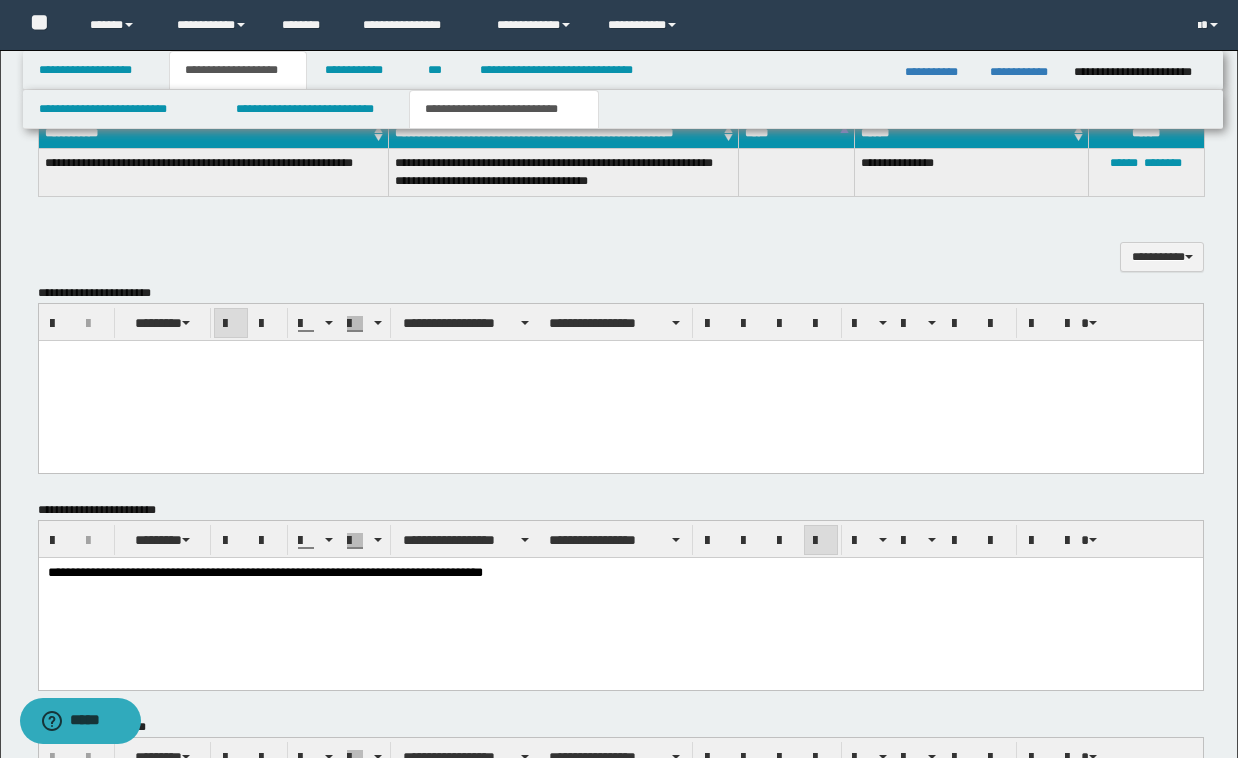 type 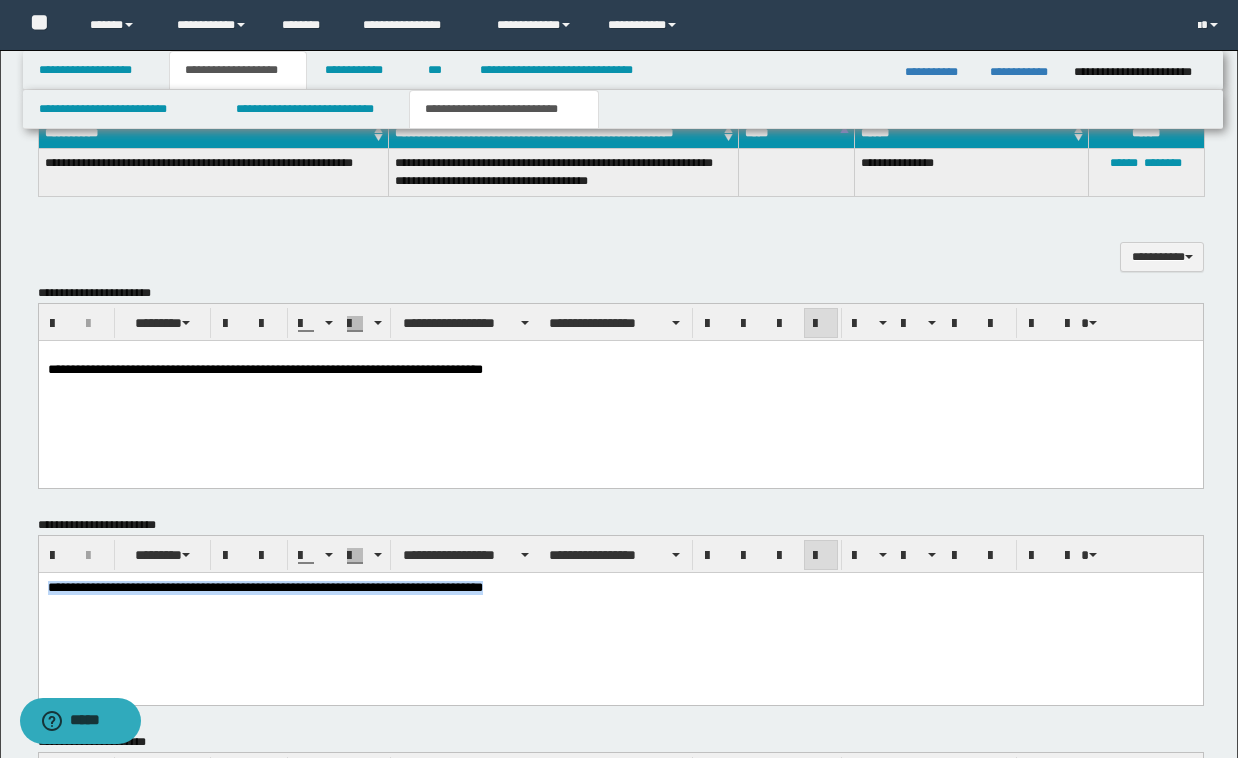 drag, startPoint x: 546, startPoint y: 588, endPoint x: -48, endPoint y: 586, distance: 594.00336 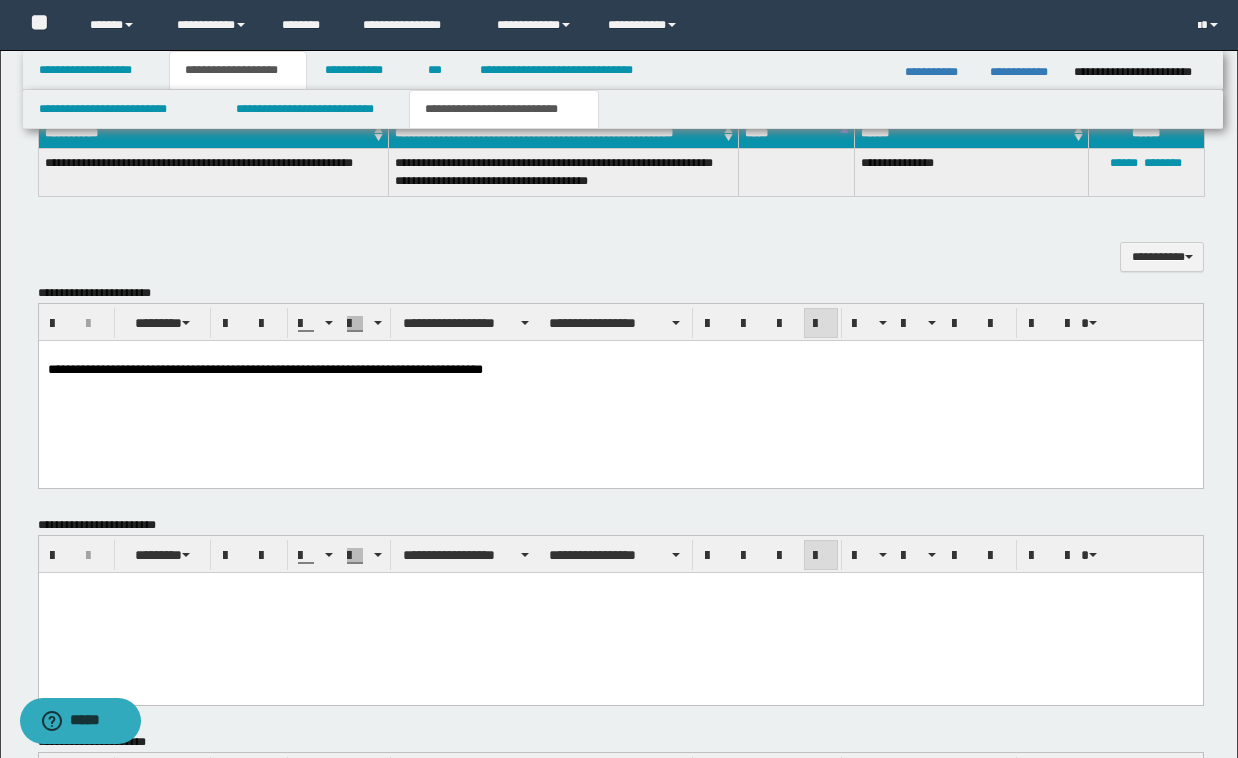 click on "**********" at bounding box center [619, 185] 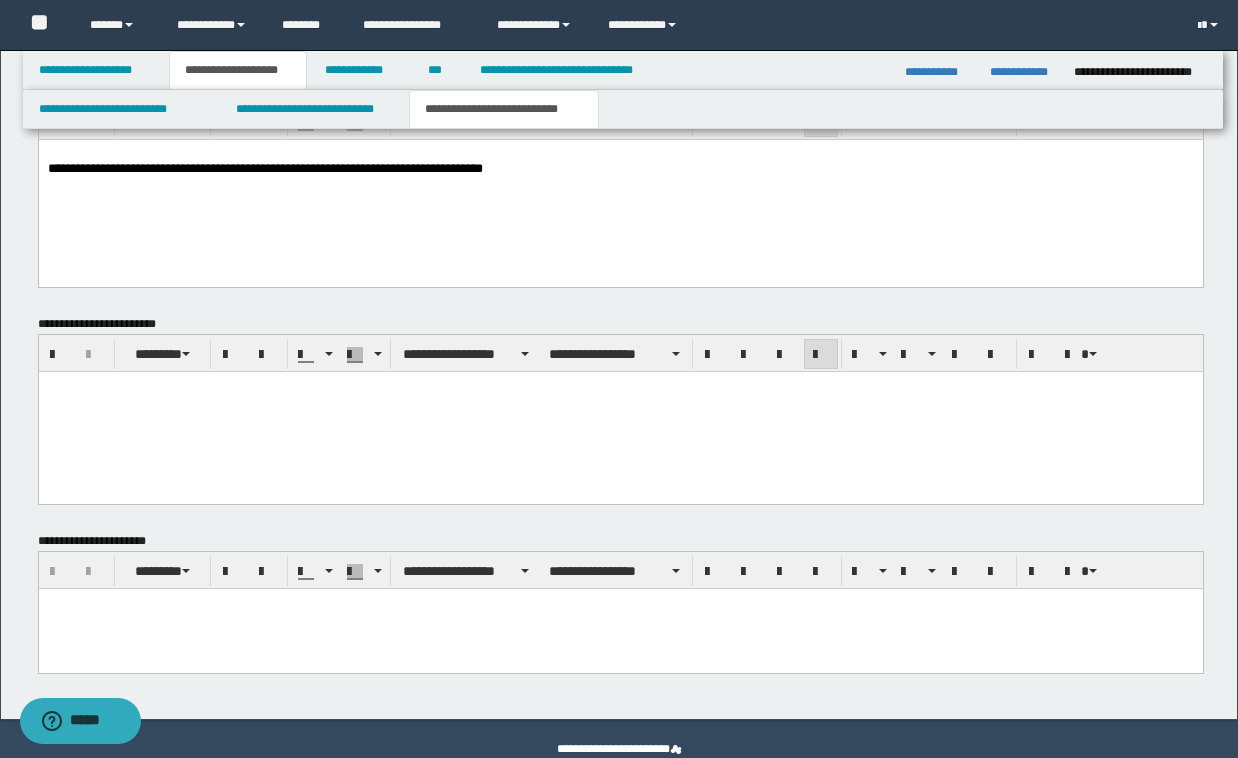scroll, scrollTop: 840, scrollLeft: 0, axis: vertical 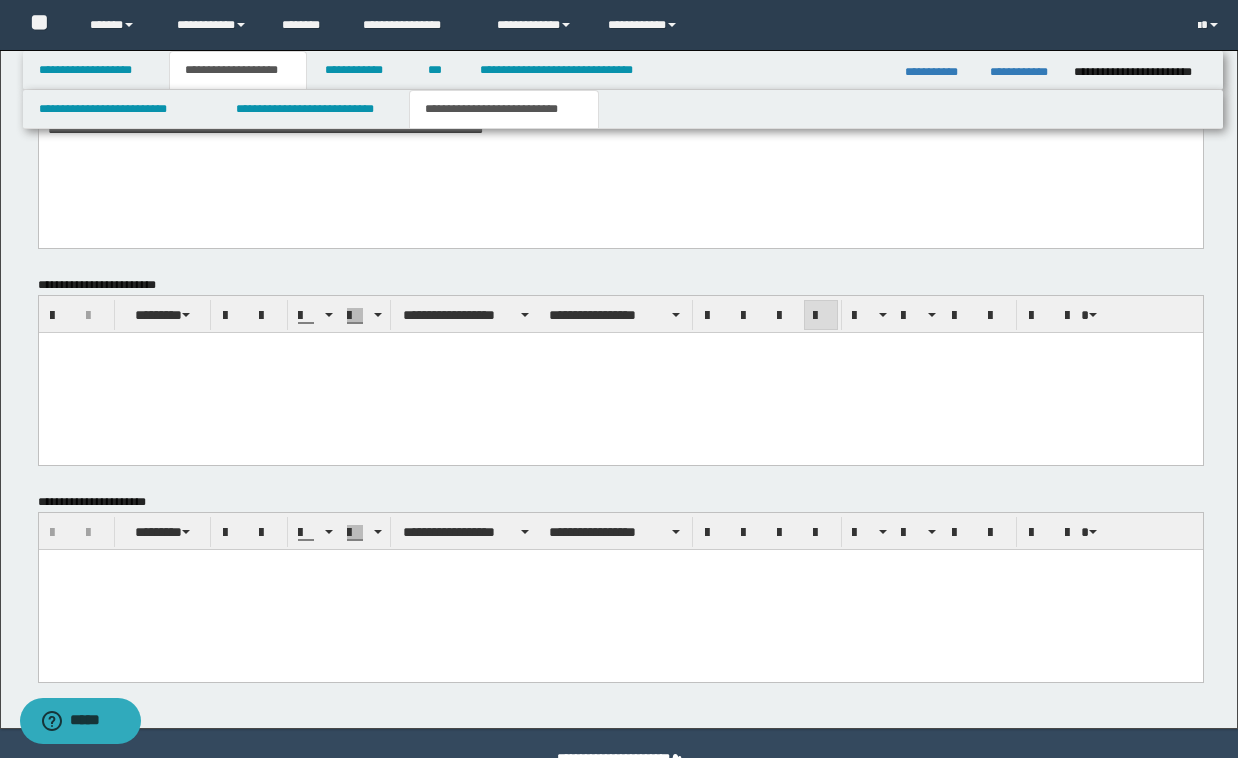 click at bounding box center (620, 564) 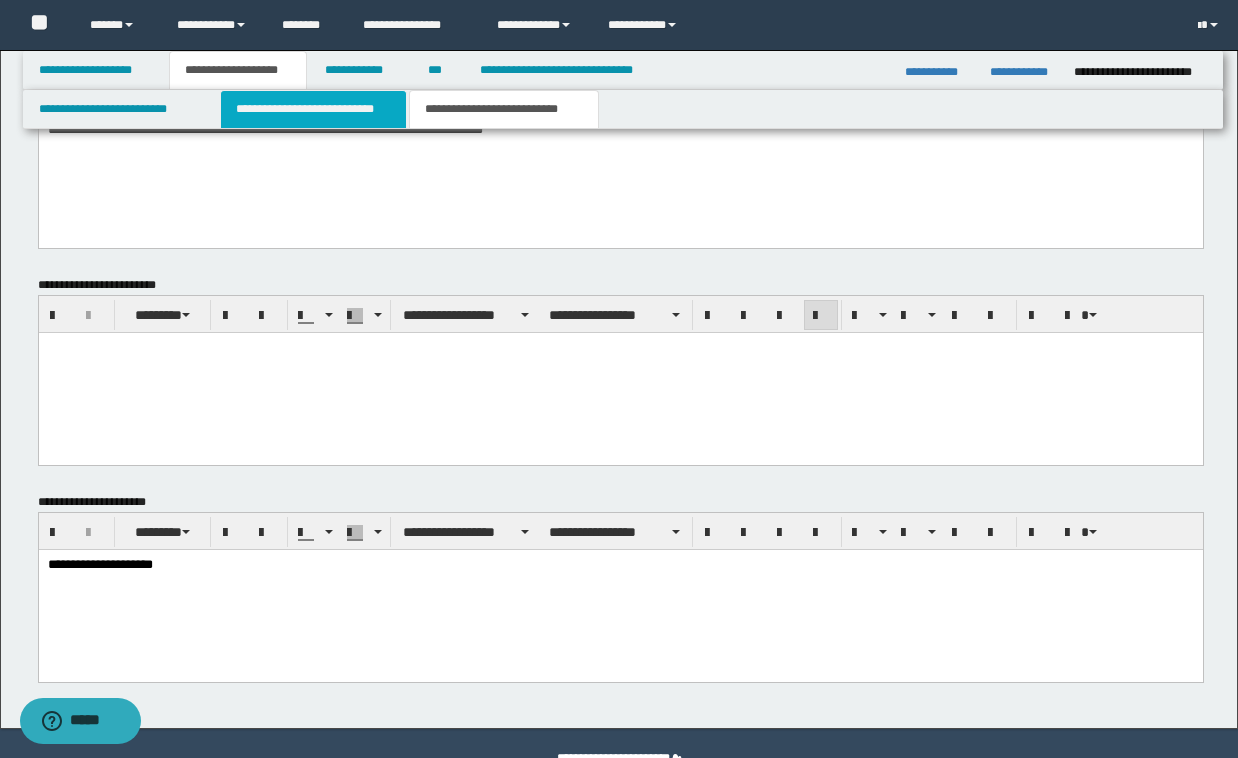 click on "**********" at bounding box center [314, 109] 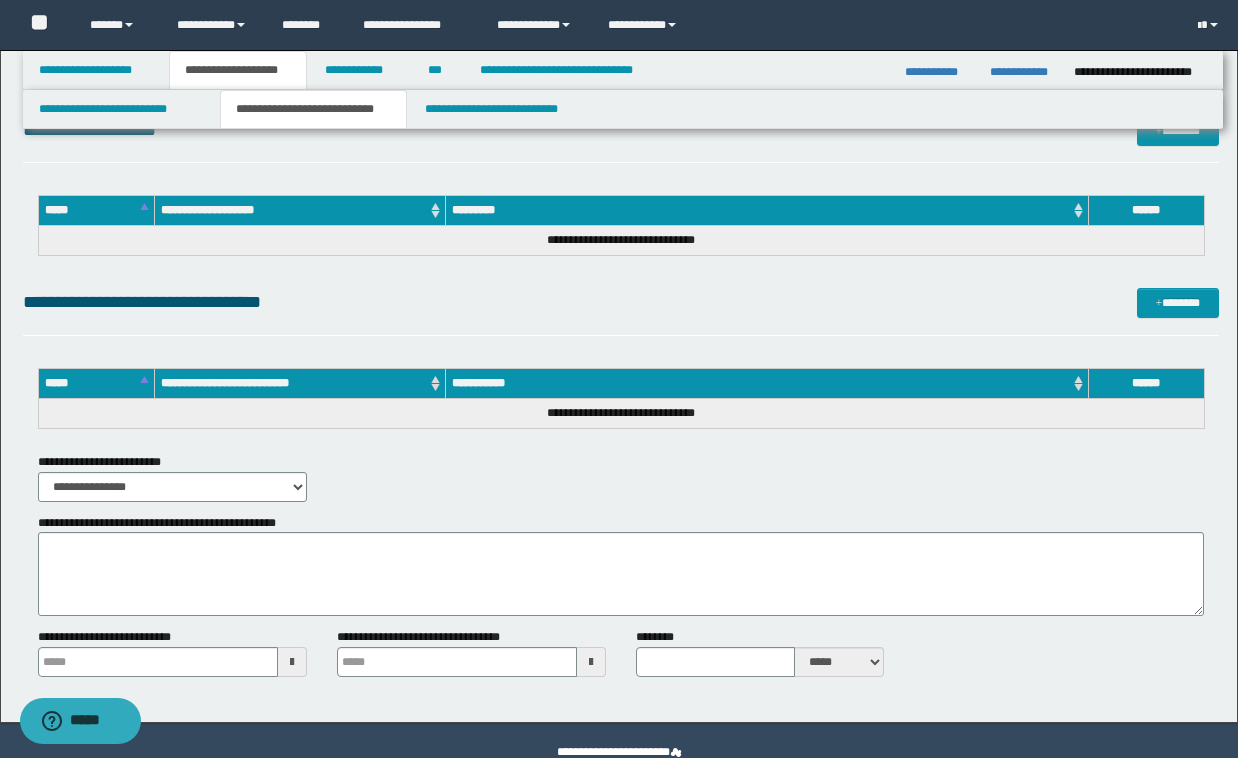 scroll, scrollTop: 779, scrollLeft: 0, axis: vertical 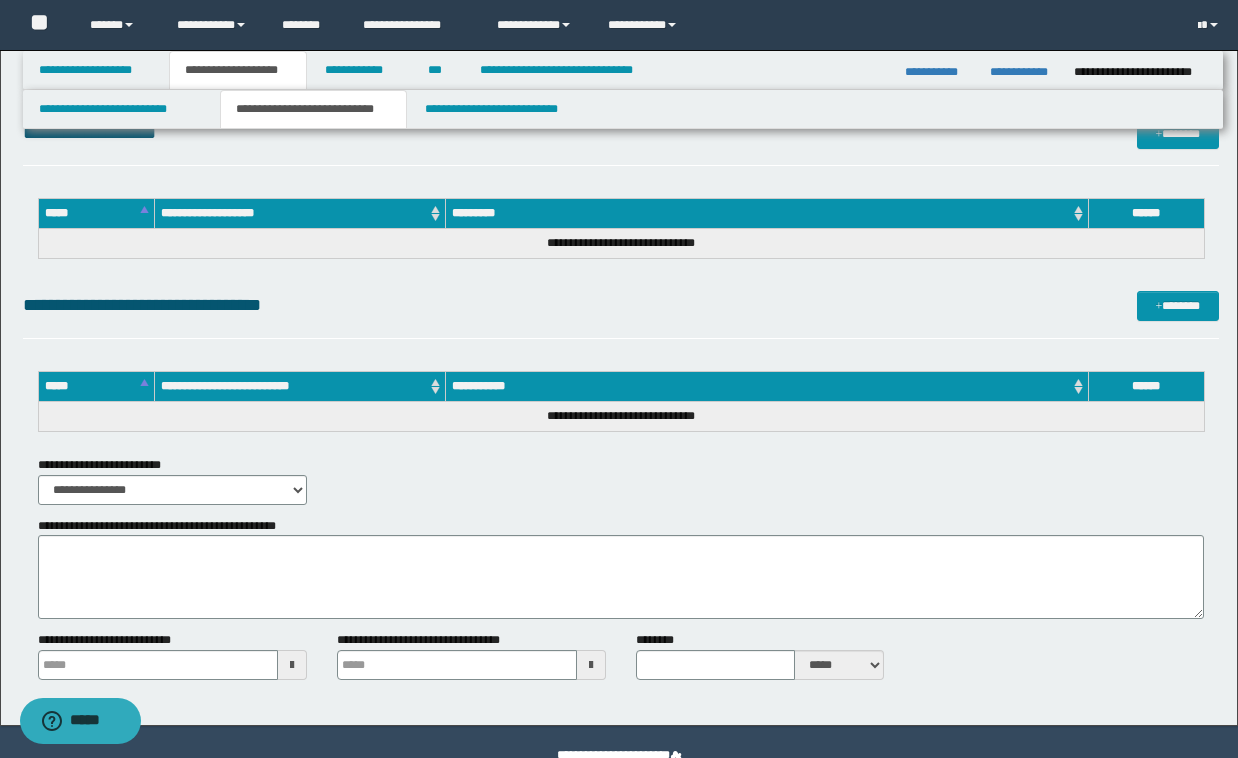 click on "**********" at bounding box center [621, 244] 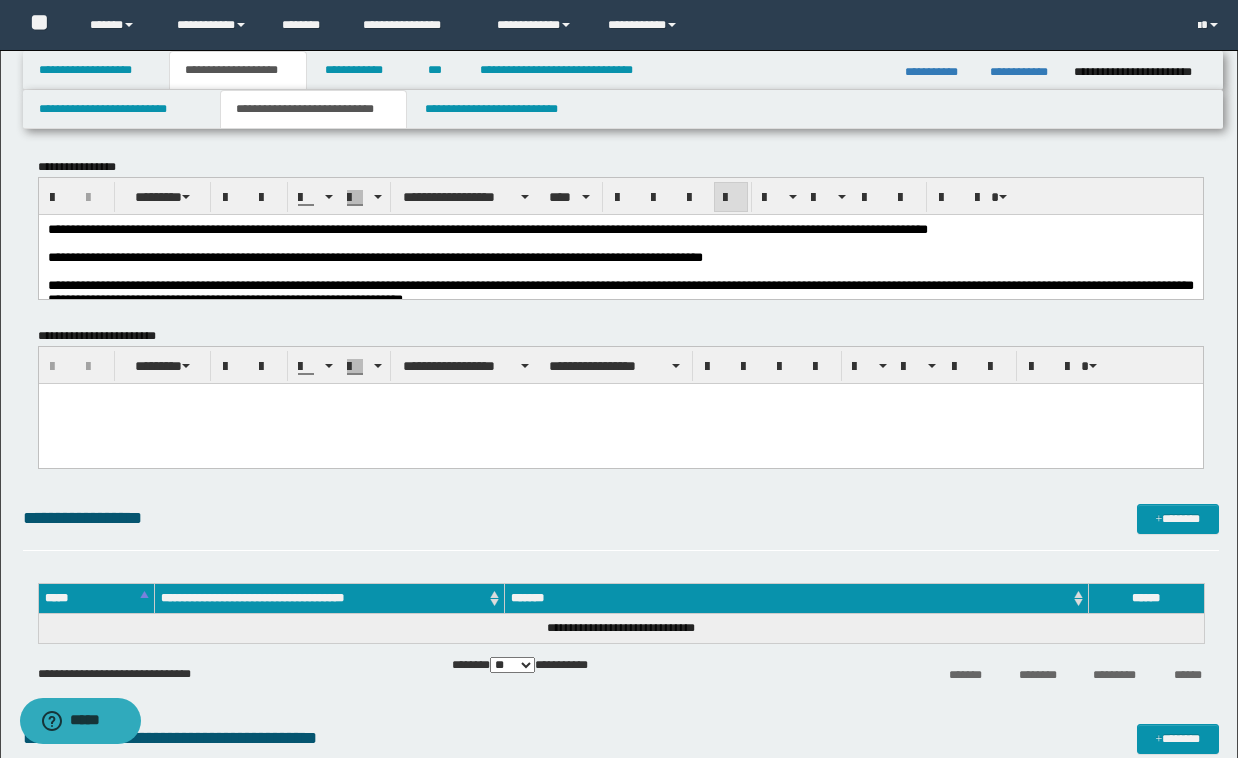 scroll, scrollTop: 0, scrollLeft: 0, axis: both 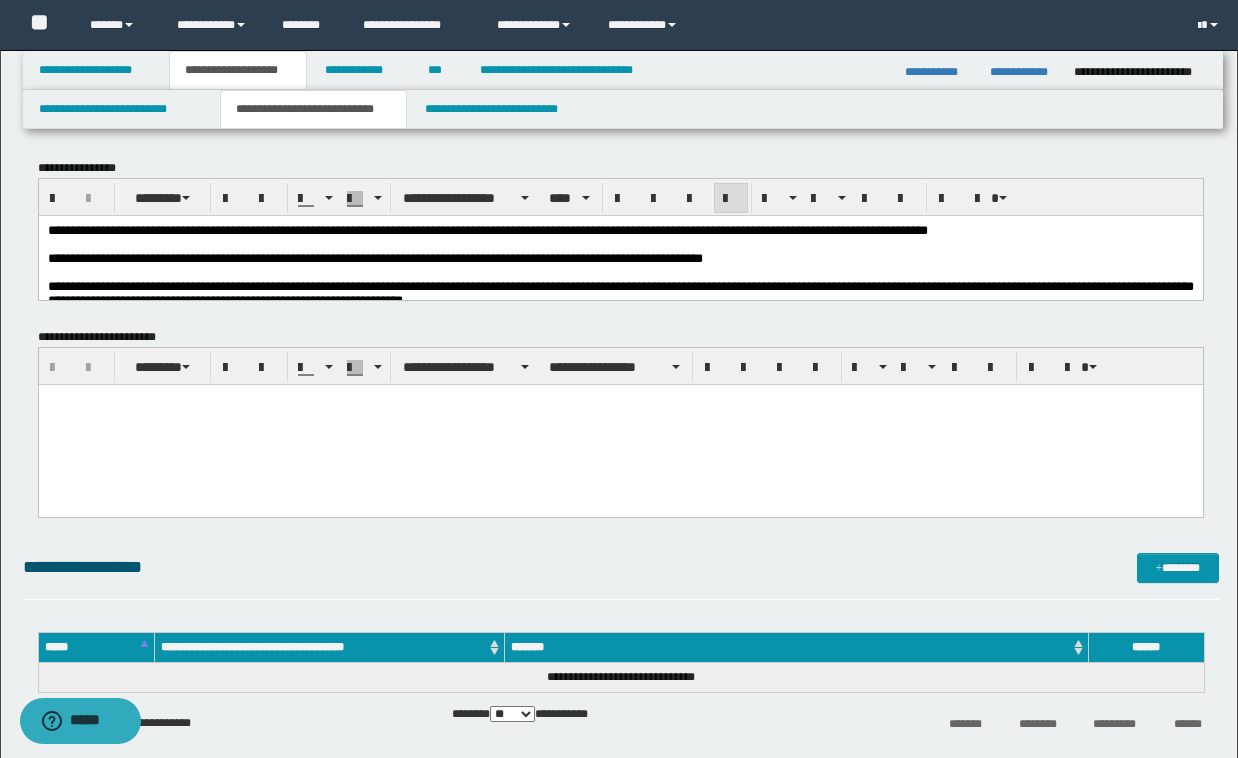 click at bounding box center [620, 424] 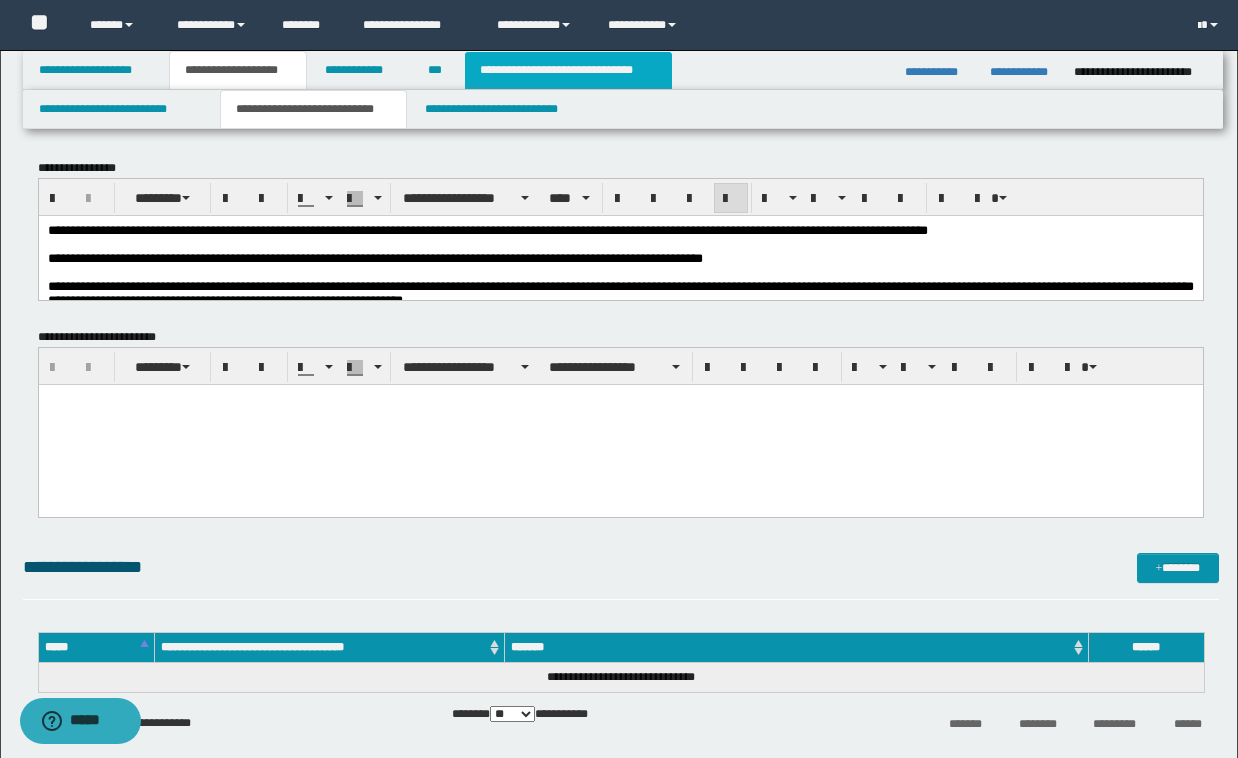 click on "**********" at bounding box center [568, 70] 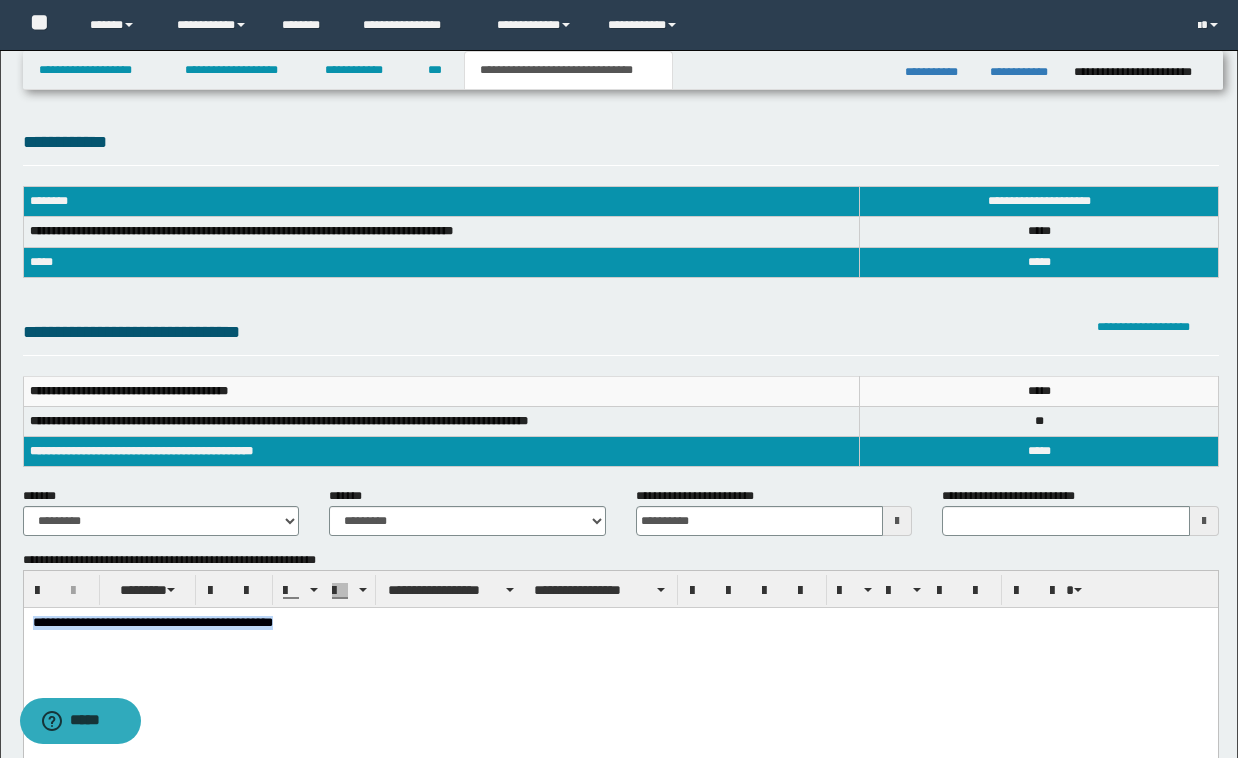 drag, startPoint x: 333, startPoint y: 624, endPoint x: -7, endPoint y: 621, distance: 340.01324 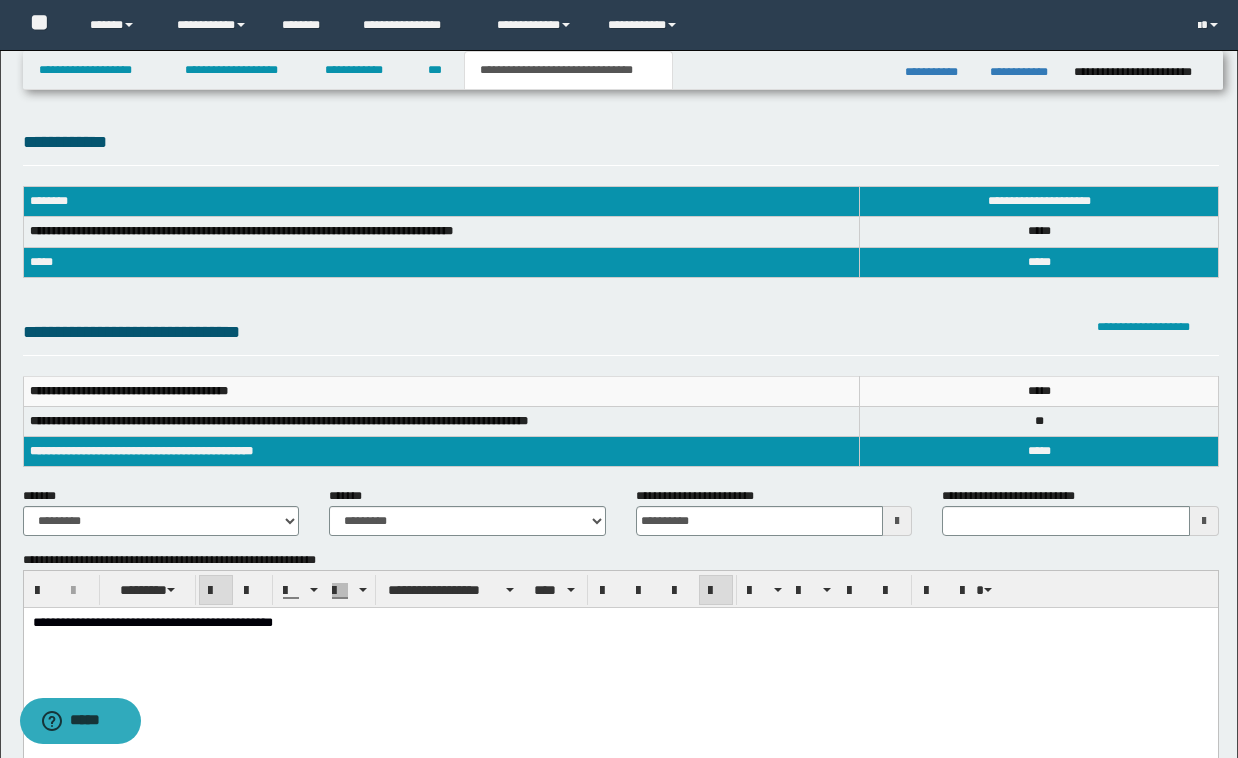 click on "**********" at bounding box center [621, 672] 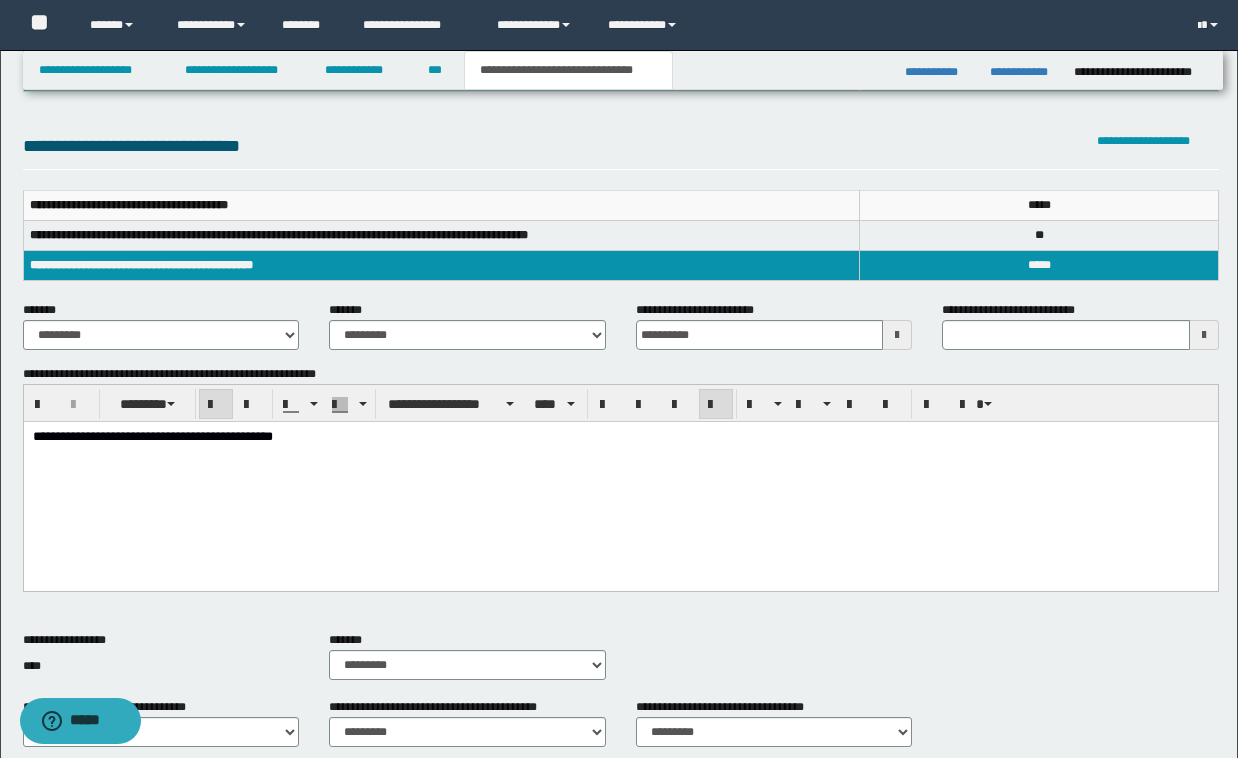 scroll, scrollTop: 200, scrollLeft: 0, axis: vertical 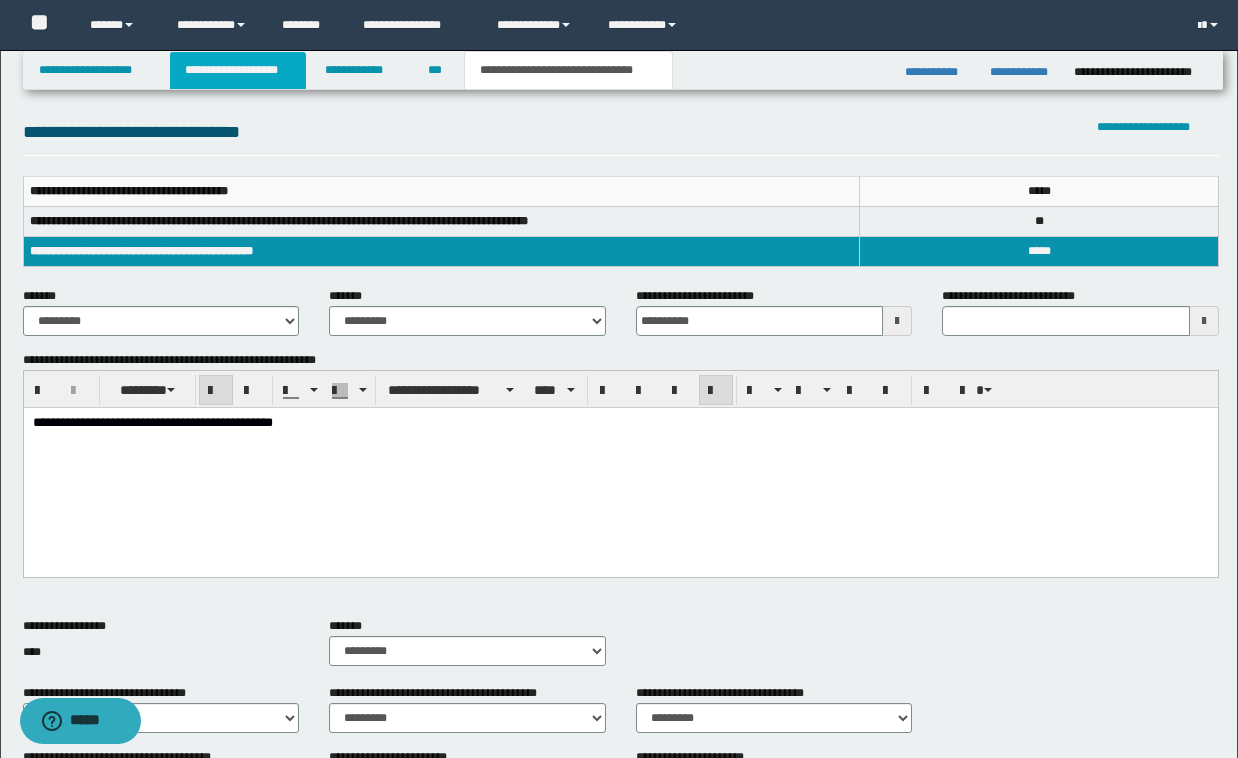 click on "**********" at bounding box center [238, 70] 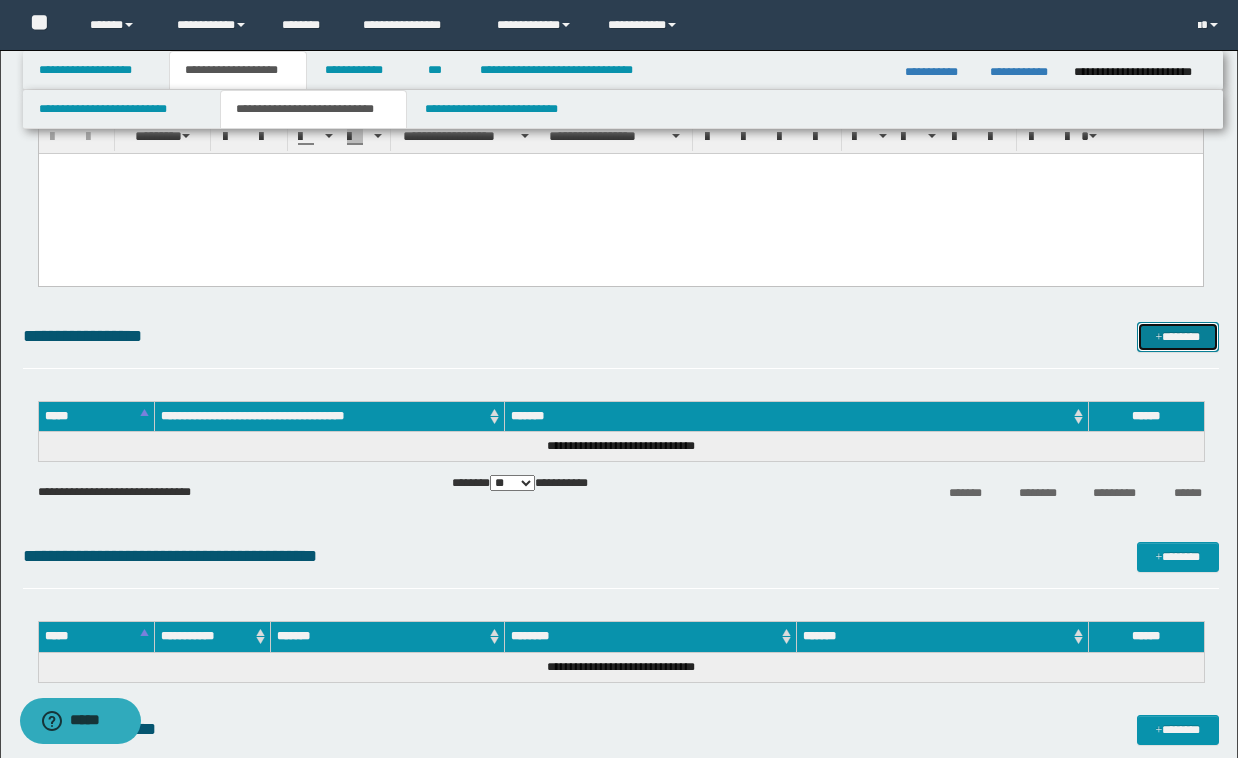 click on "*******" at bounding box center [1178, 337] 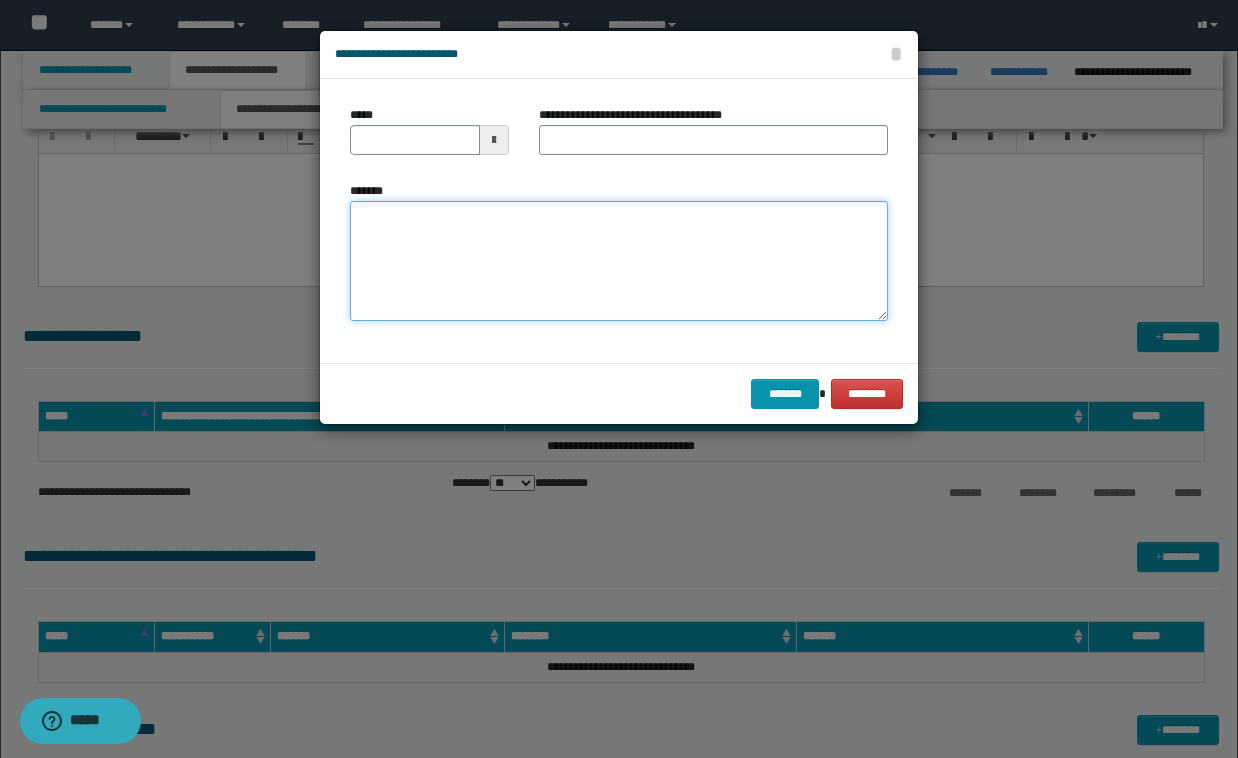 click on "*******" at bounding box center [619, 261] 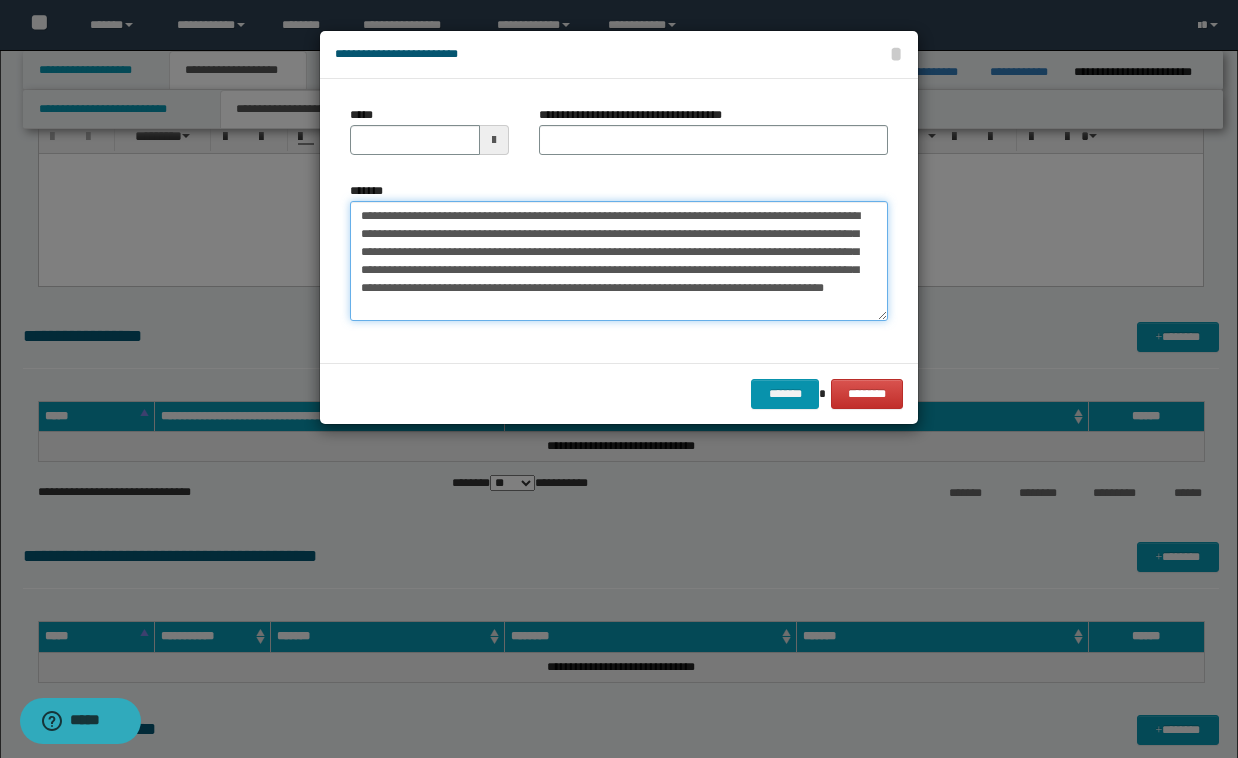 drag, startPoint x: 594, startPoint y: 218, endPoint x: 431, endPoint y: 205, distance: 163.51758 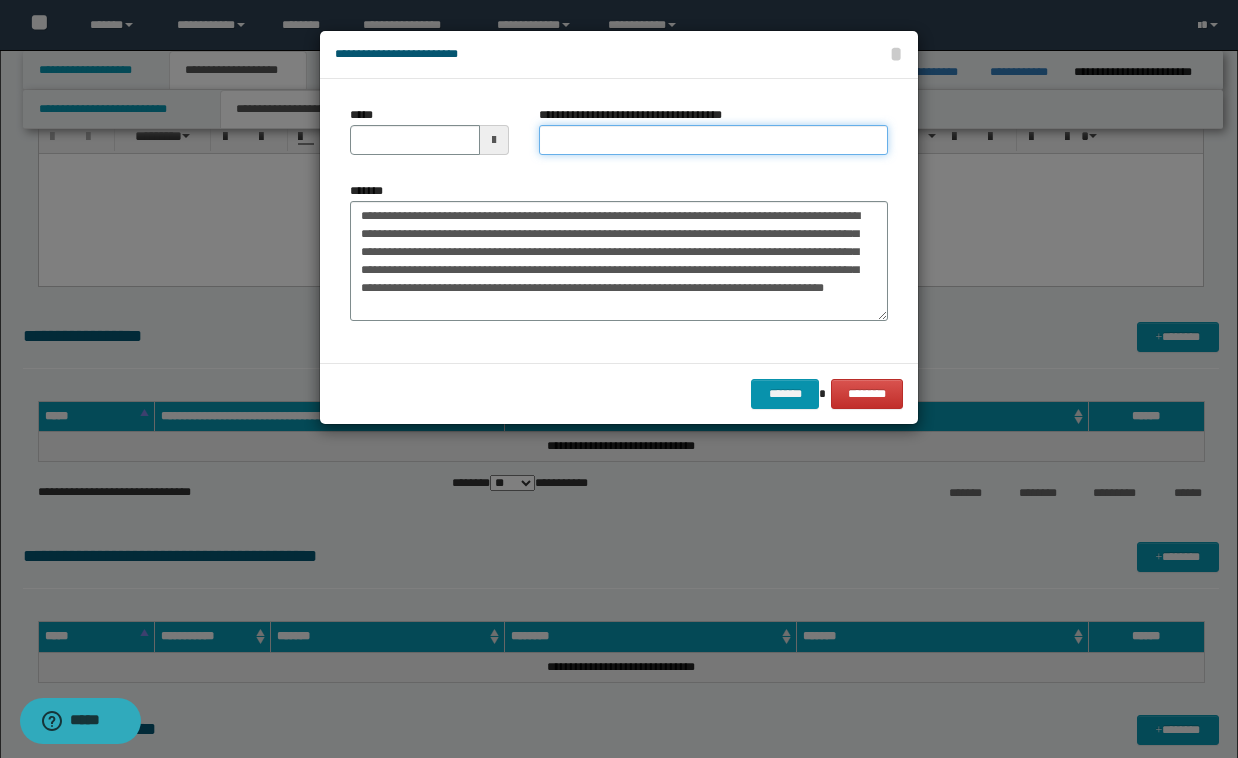 click on "**********" at bounding box center [713, 140] 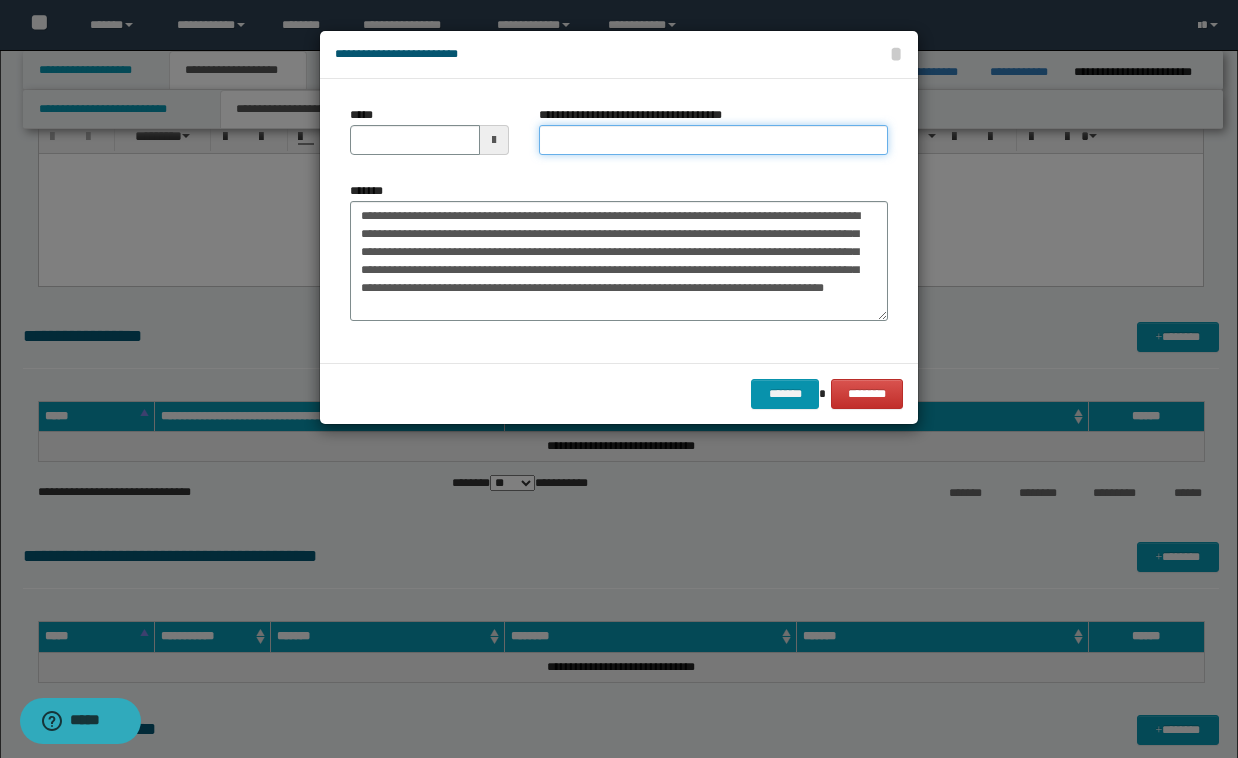 paste on "**********" 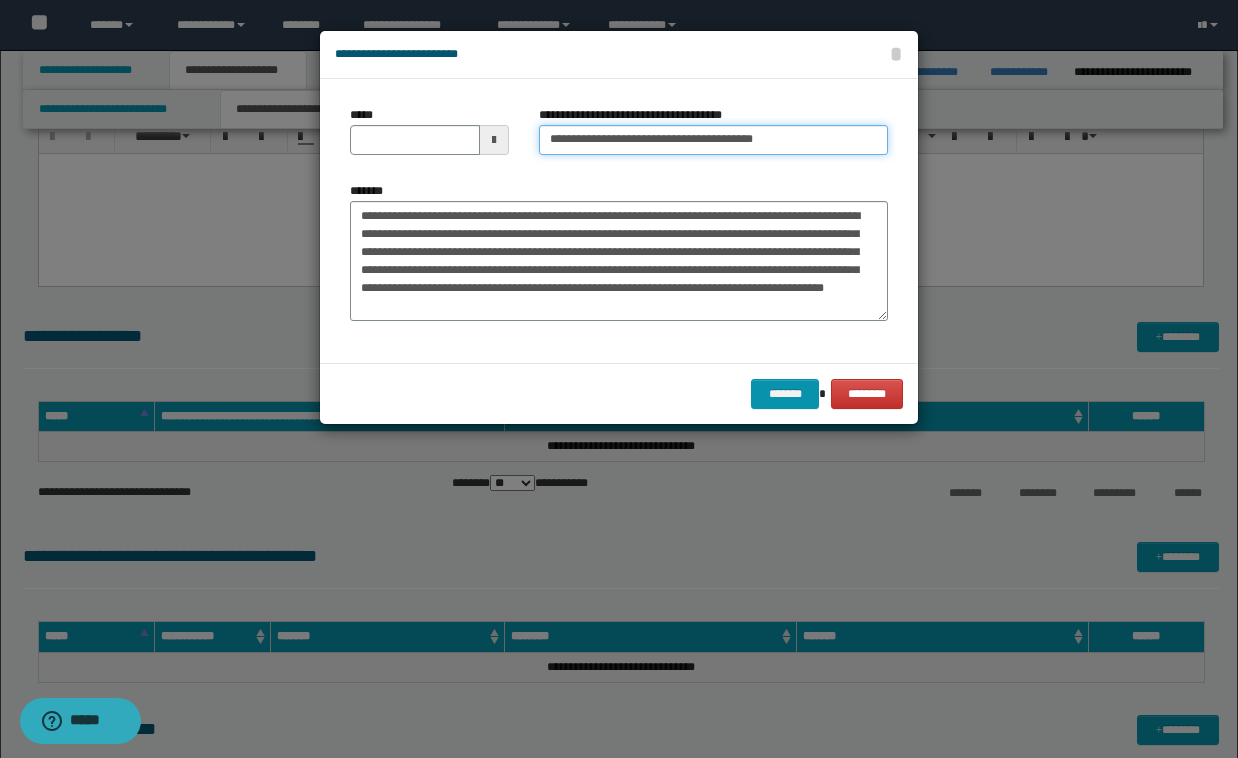 type 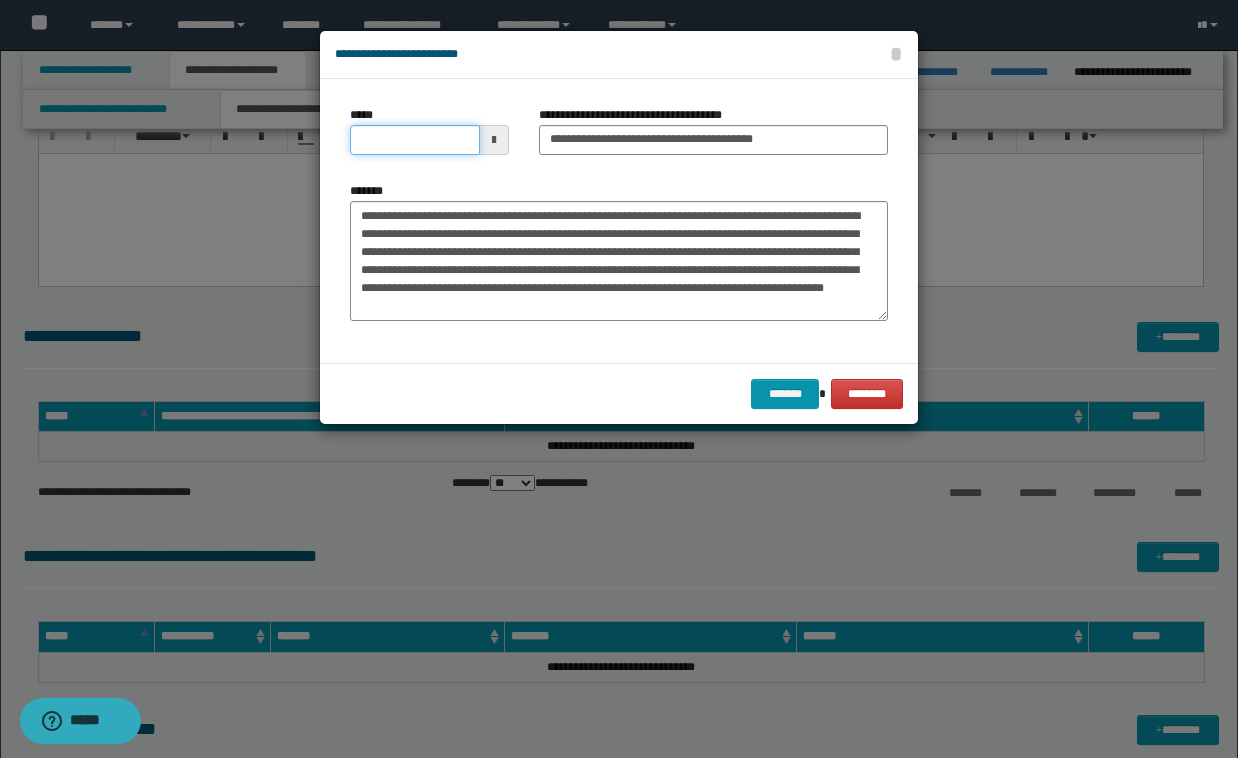 click on "*****" at bounding box center [415, 140] 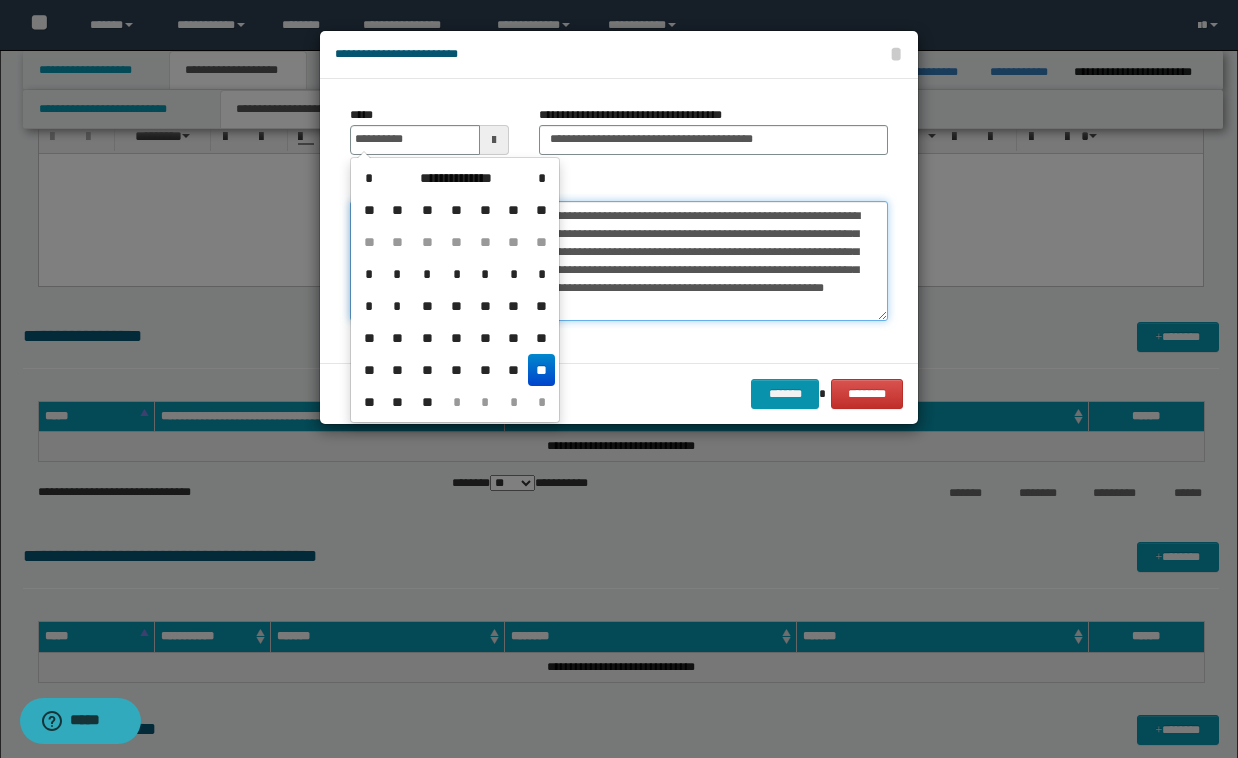click on "**********" at bounding box center (619, 261) 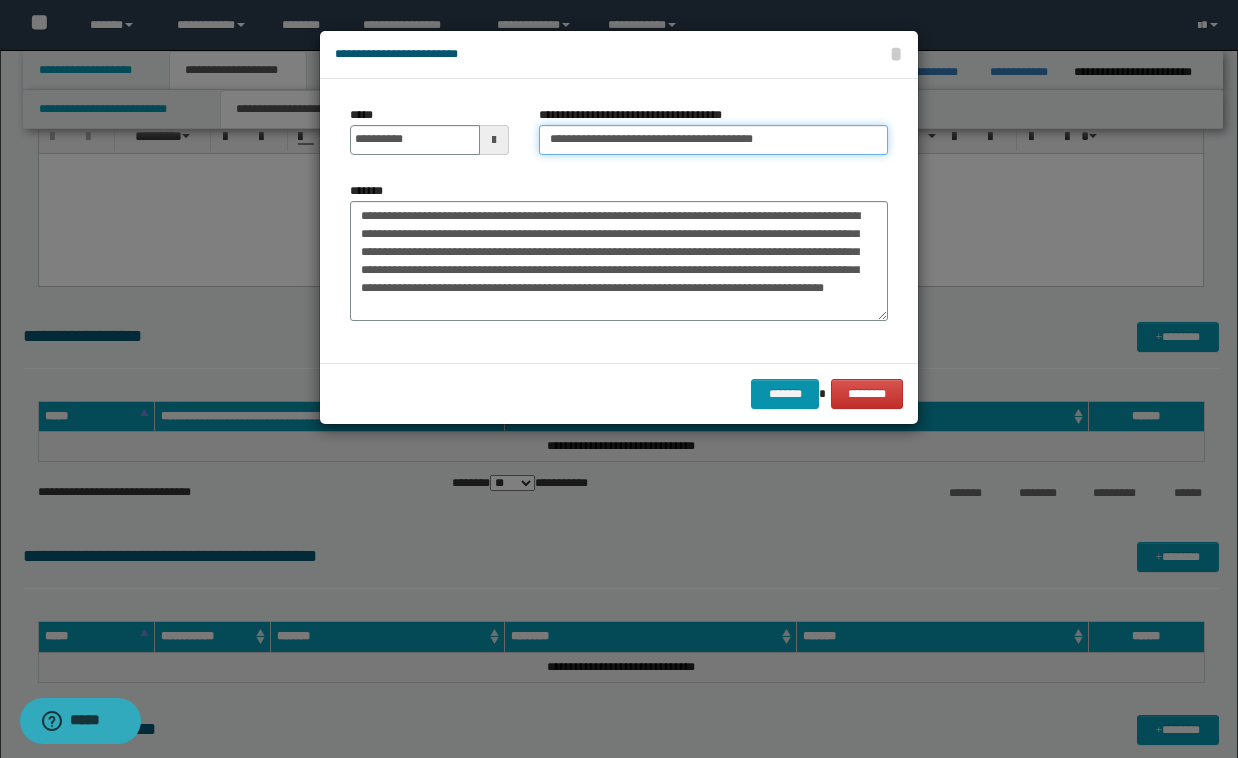 drag, startPoint x: 626, startPoint y: 137, endPoint x: 513, endPoint y: 141, distance: 113.07078 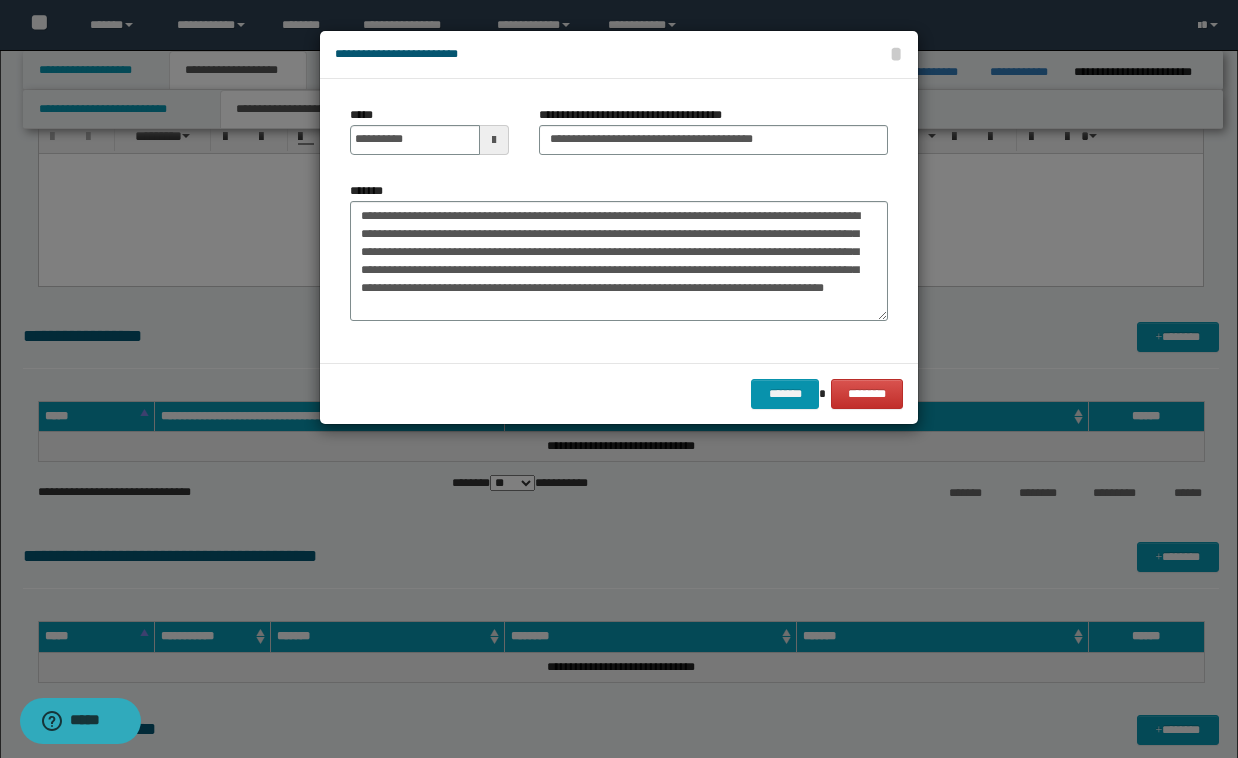 click at bounding box center (494, 140) 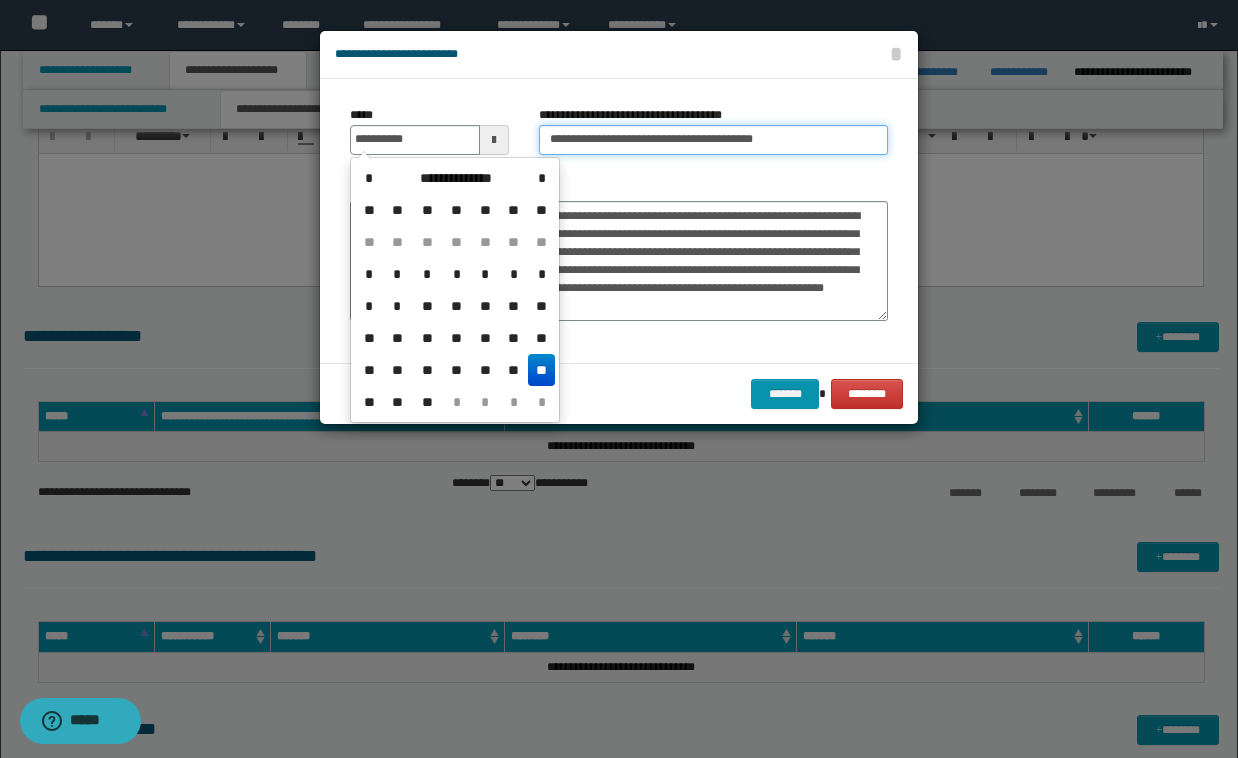 type on "**********" 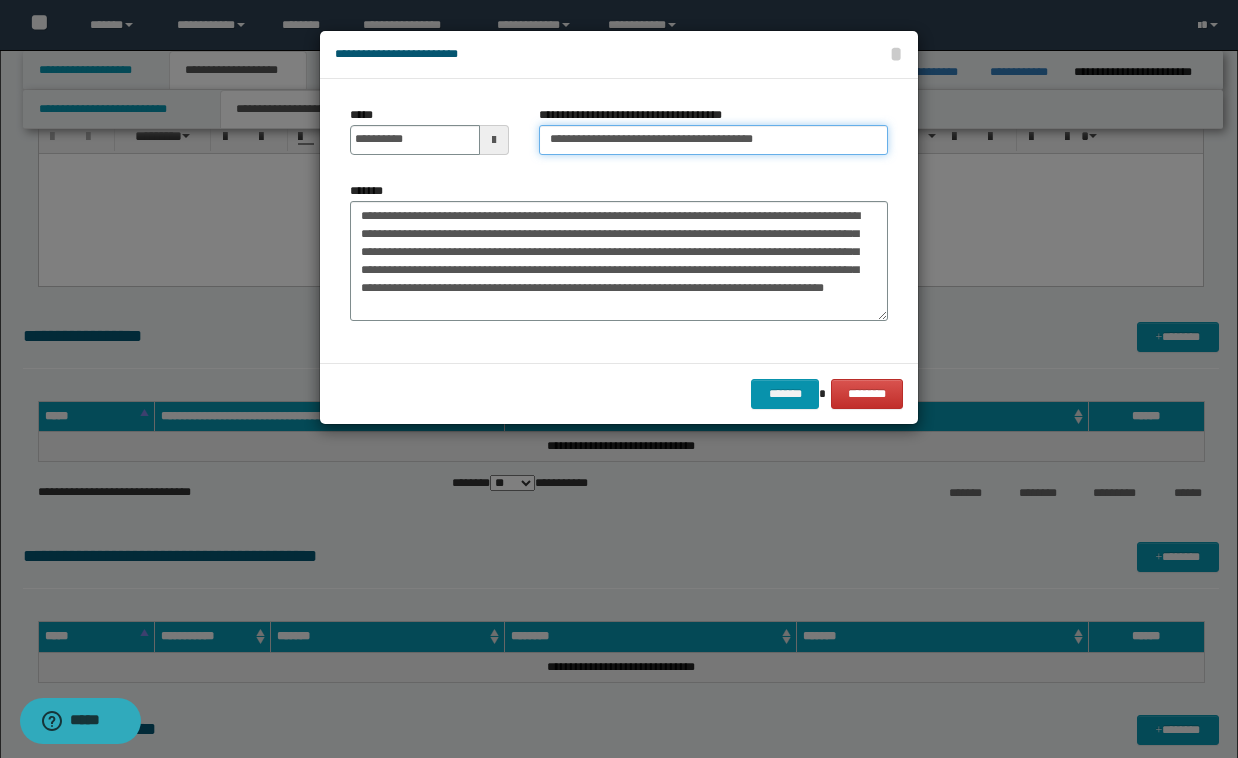 drag, startPoint x: 621, startPoint y: 137, endPoint x: 533, endPoint y: 138, distance: 88.005684 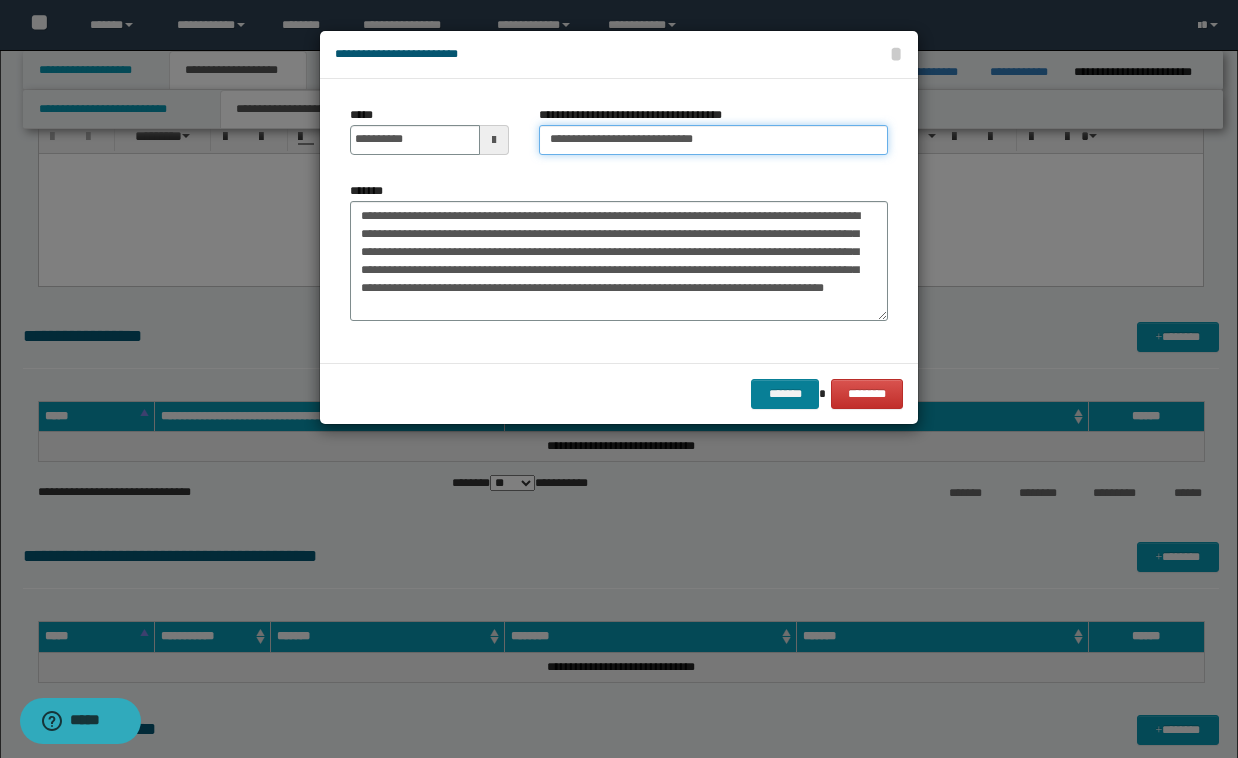 type on "**********" 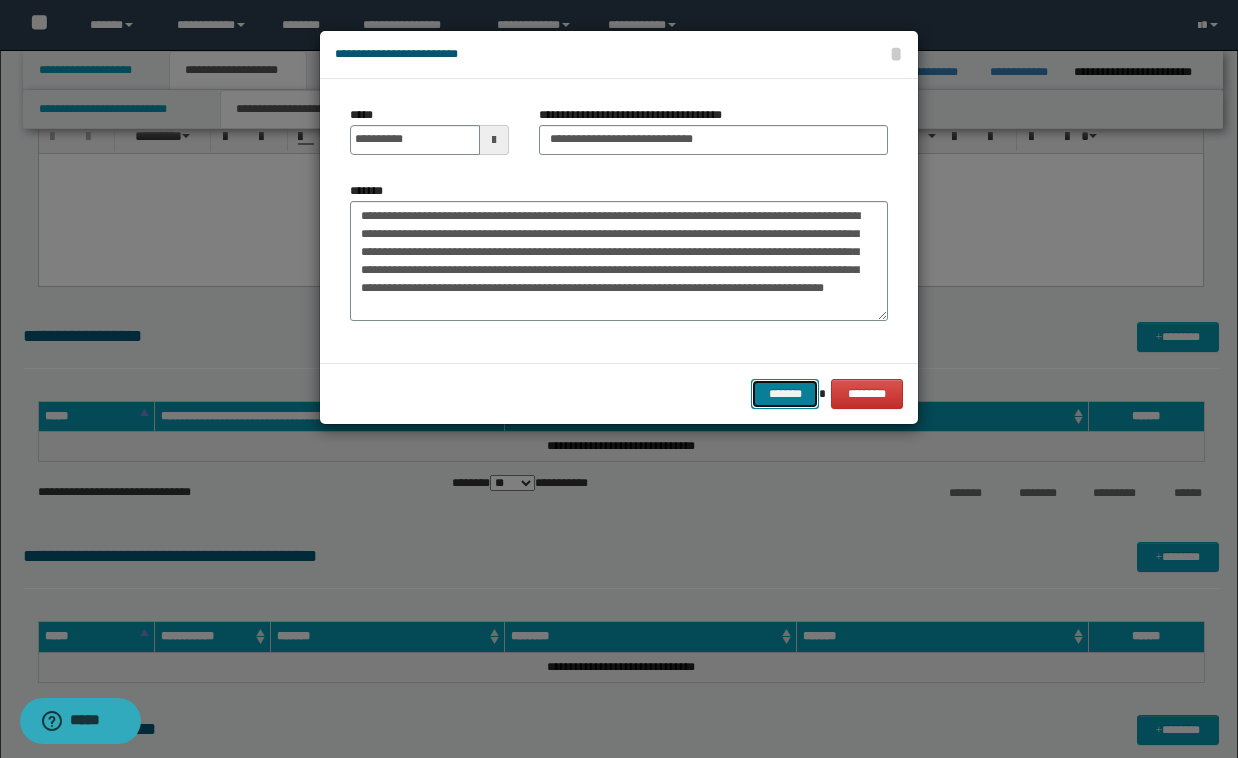click on "*******" at bounding box center [785, 394] 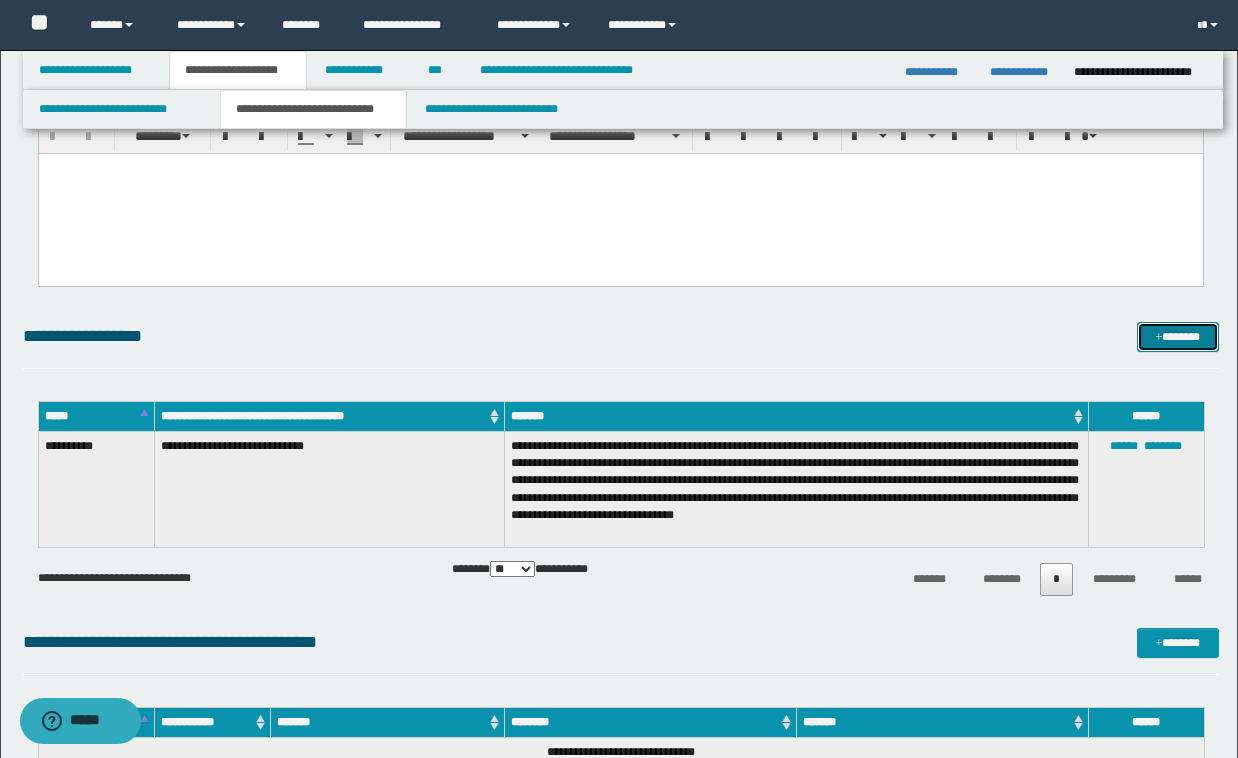 click on "*******" at bounding box center [1178, 337] 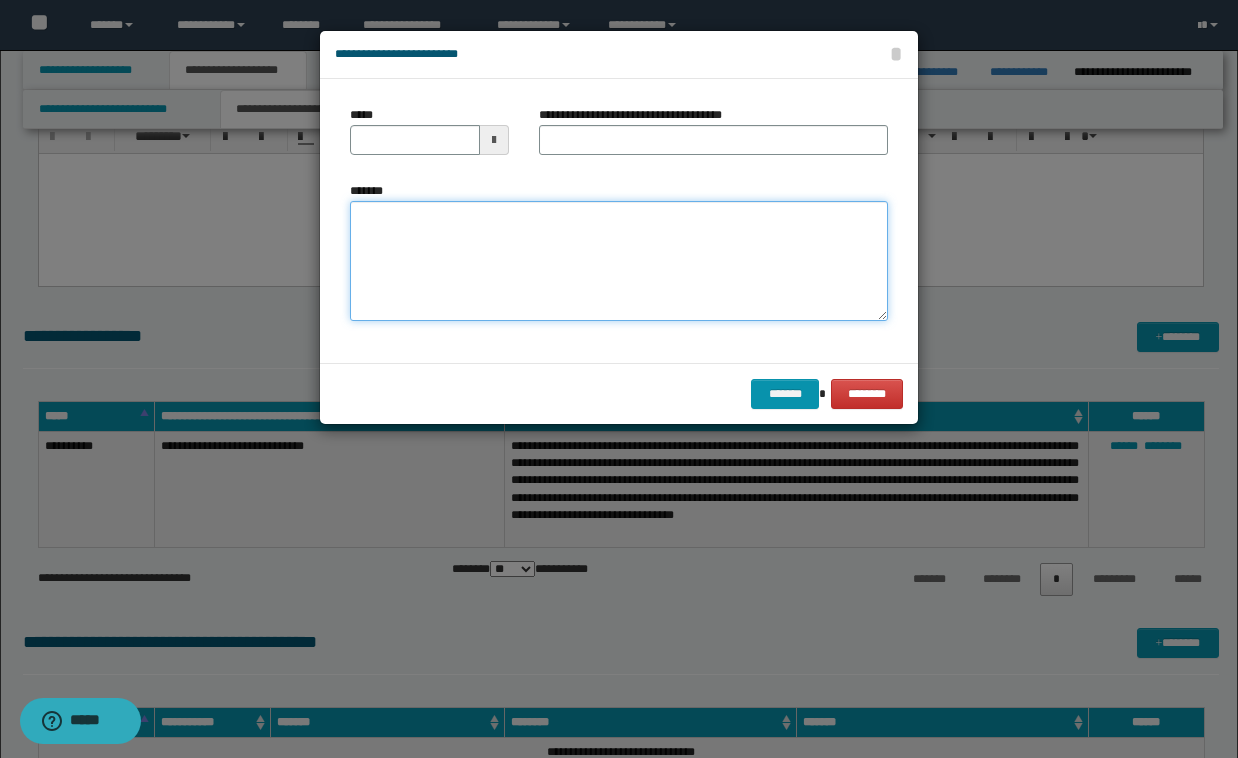 click on "*******" at bounding box center (619, 261) 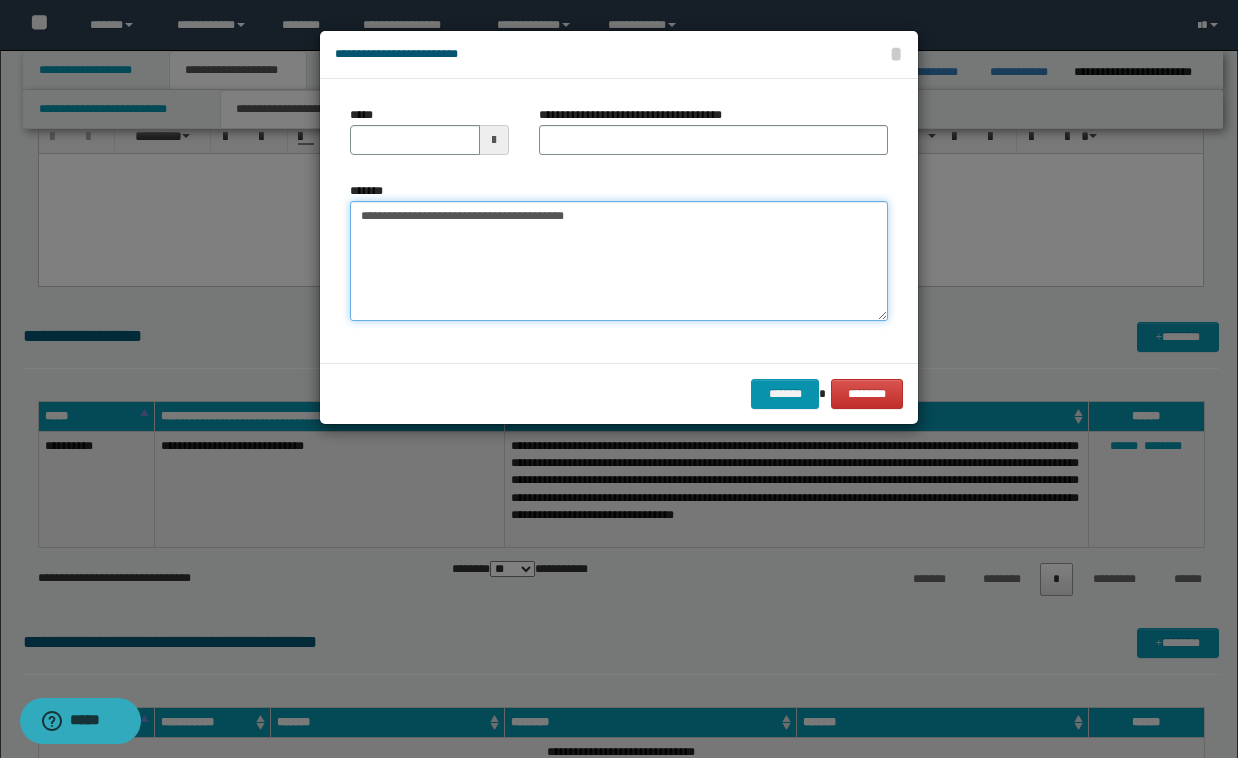 drag, startPoint x: 604, startPoint y: 213, endPoint x: 336, endPoint y: 213, distance: 268 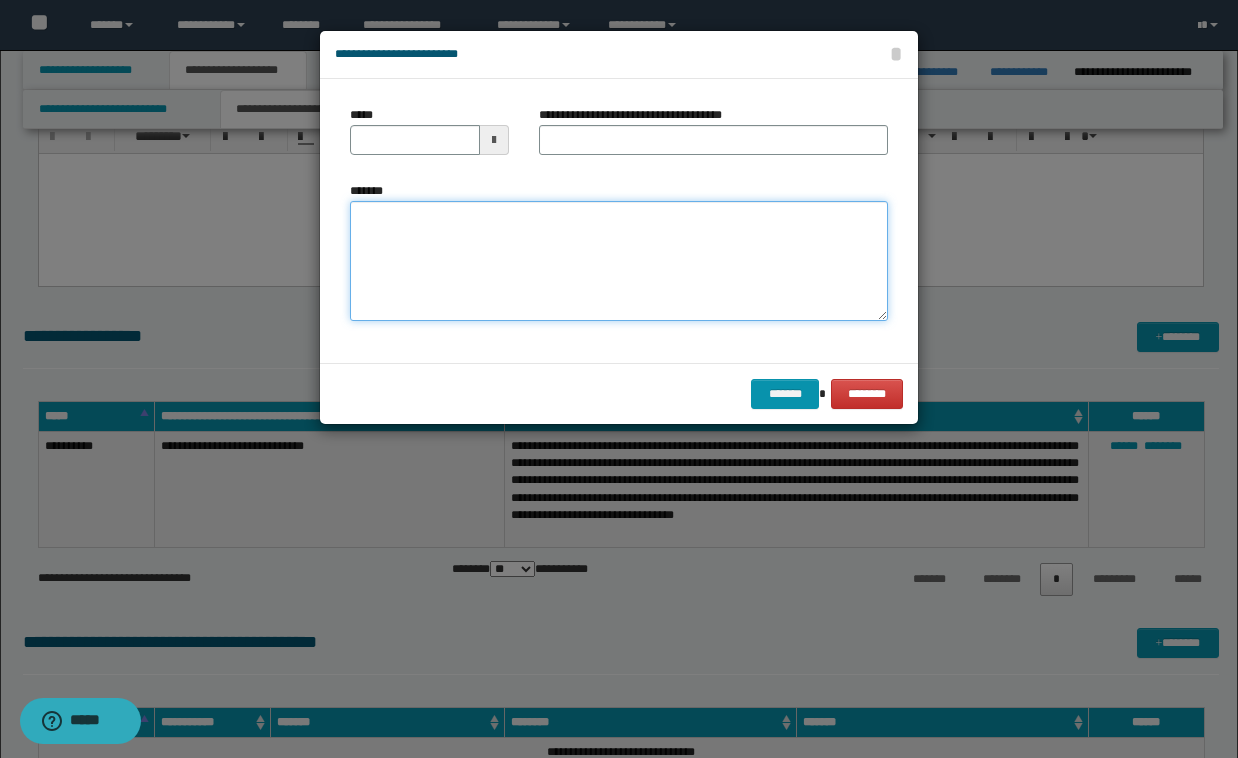 paste on "**********" 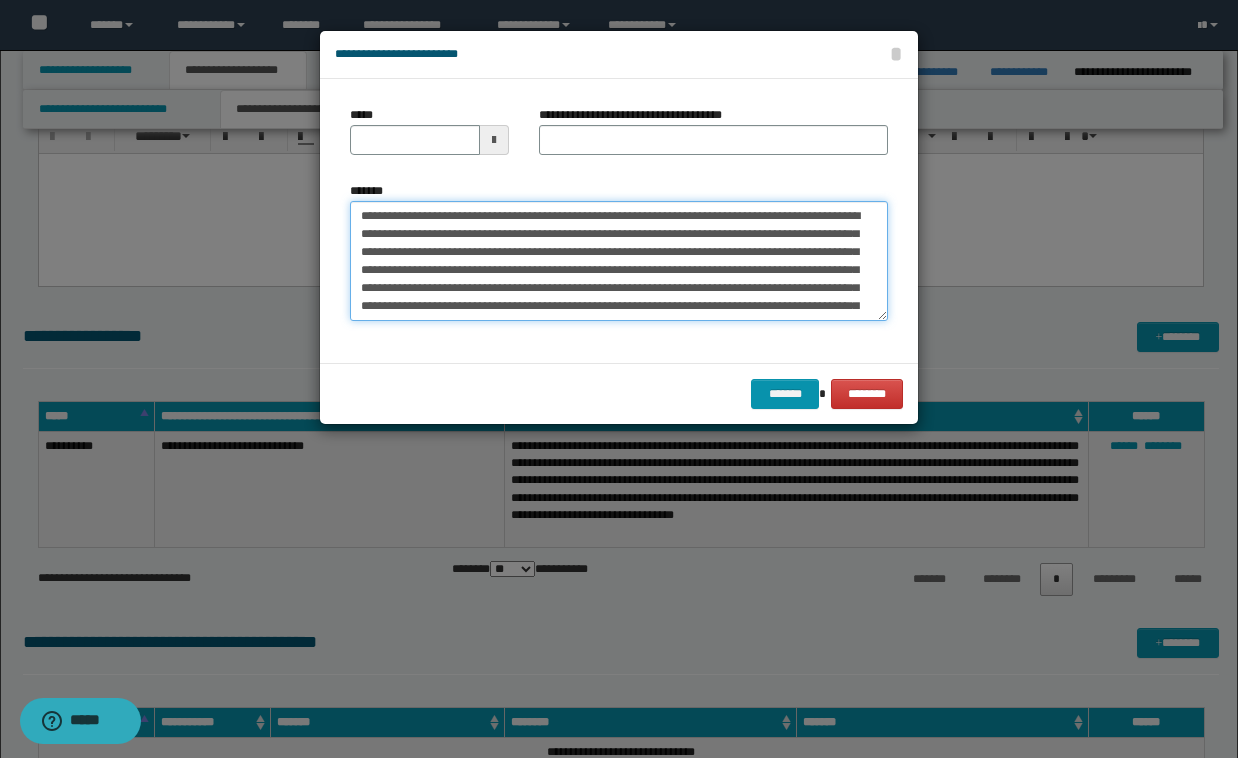 scroll, scrollTop: 29, scrollLeft: 0, axis: vertical 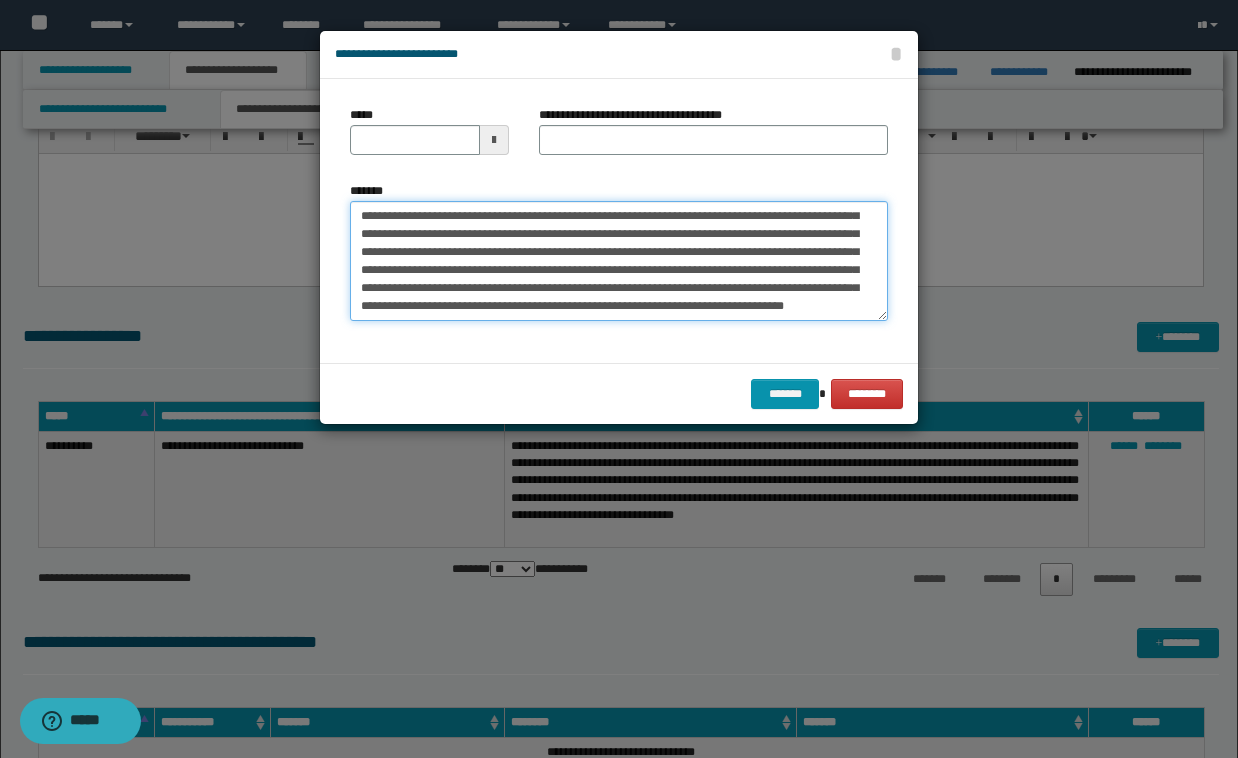 click on "**********" at bounding box center [619, 261] 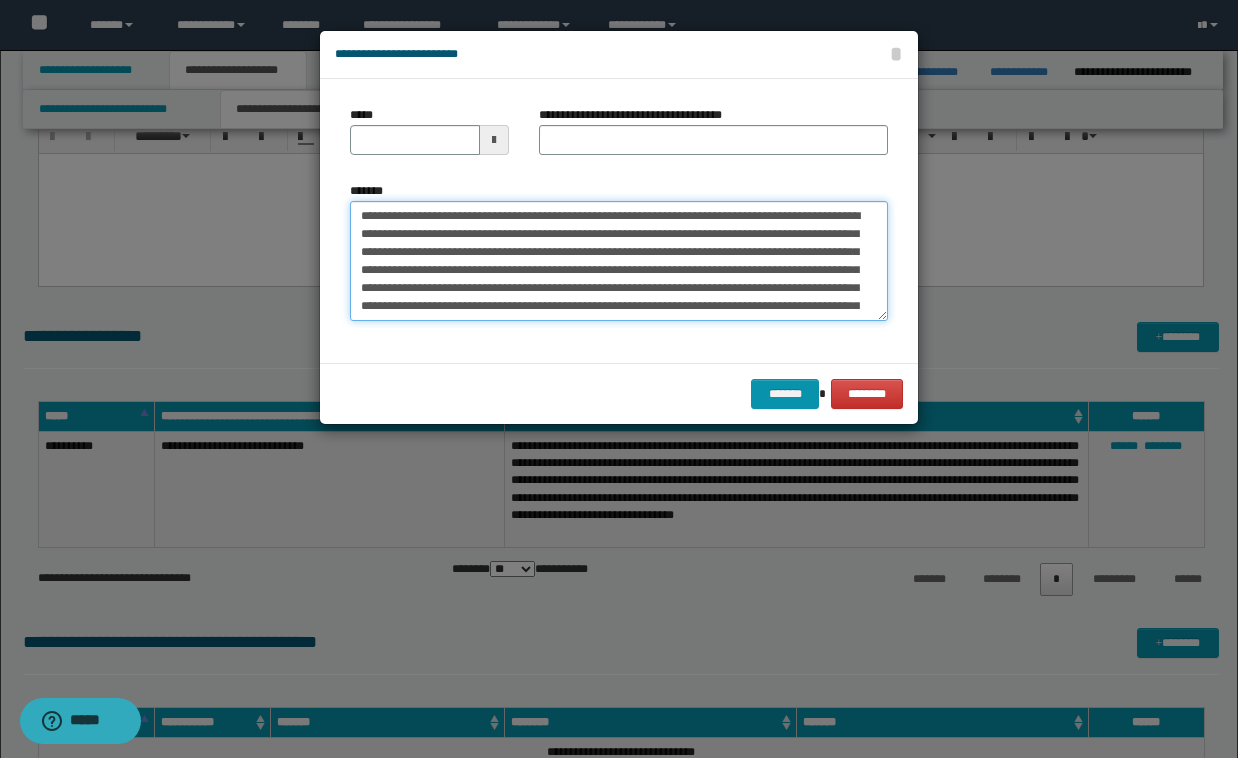 type 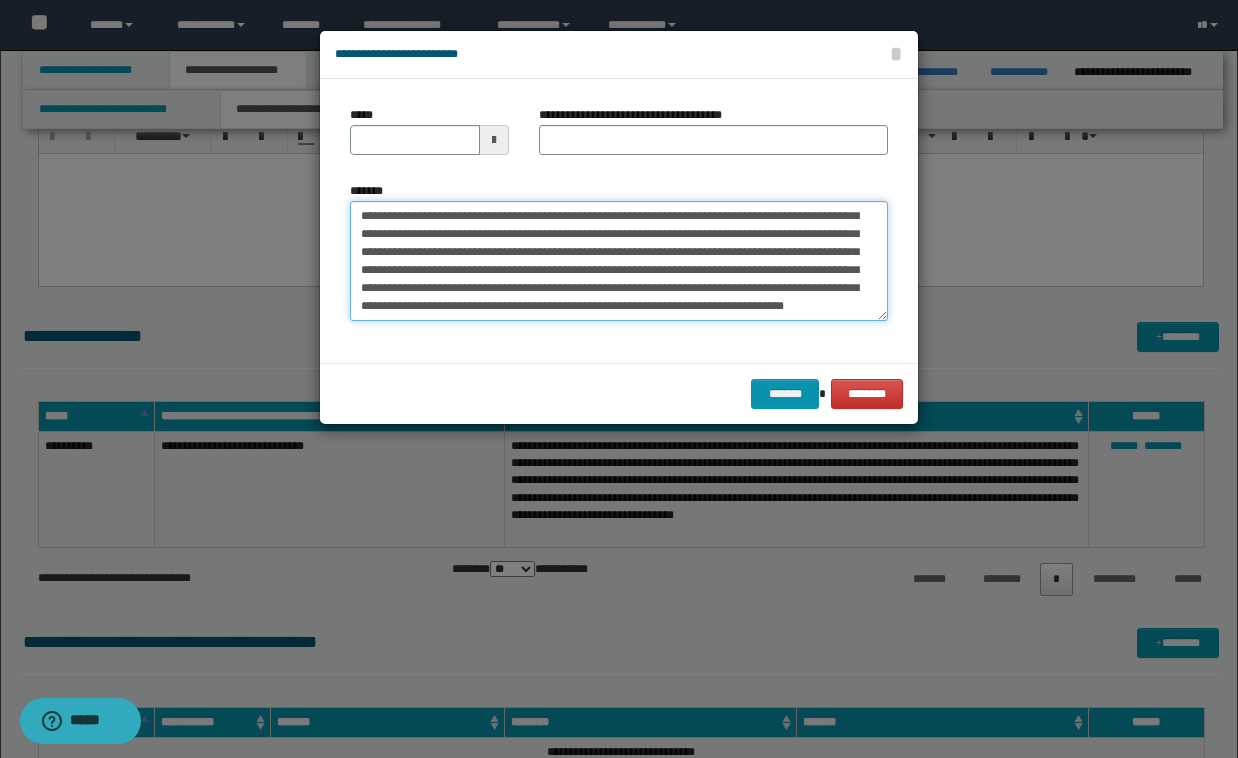 scroll, scrollTop: 29, scrollLeft: 0, axis: vertical 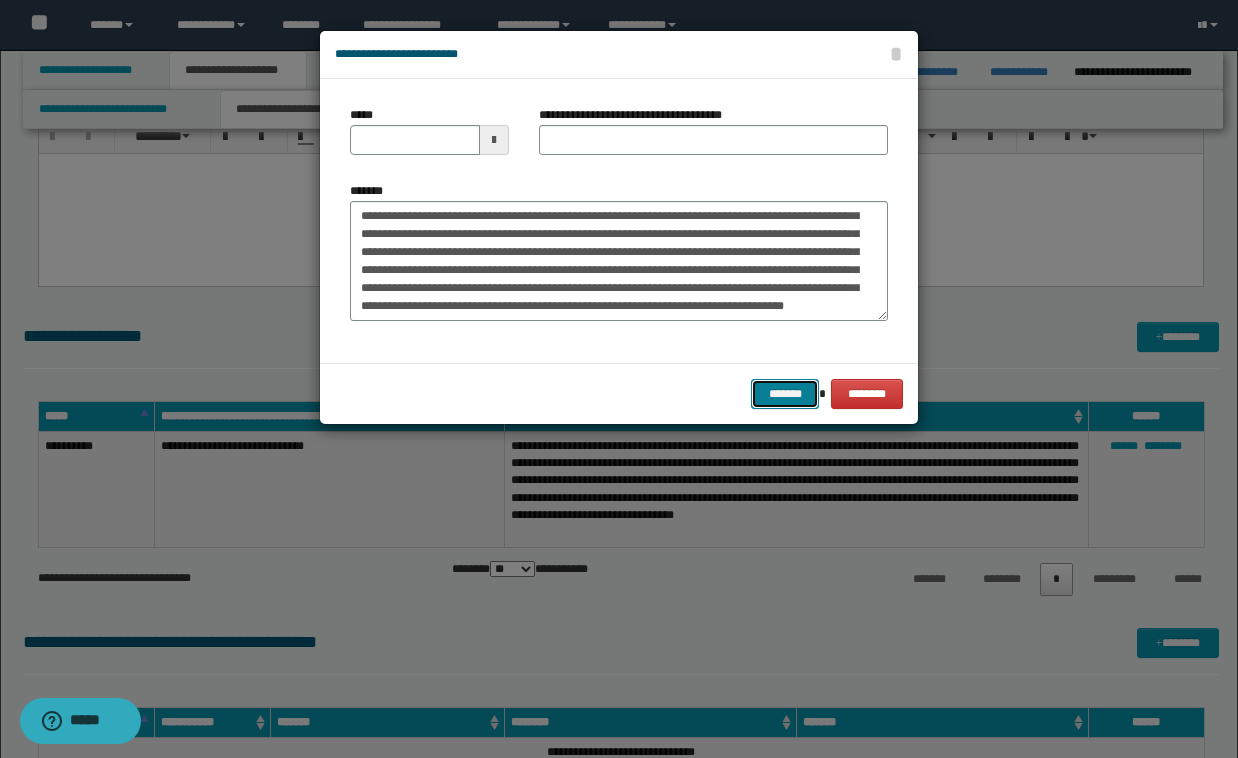 click on "*******" at bounding box center (785, 394) 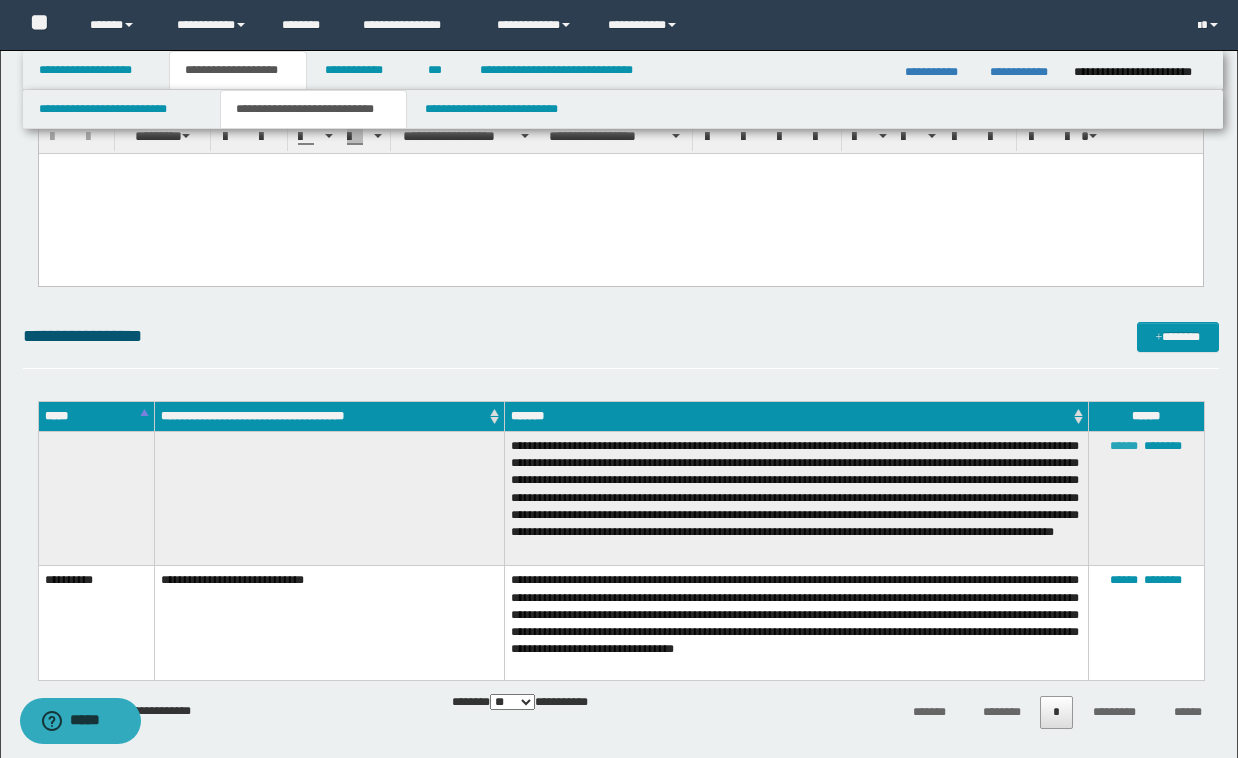 click on "******" at bounding box center [1124, 446] 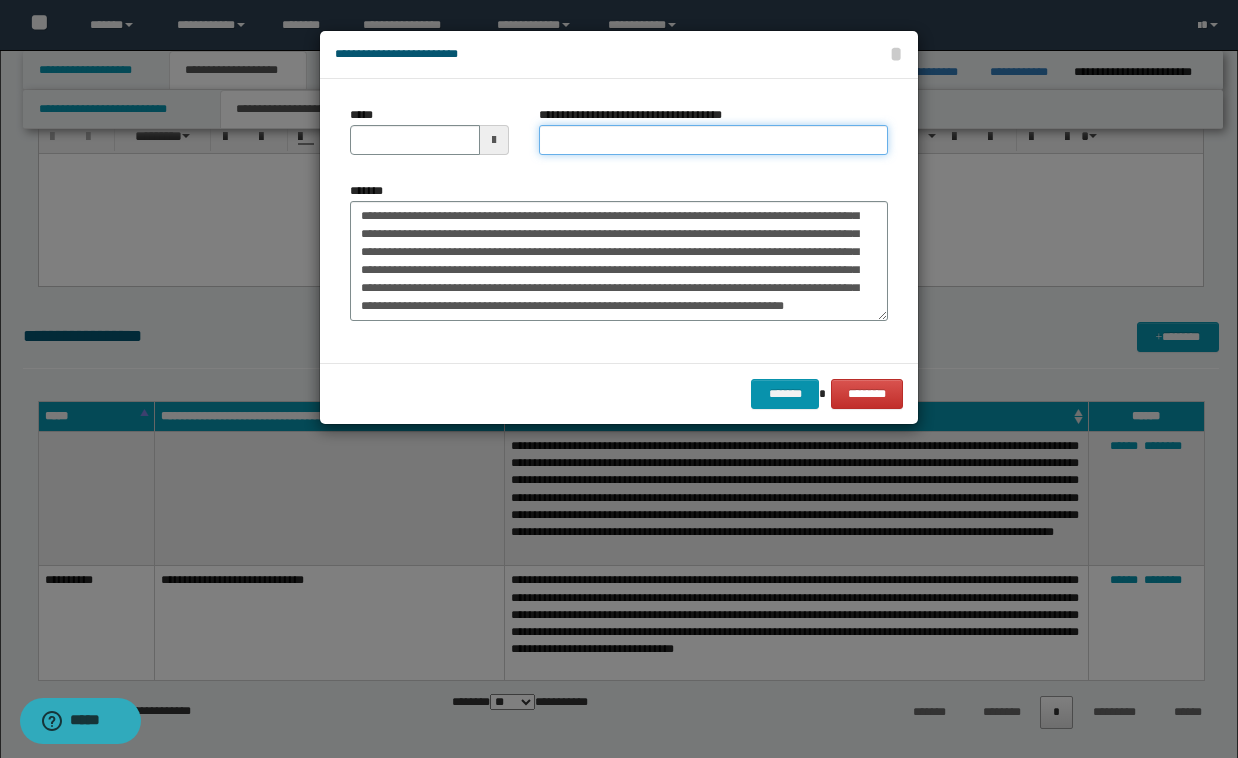 click on "**********" at bounding box center (713, 140) 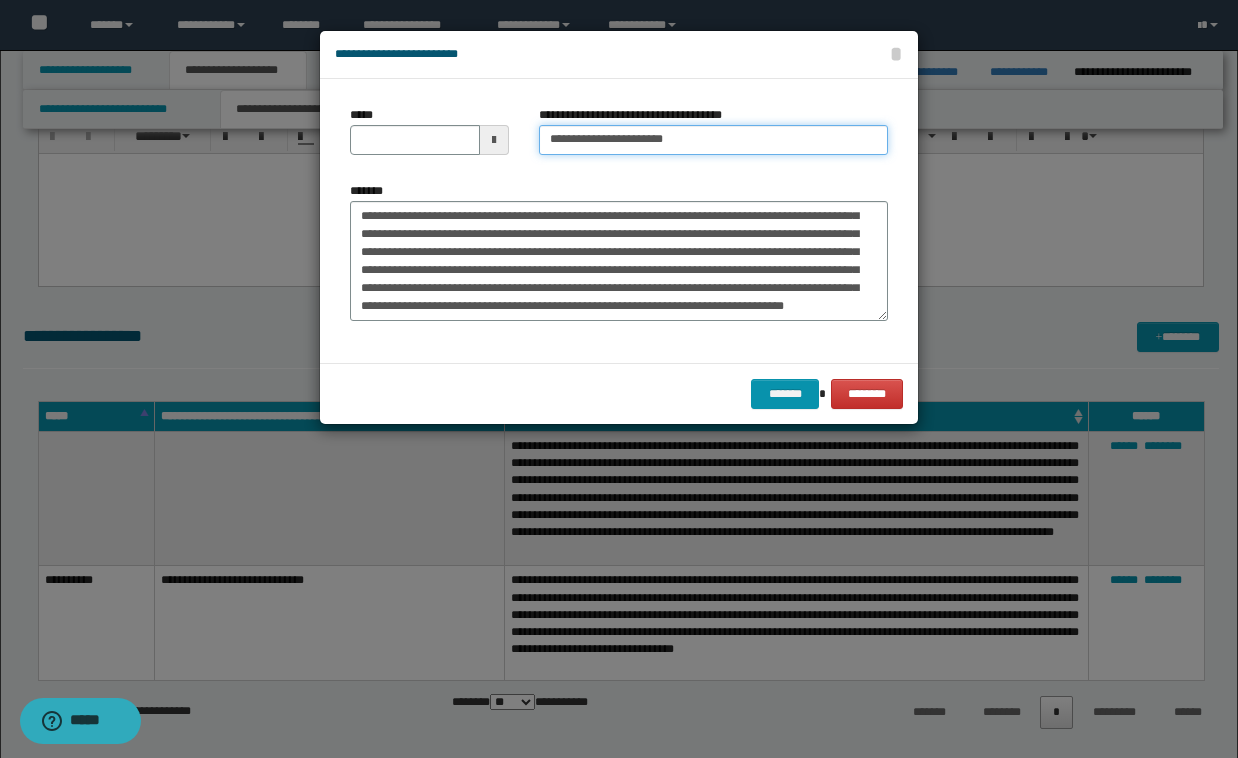 type 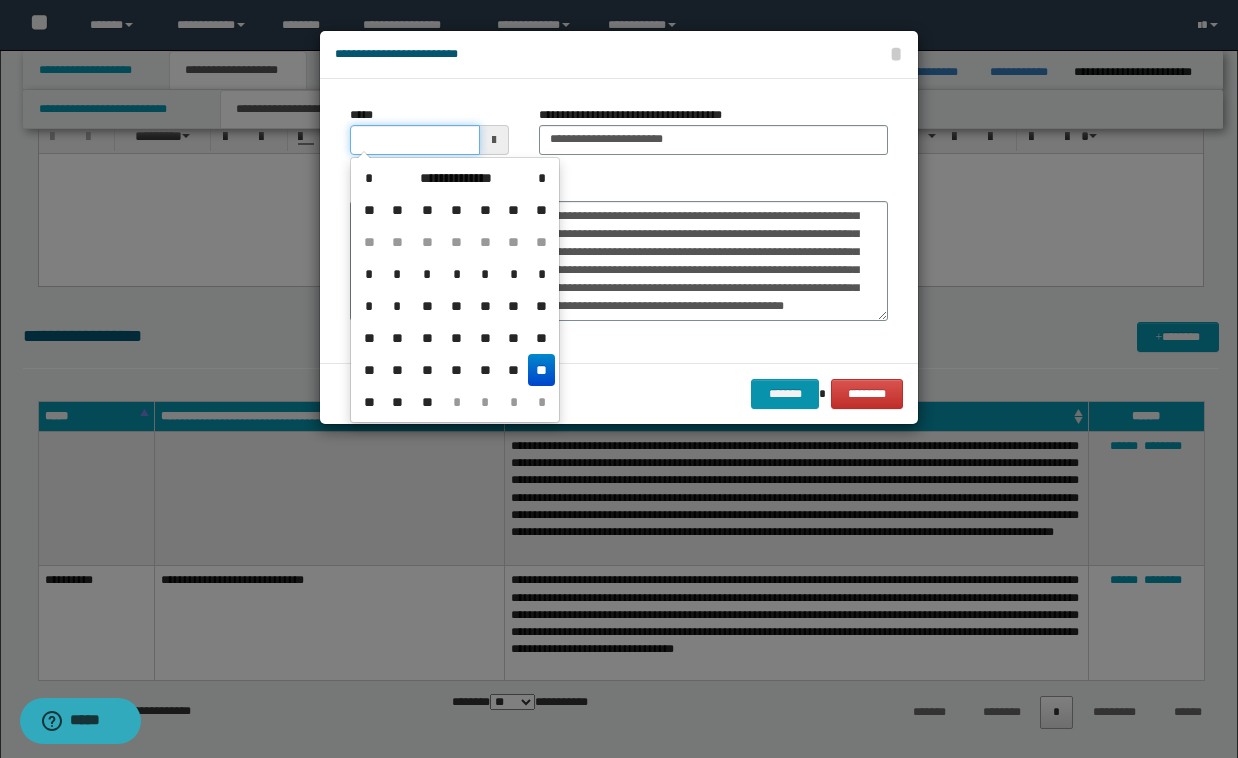 click on "*****" at bounding box center (415, 140) 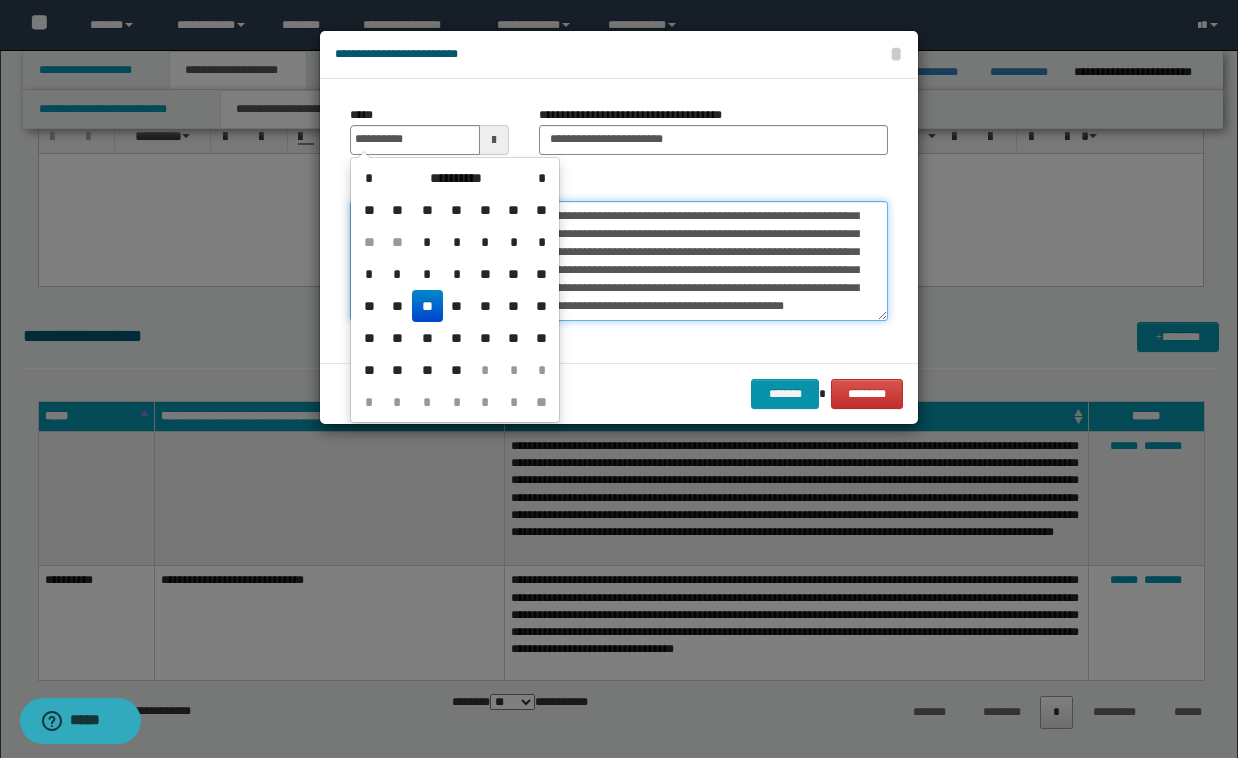 type on "**********" 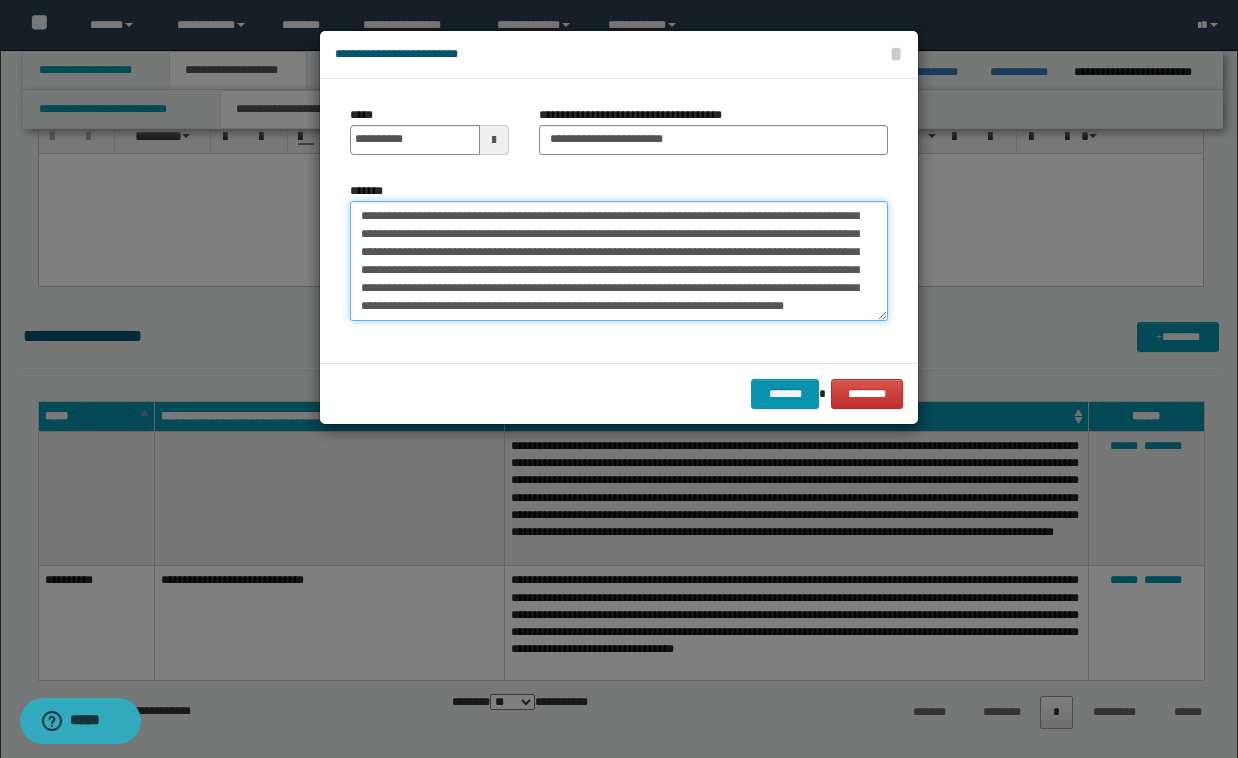 click on "**********" at bounding box center [619, 261] 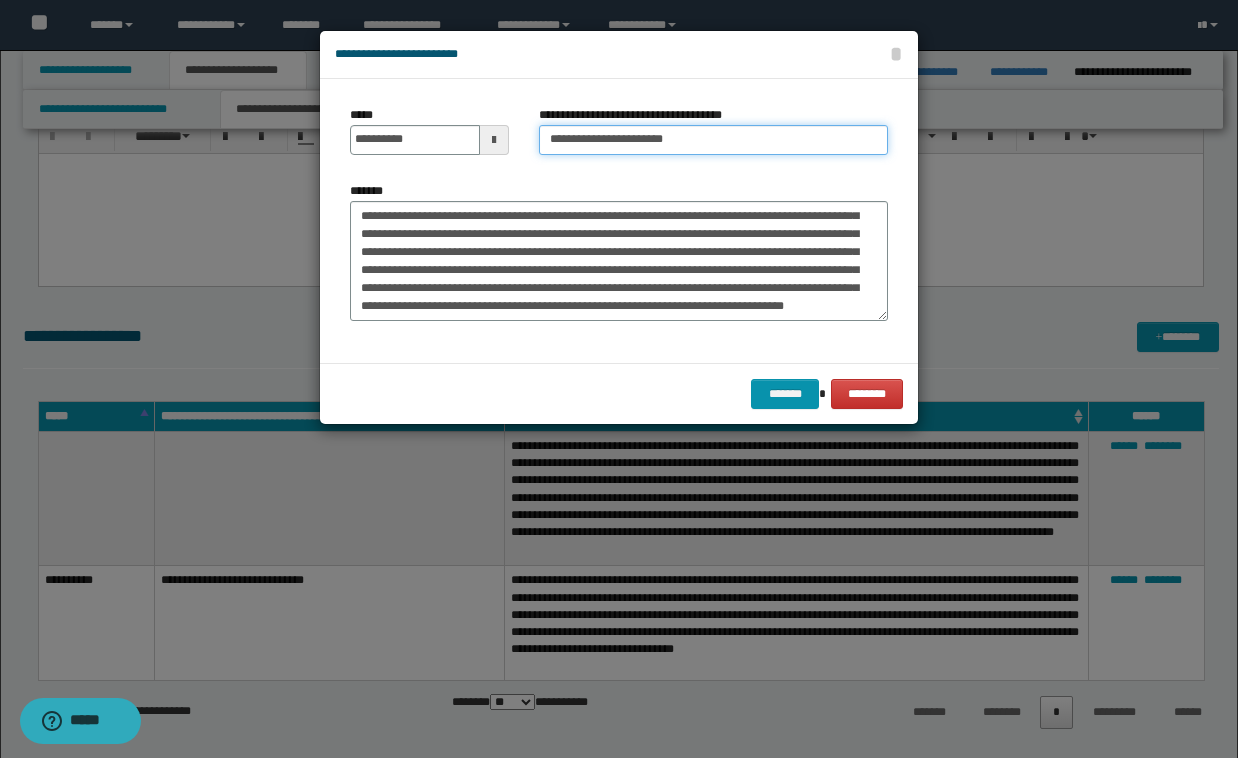 drag, startPoint x: 622, startPoint y: 137, endPoint x: 531, endPoint y: 133, distance: 91.08787 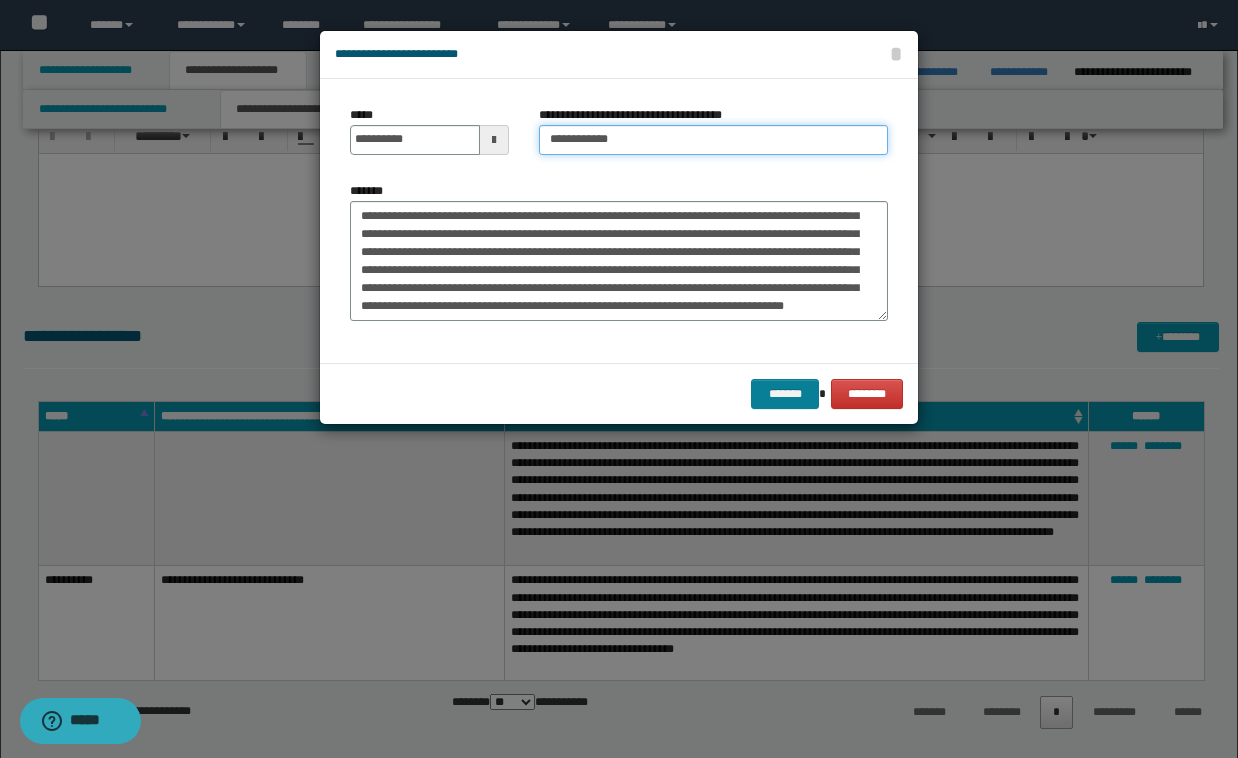 type on "**********" 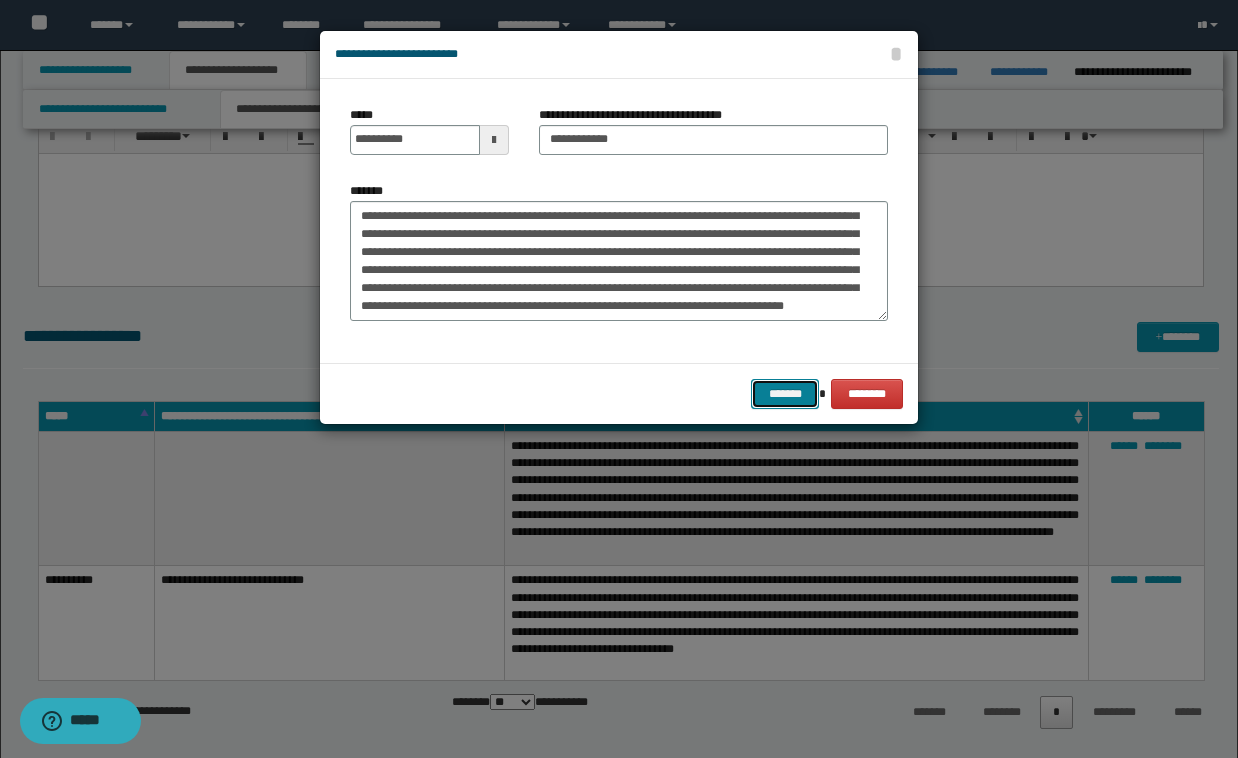 click on "*******" at bounding box center [785, 394] 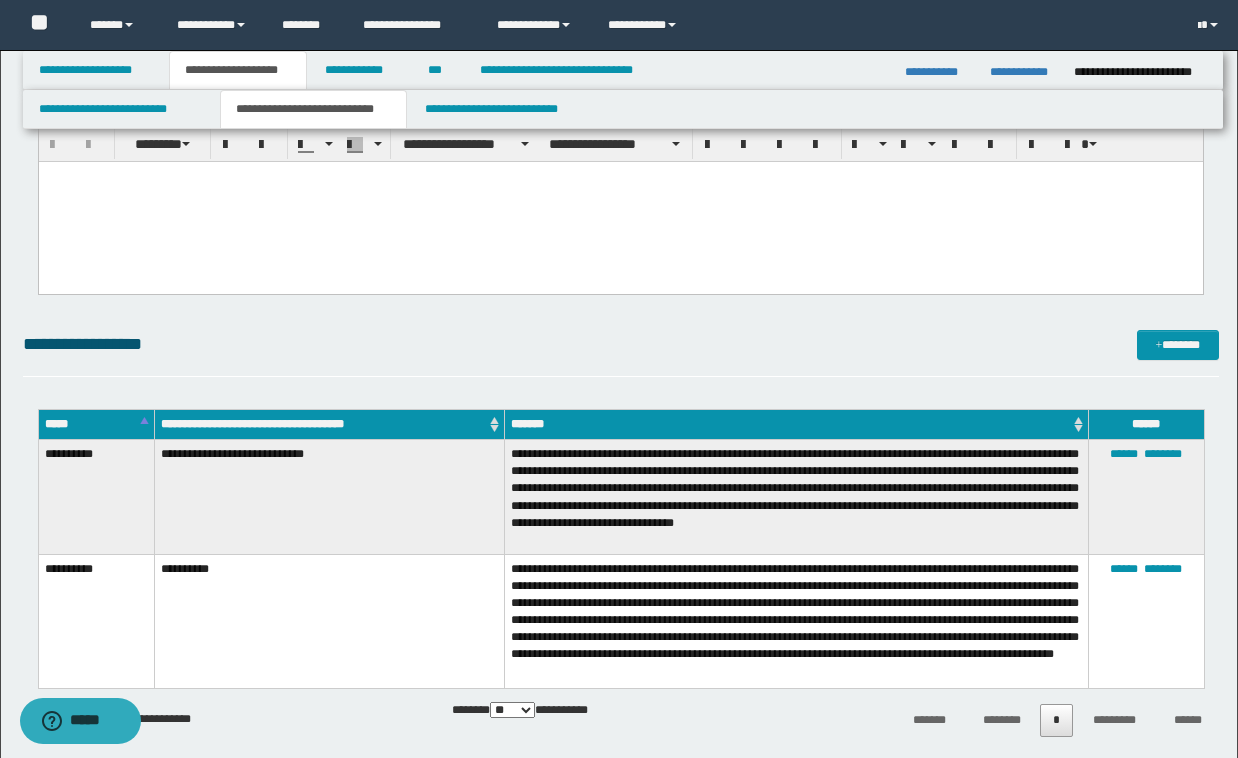 scroll, scrollTop: 216, scrollLeft: 0, axis: vertical 